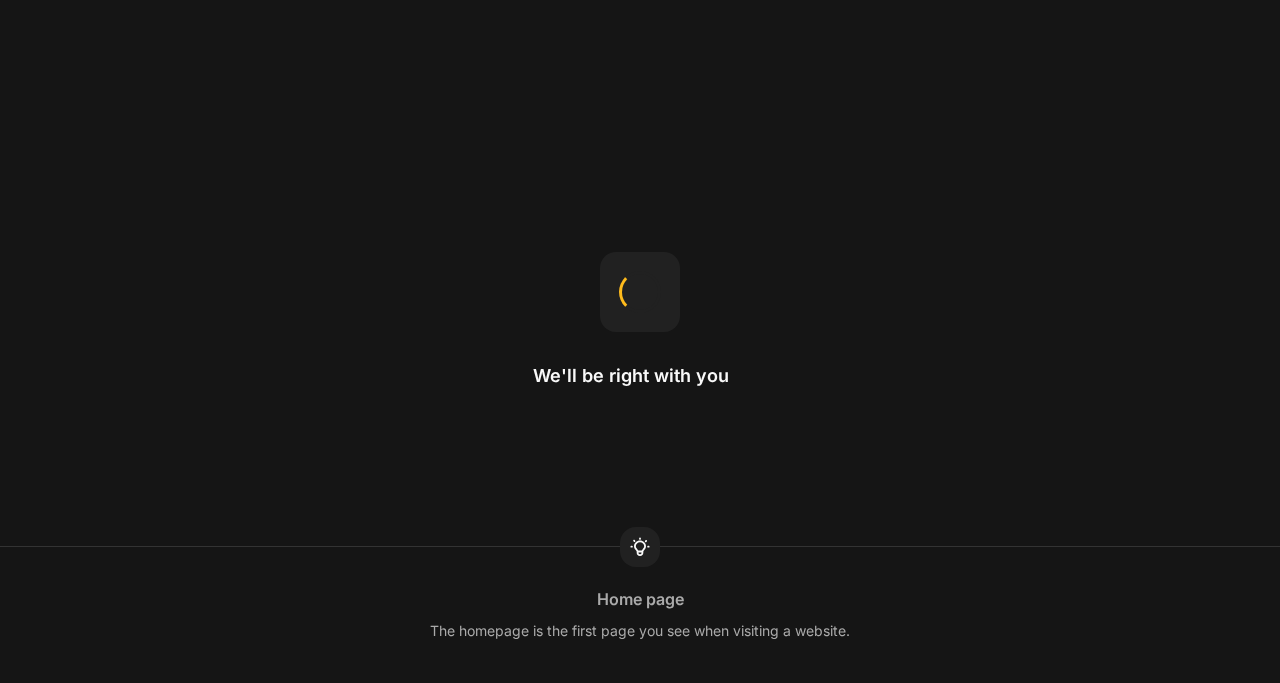 scroll, scrollTop: 0, scrollLeft: 0, axis: both 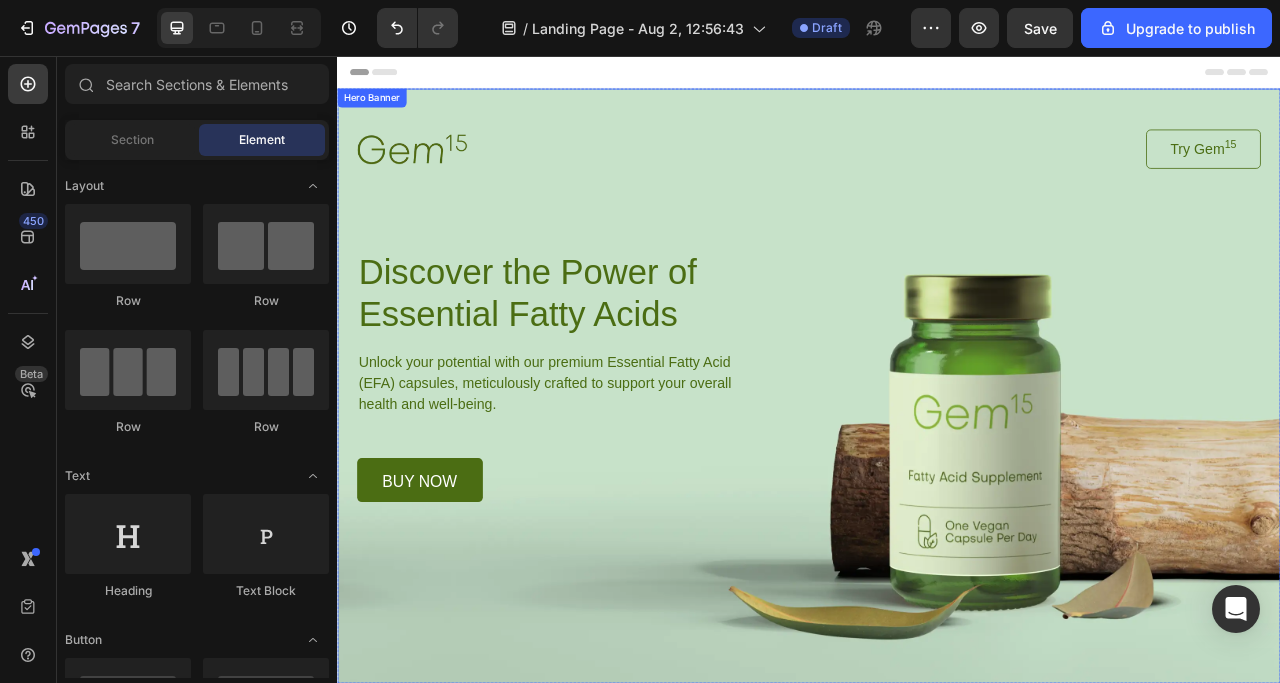 click on "Image Try Gem 15 Button Row Discover the Power of Essential Fatty Acids Heading Unlock your potential with our premium Essential Fatty Acid (EFA) capsules, meticulously crafted to support your overall health and well-being. Text Block buy now Button Row Row" at bounding box center [937, 360] 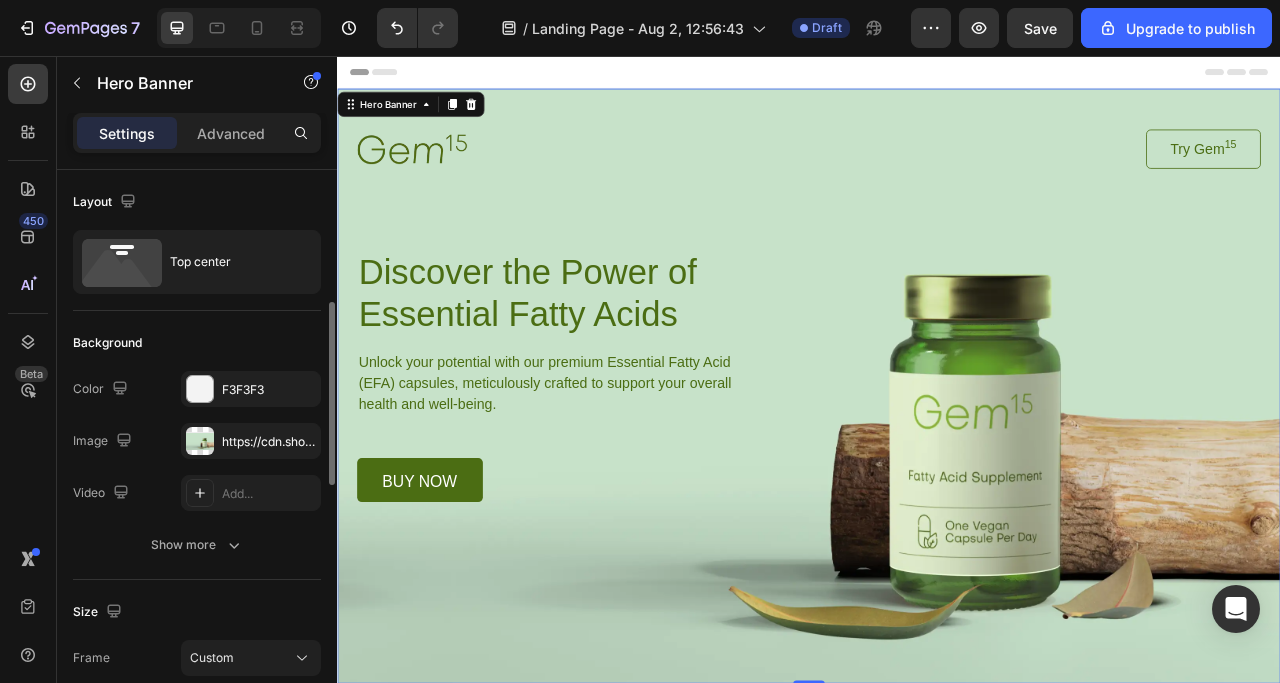 scroll, scrollTop: 100, scrollLeft: 0, axis: vertical 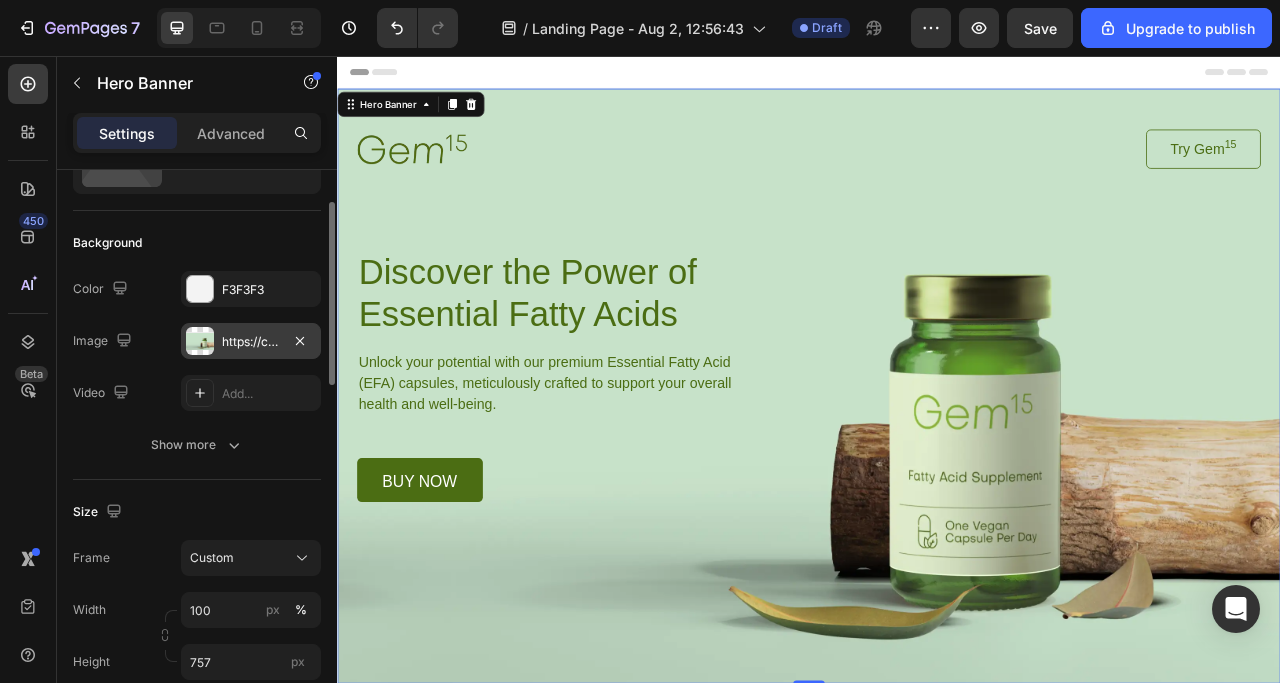 click on "https://cdn.shopify.com/s/files/1/0923/7433/5871/files/gempages_572743923072500960-ccc174c5-ba28-4115-85c9-8ca976d30a4c.webp" at bounding box center (251, 341) 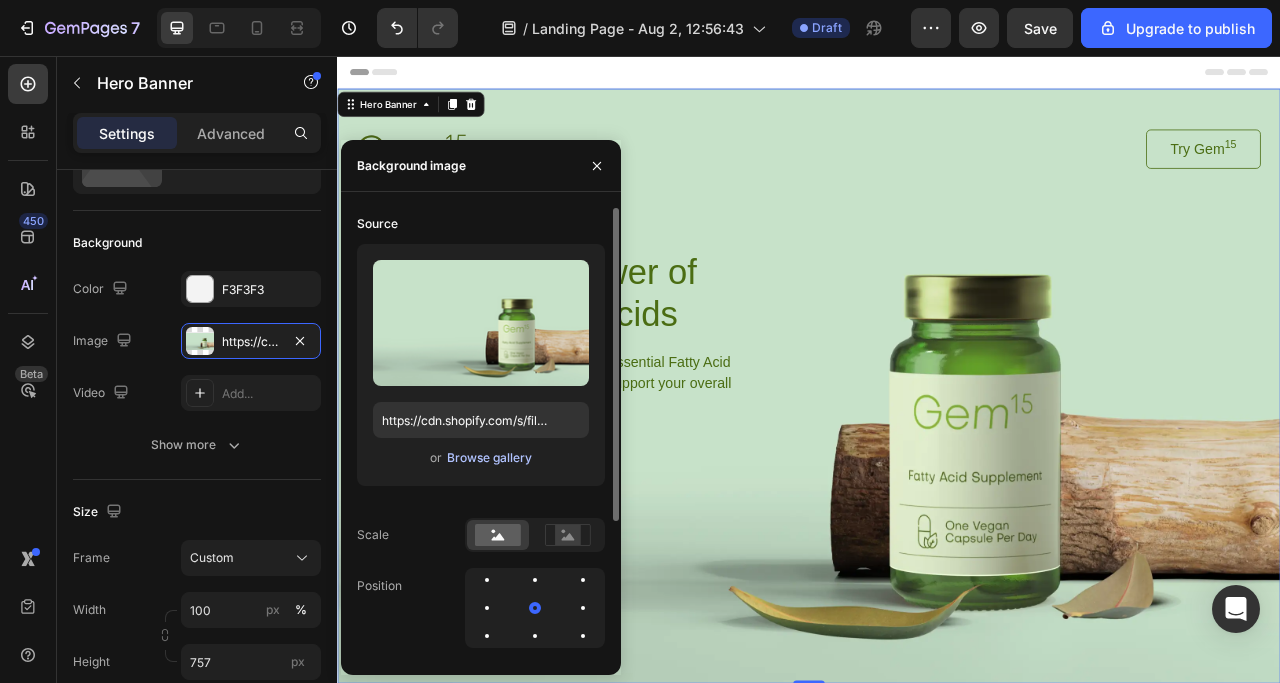 click on "Browse gallery" at bounding box center (489, 458) 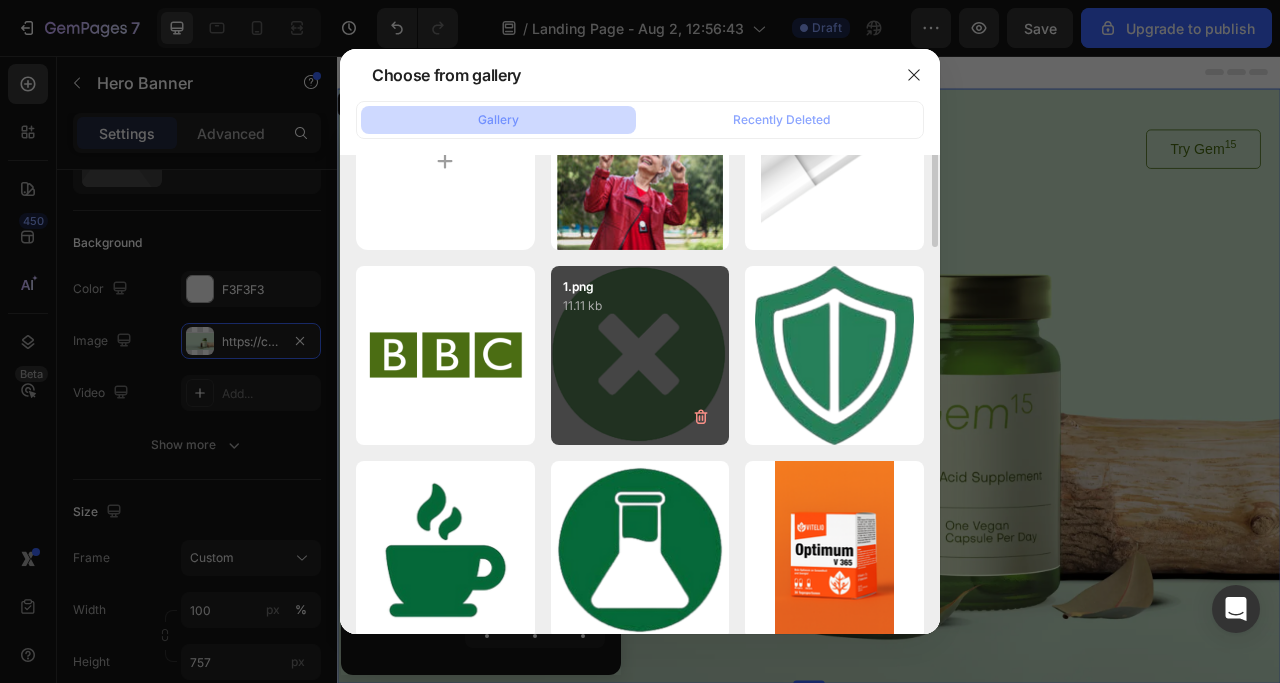 scroll, scrollTop: 0, scrollLeft: 0, axis: both 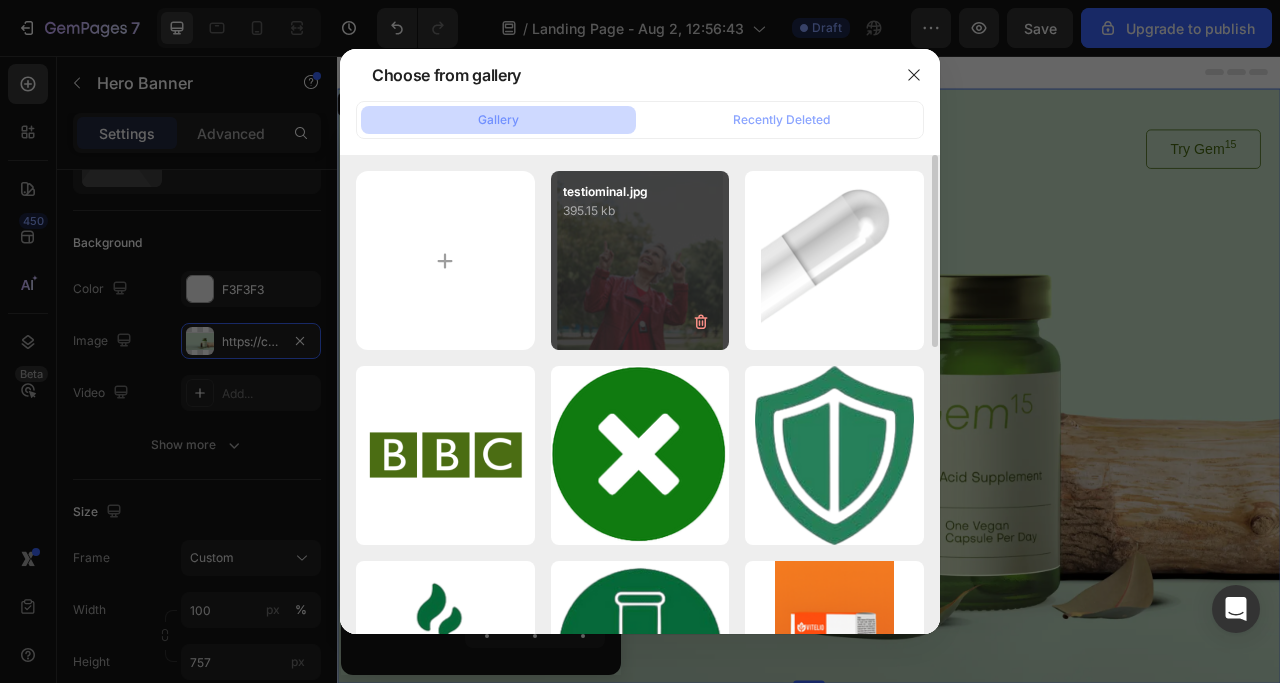 click on "testiominal.jpg 395.15 kb" at bounding box center [640, 260] 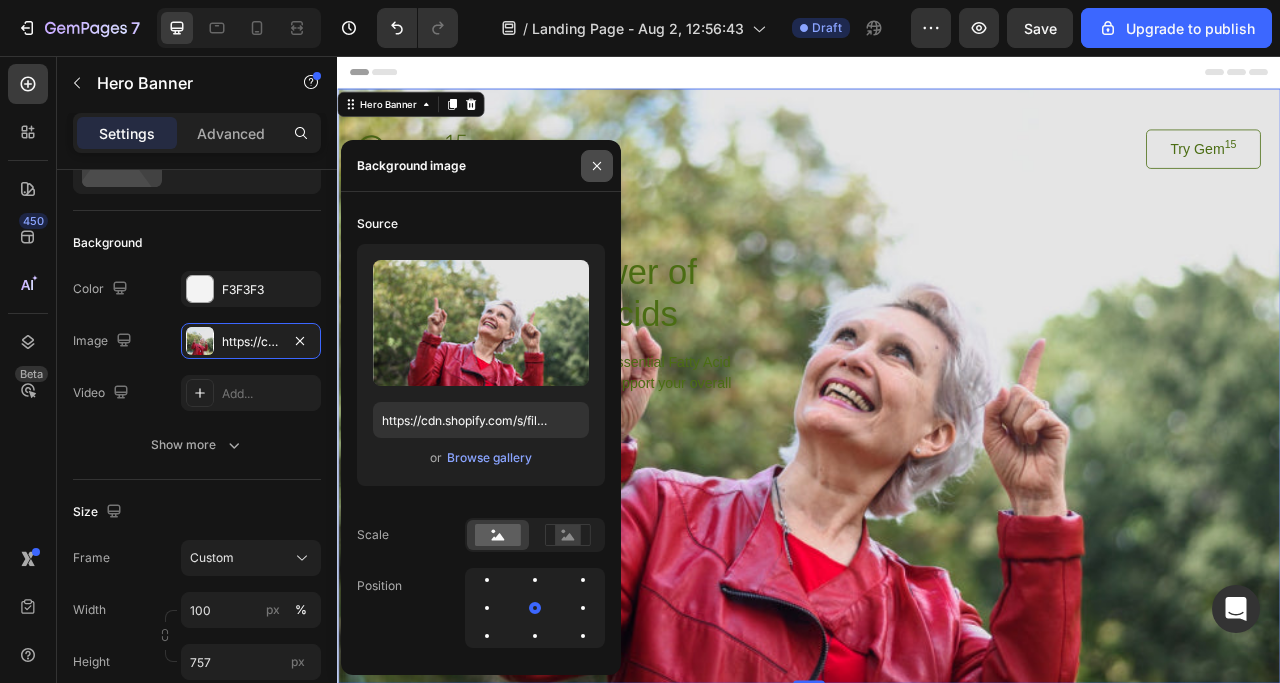 click 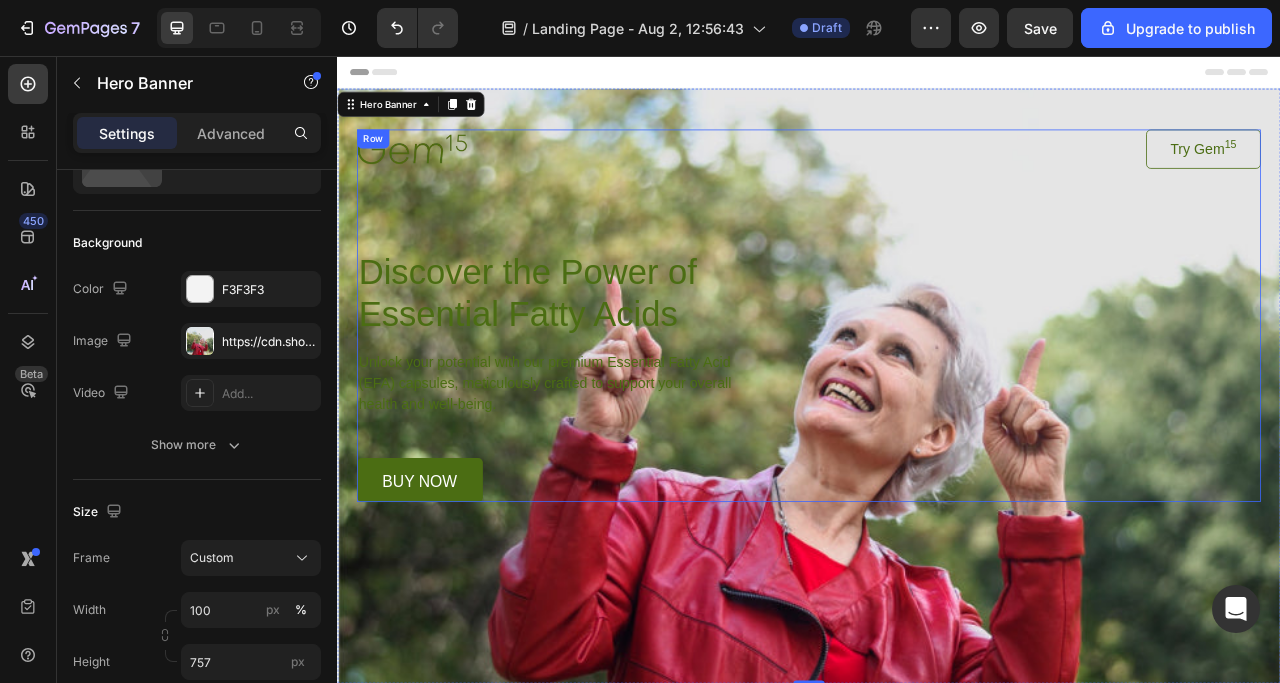 click on "Image Try Gem 15 Button Row Discover the Power of Essential Fatty Acids Heading Unlock your potential with our premium Essential Fatty Acid (EFA) capsules, meticulously crafted to support your overall health and well-being. Text Block buy now Button Row" at bounding box center (937, 386) 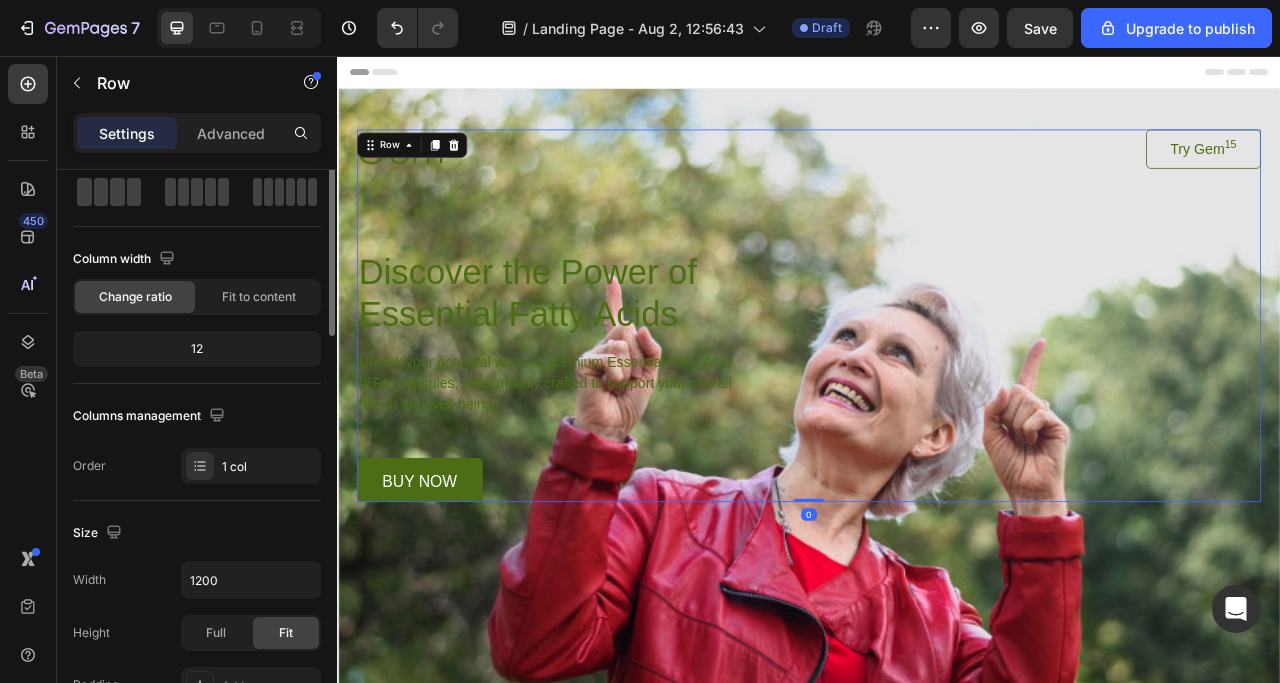 scroll, scrollTop: 0, scrollLeft: 0, axis: both 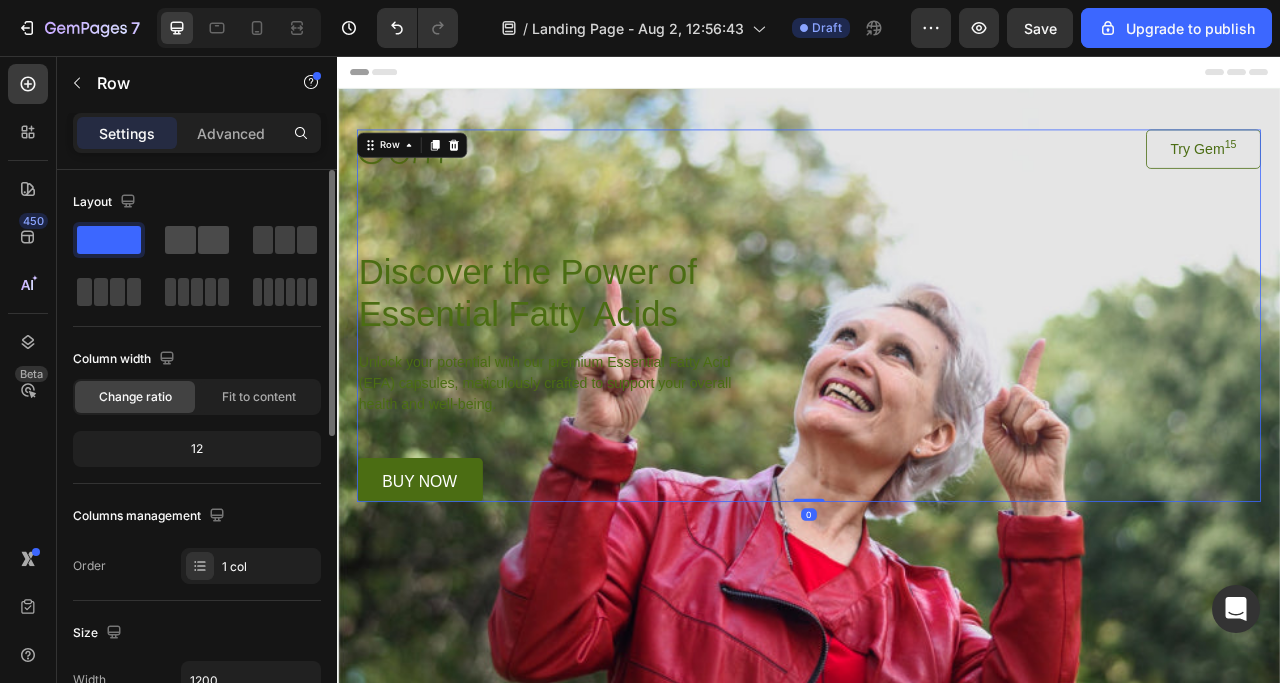 click 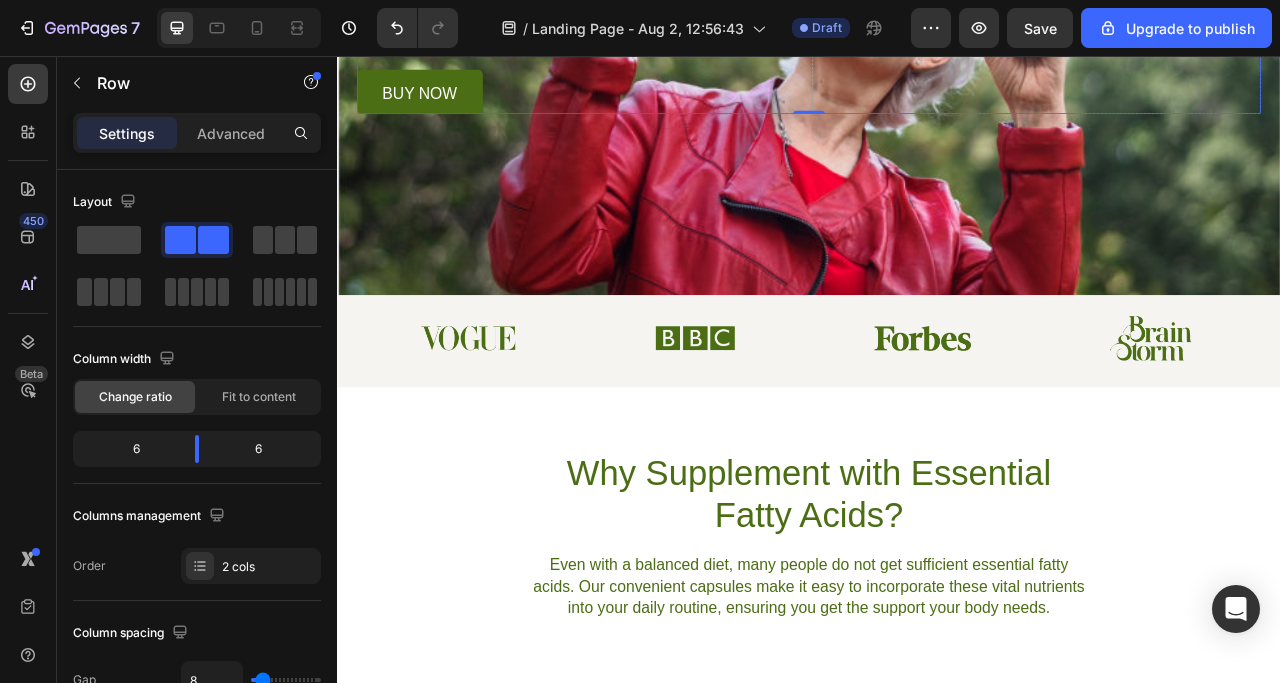 scroll, scrollTop: 500, scrollLeft: 0, axis: vertical 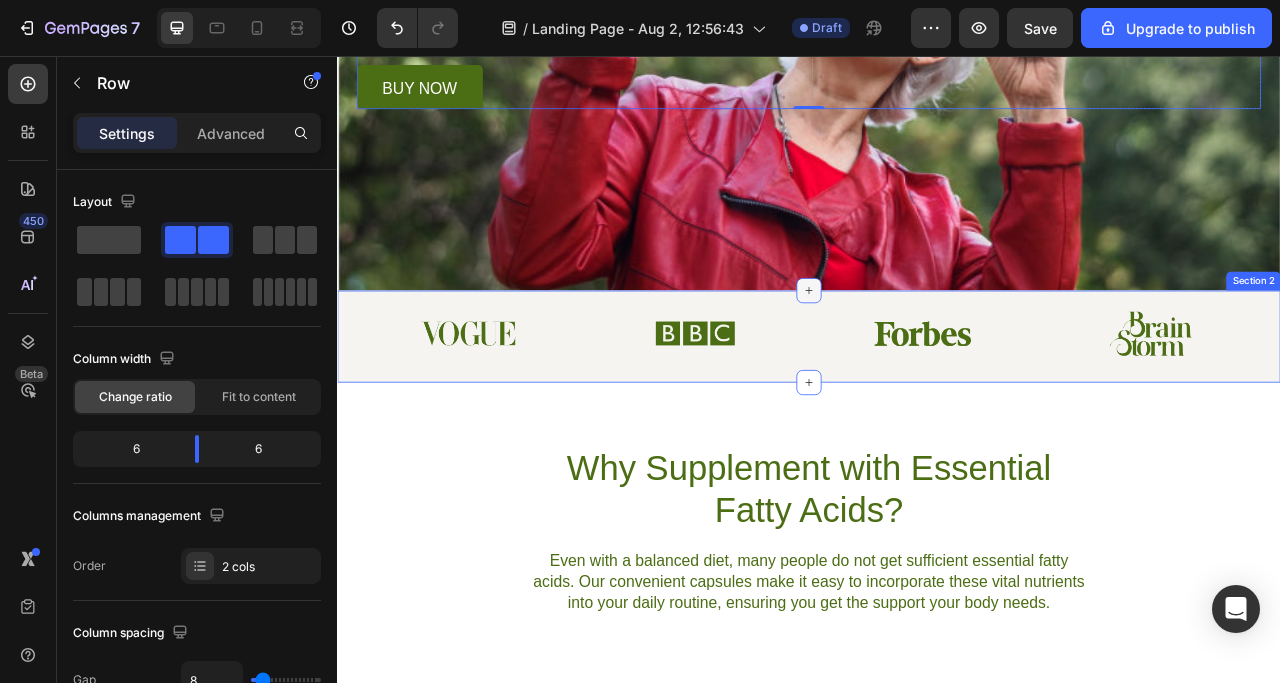 click 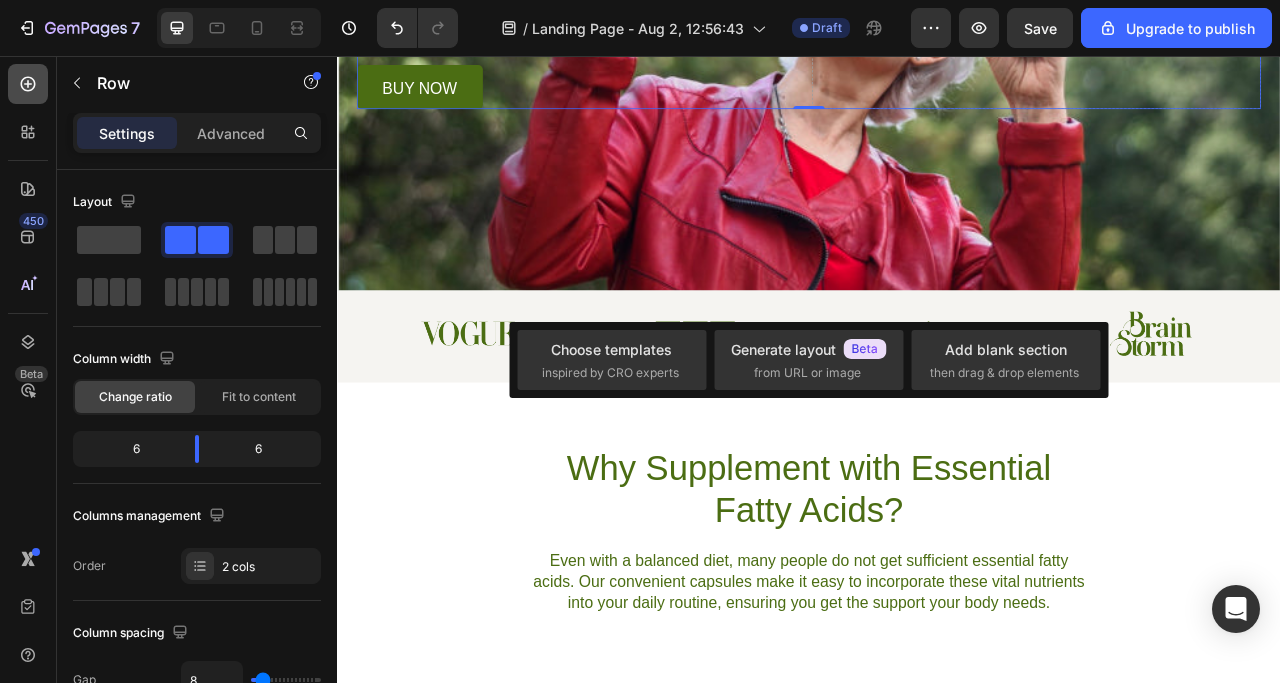 click 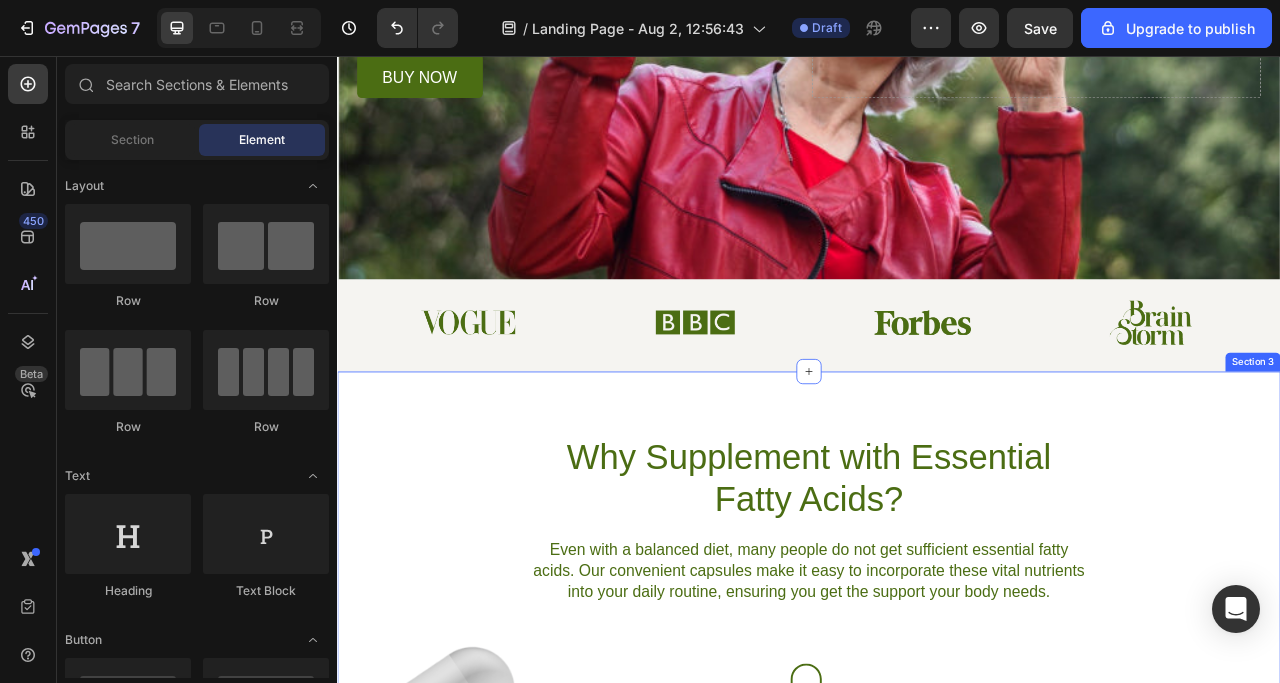 scroll, scrollTop: 500, scrollLeft: 0, axis: vertical 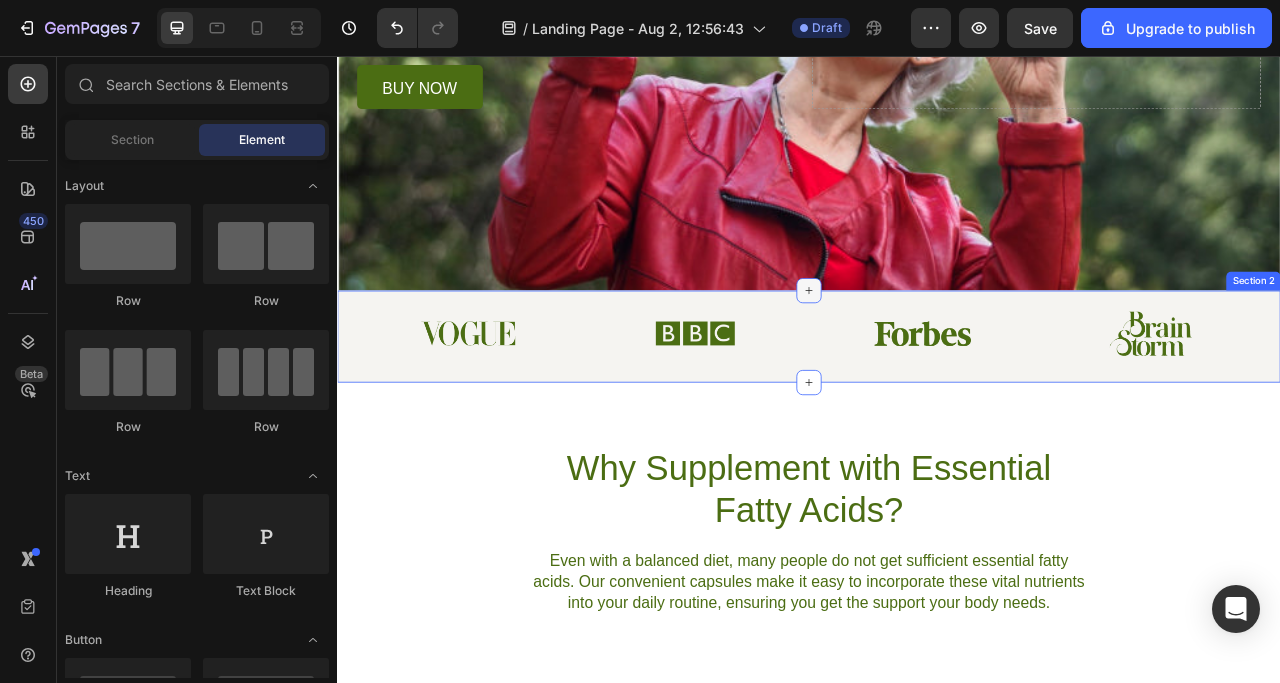 click 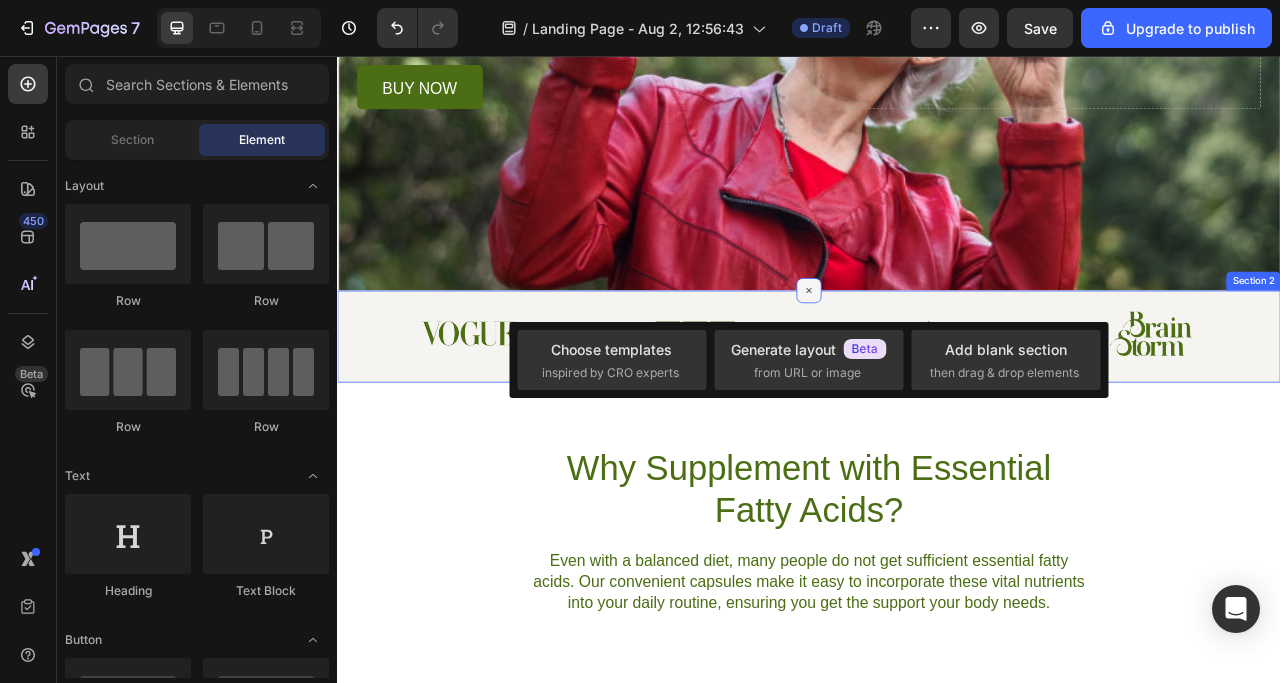 click 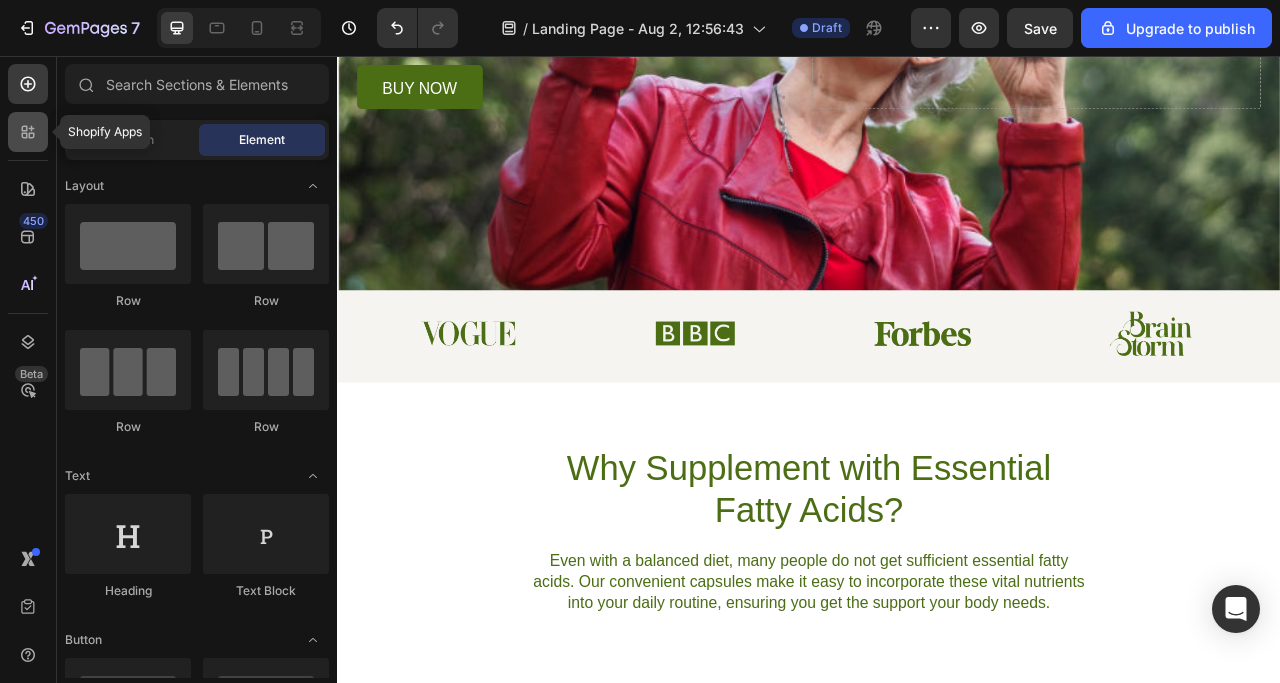 click 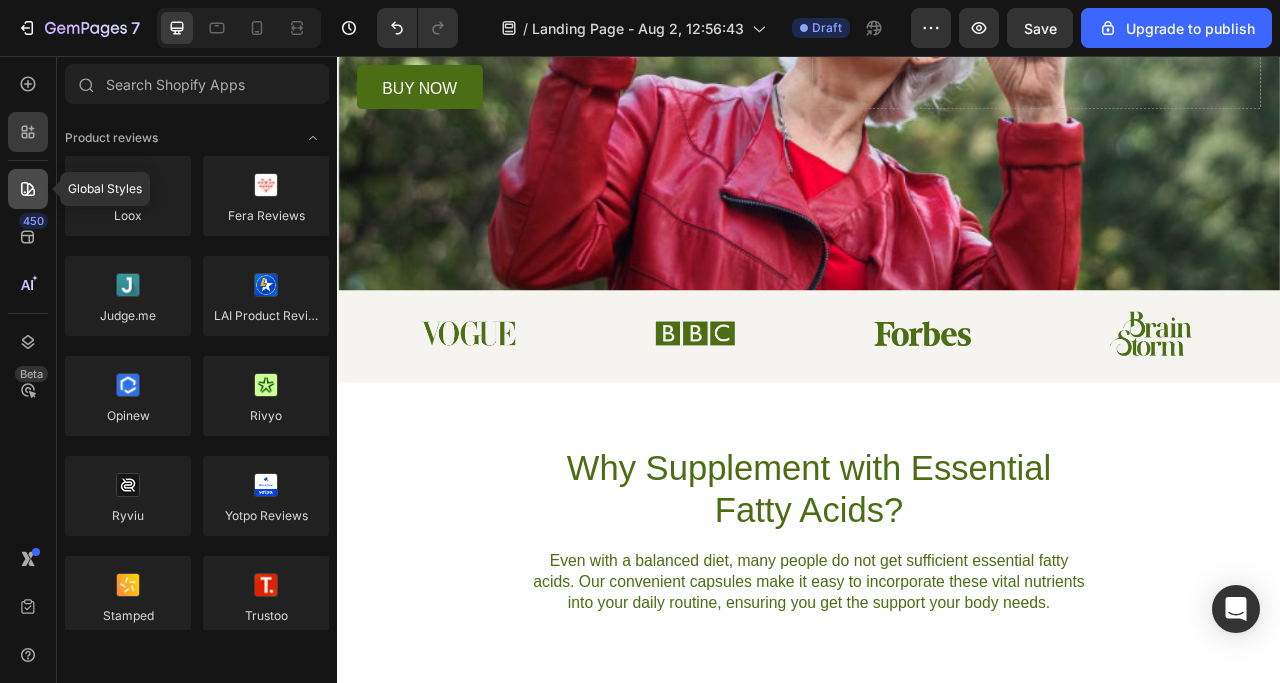 click 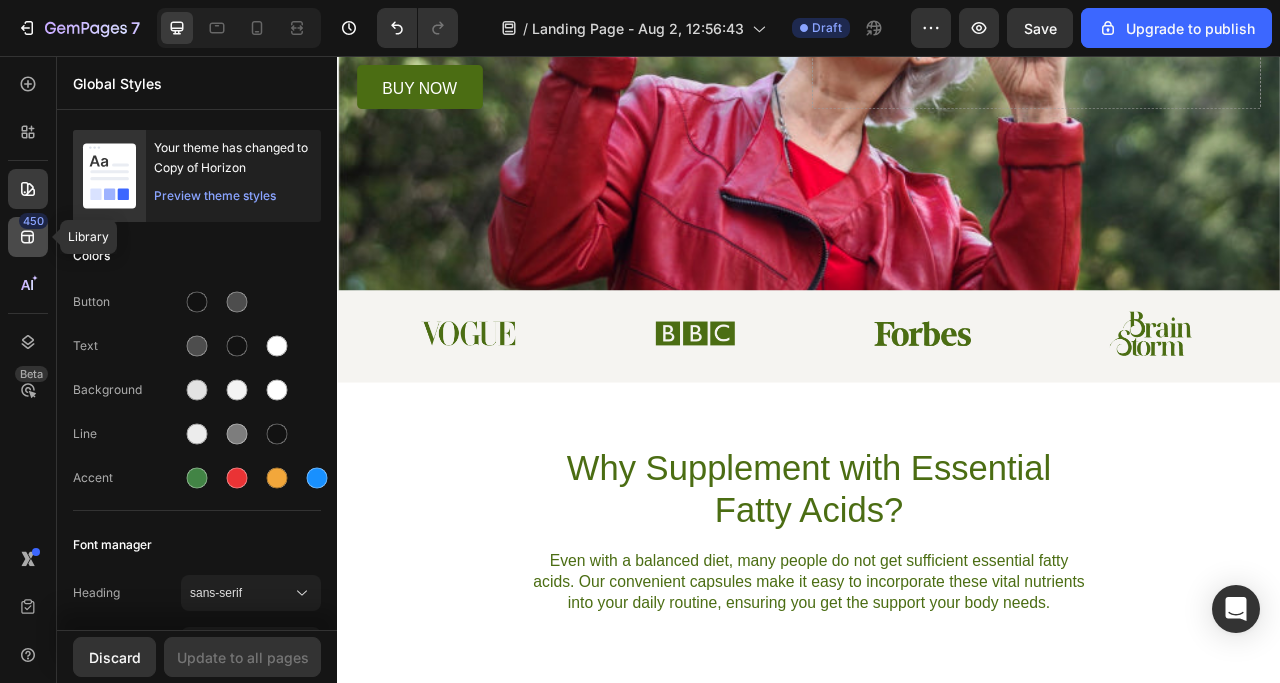 click on "450" 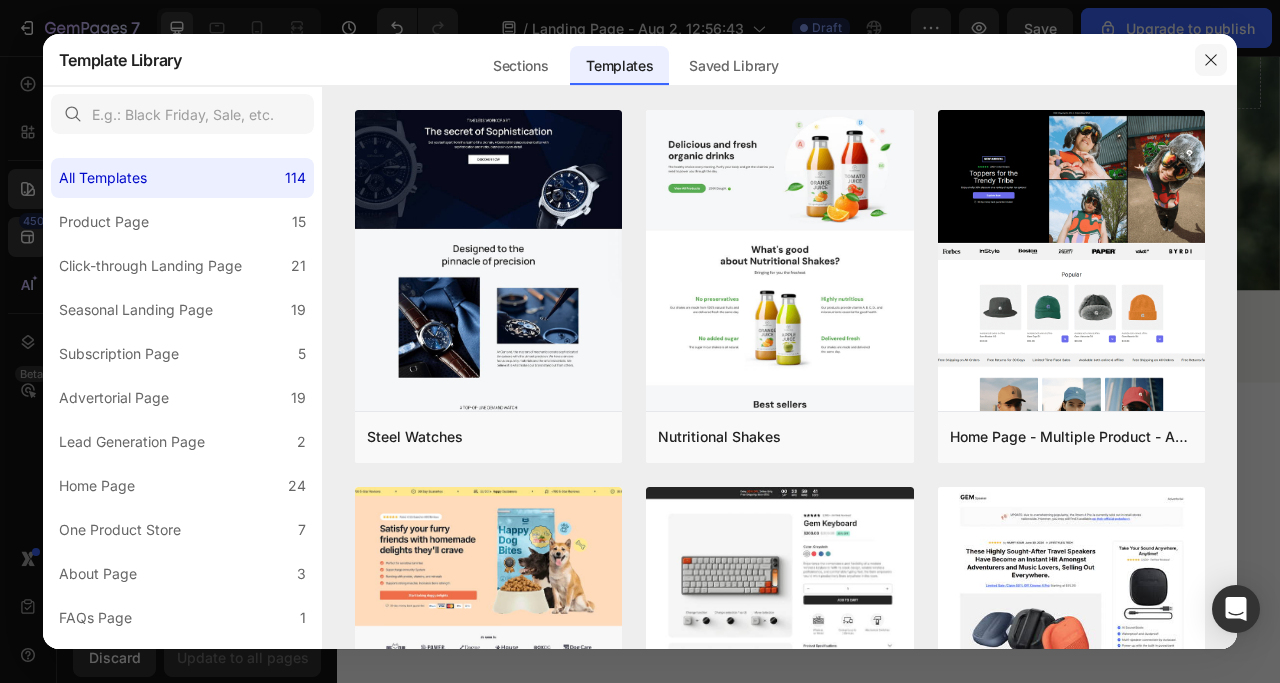 click at bounding box center (1211, 60) 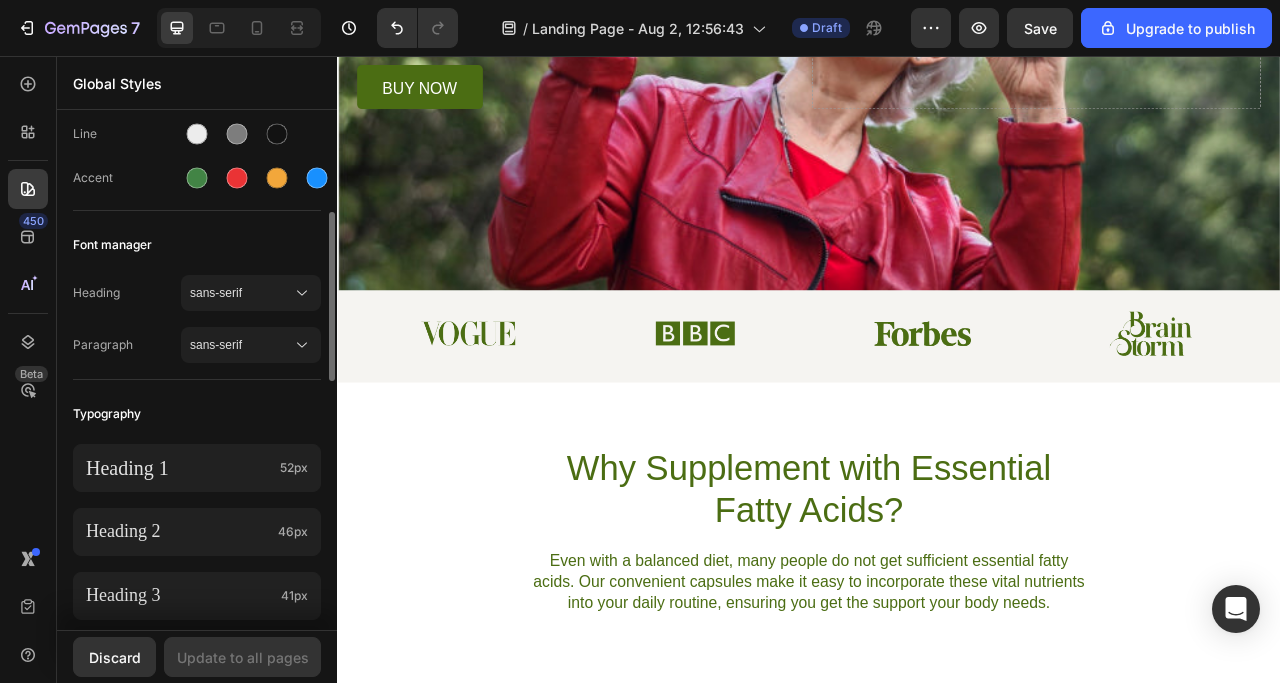 scroll, scrollTop: 0, scrollLeft: 0, axis: both 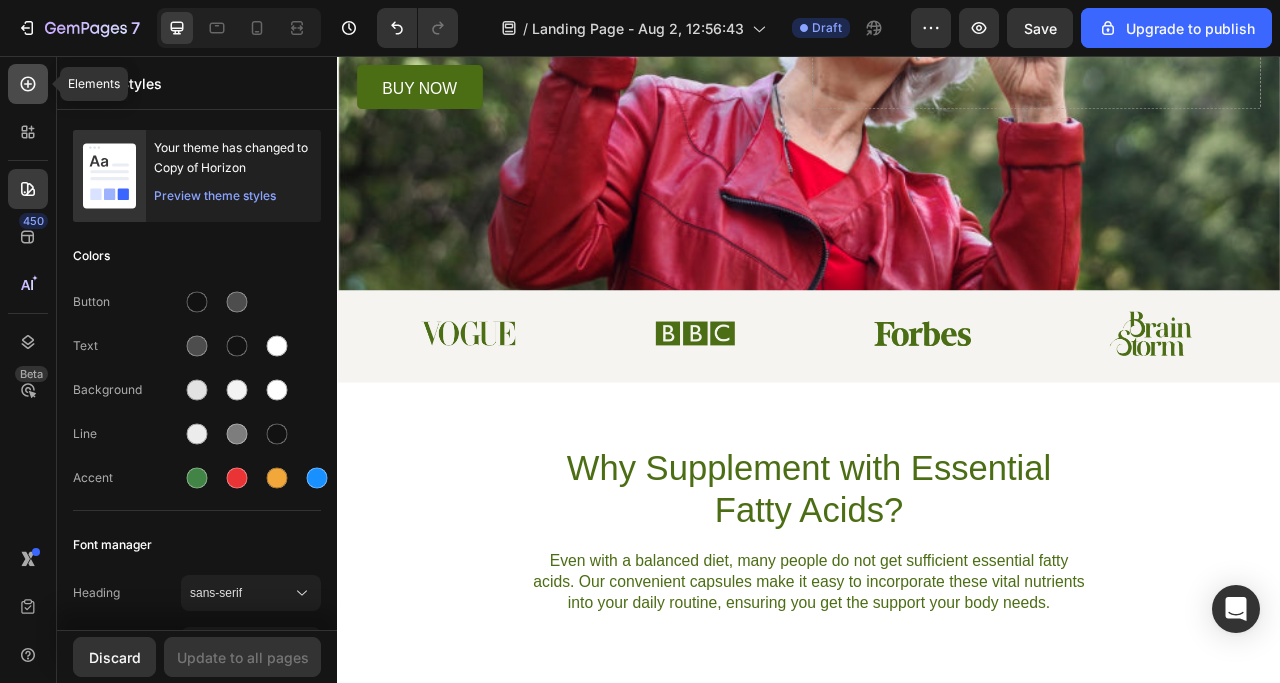 click 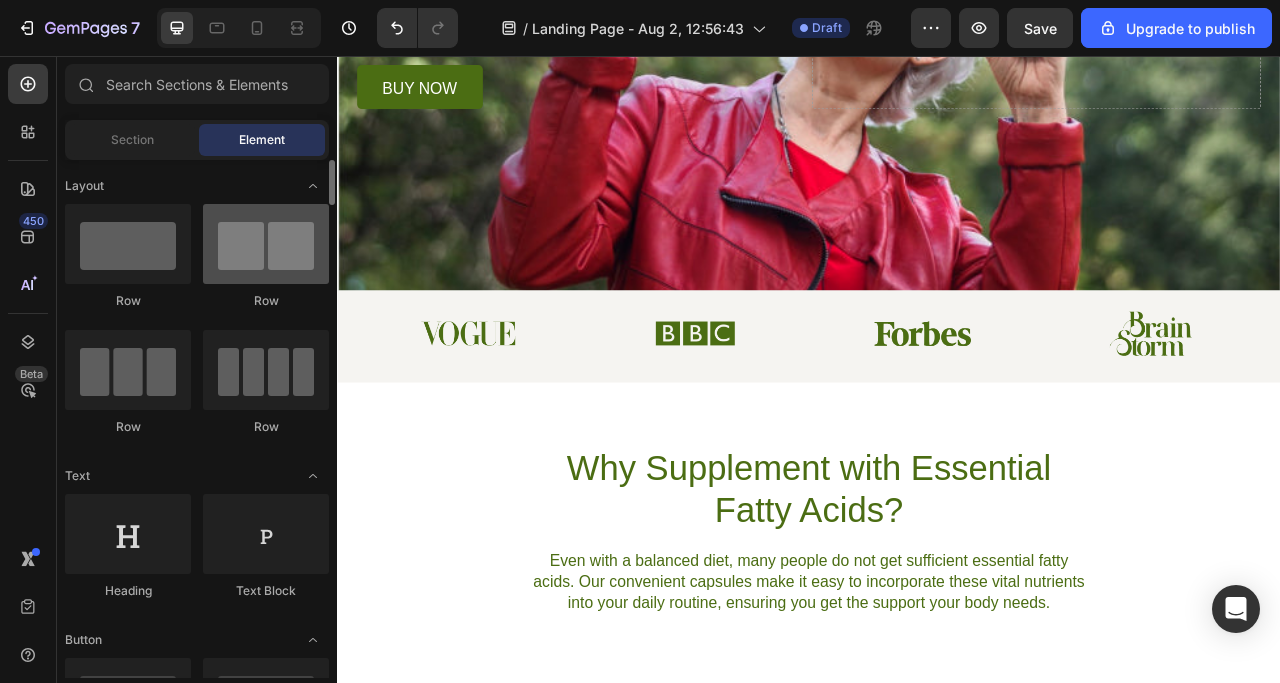 click at bounding box center (266, 244) 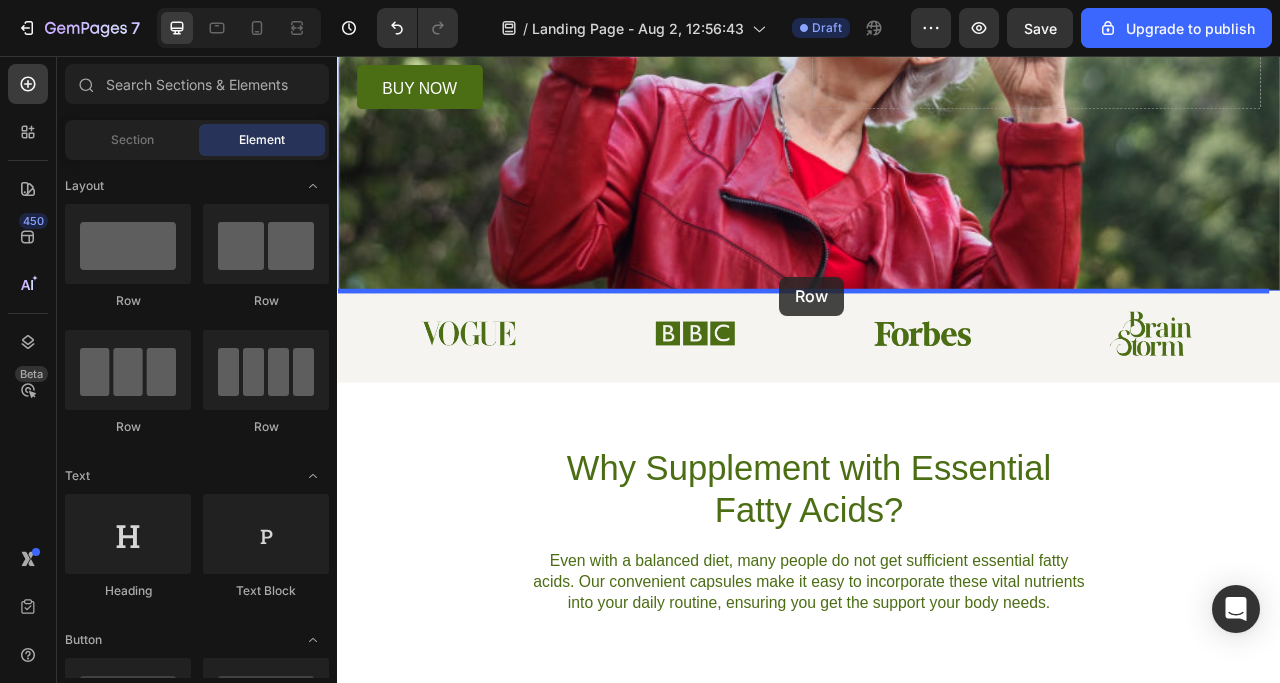 drag, startPoint x: 599, startPoint y: 307, endPoint x: 900, endPoint y: 337, distance: 302.49133 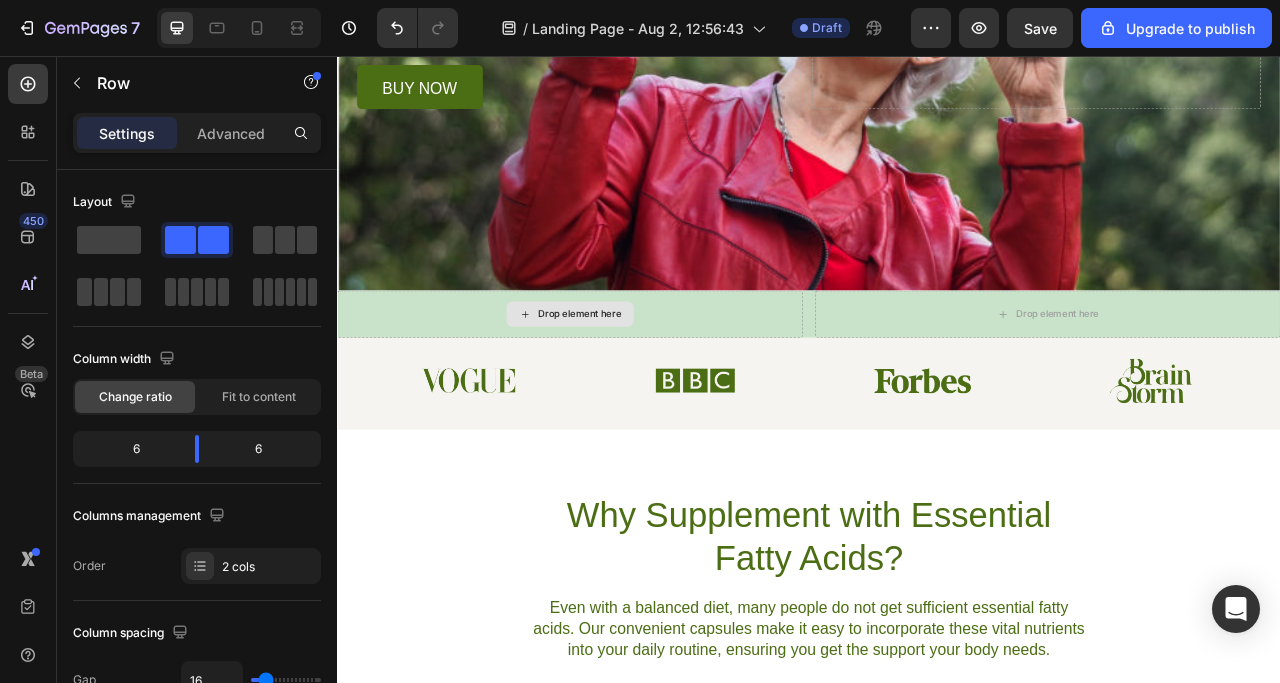 click on "Drop element here" at bounding box center [633, 384] 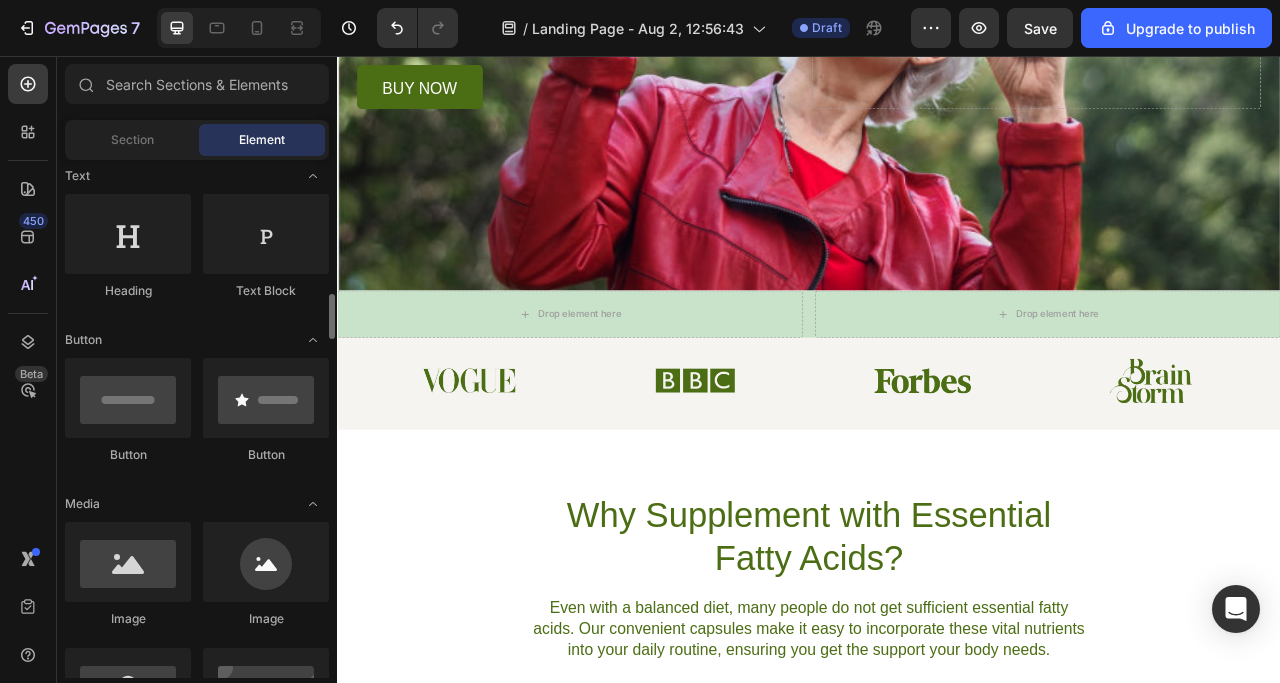 scroll, scrollTop: 400, scrollLeft: 0, axis: vertical 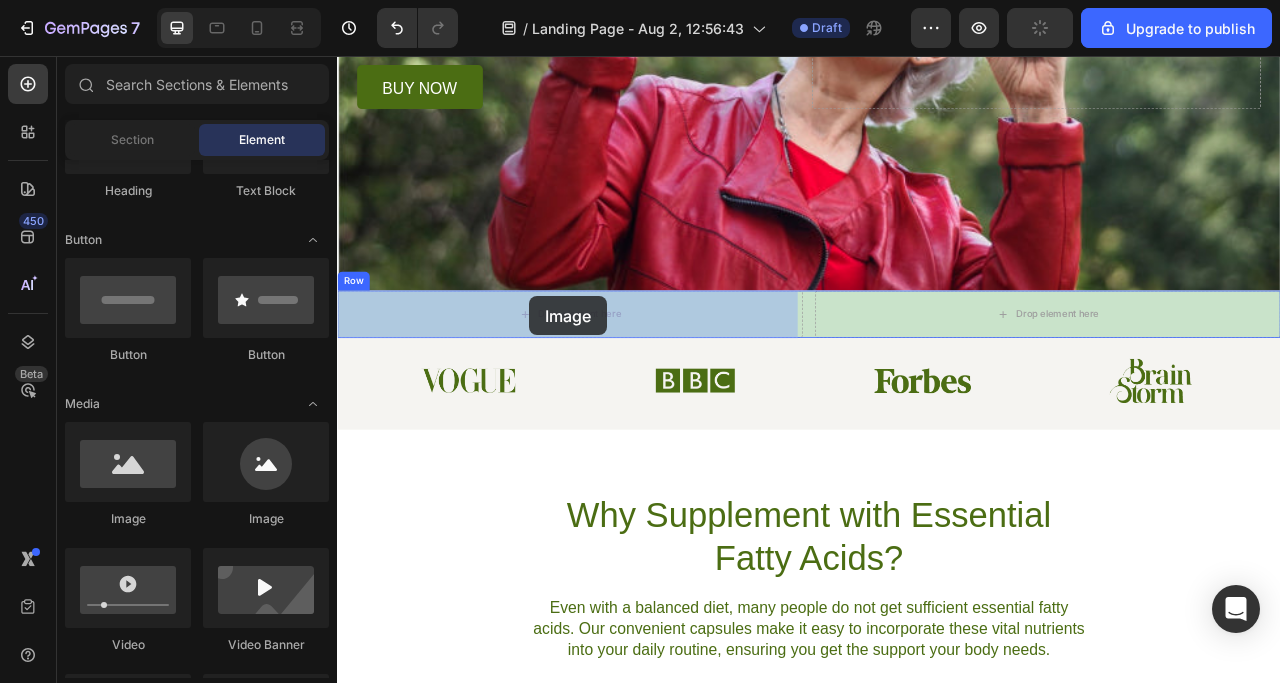 drag, startPoint x: 483, startPoint y: 532, endPoint x: 581, endPoint y: 362, distance: 196.22437 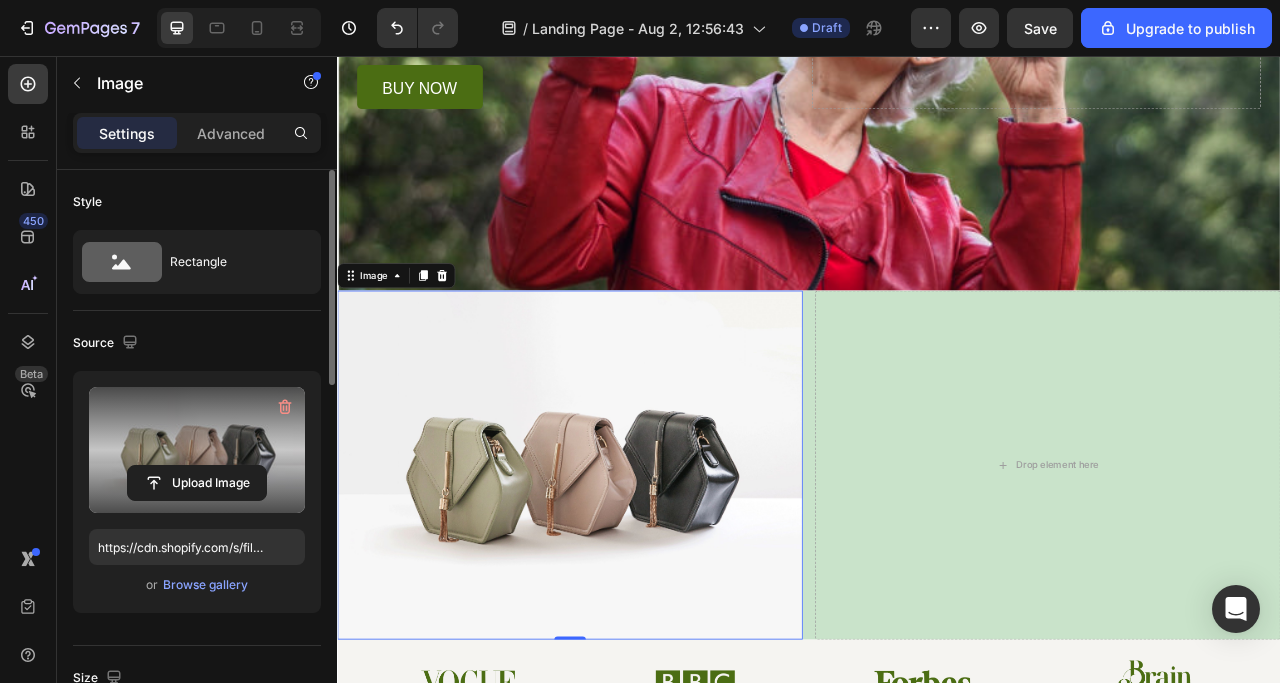 click at bounding box center (197, 450) 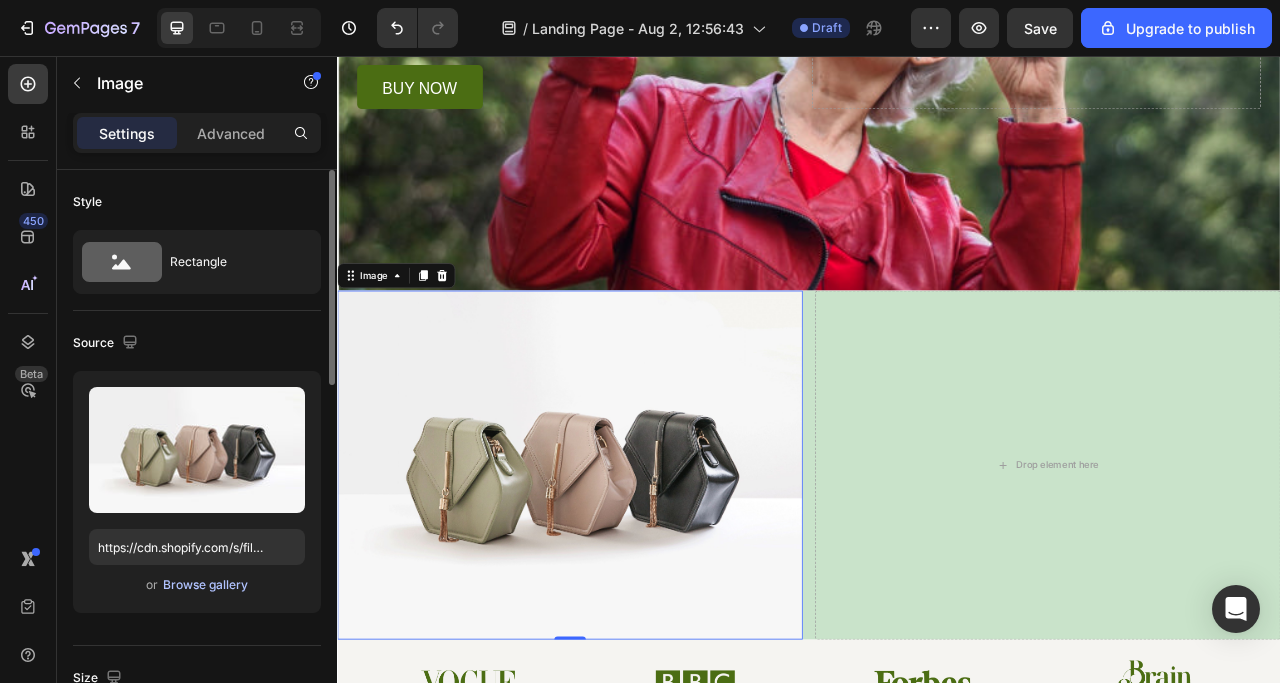 click on "Browse gallery" at bounding box center (205, 585) 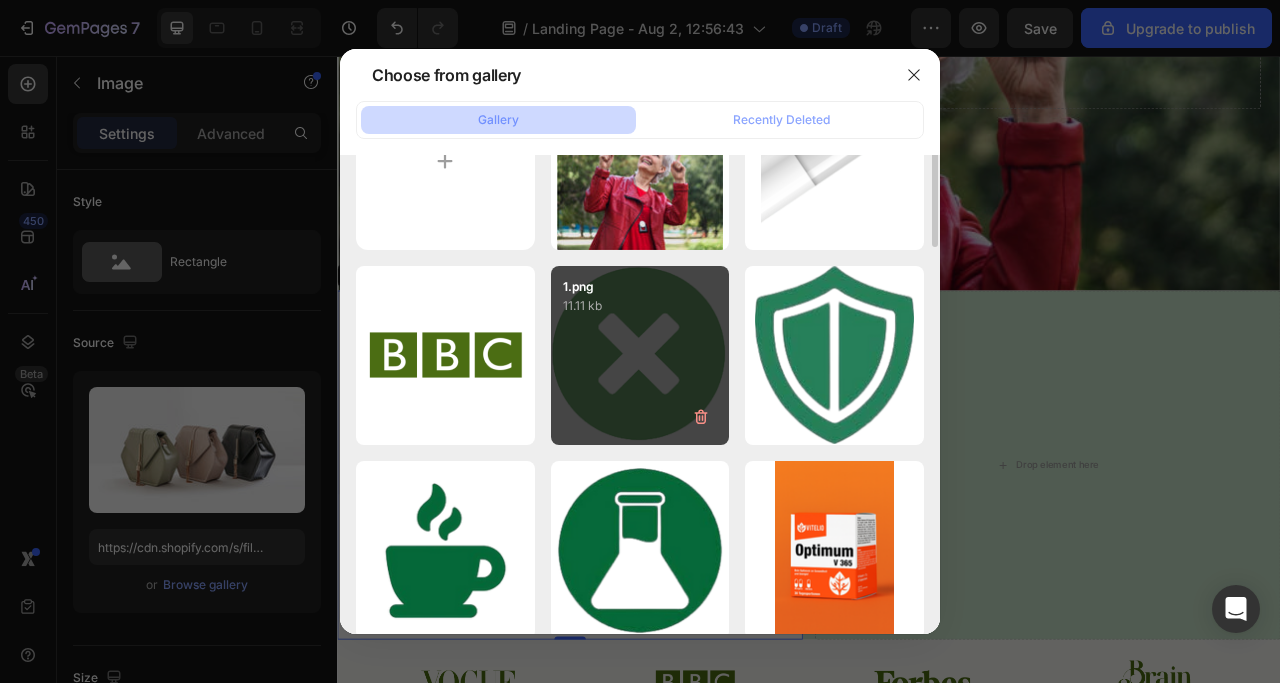 scroll, scrollTop: 0, scrollLeft: 0, axis: both 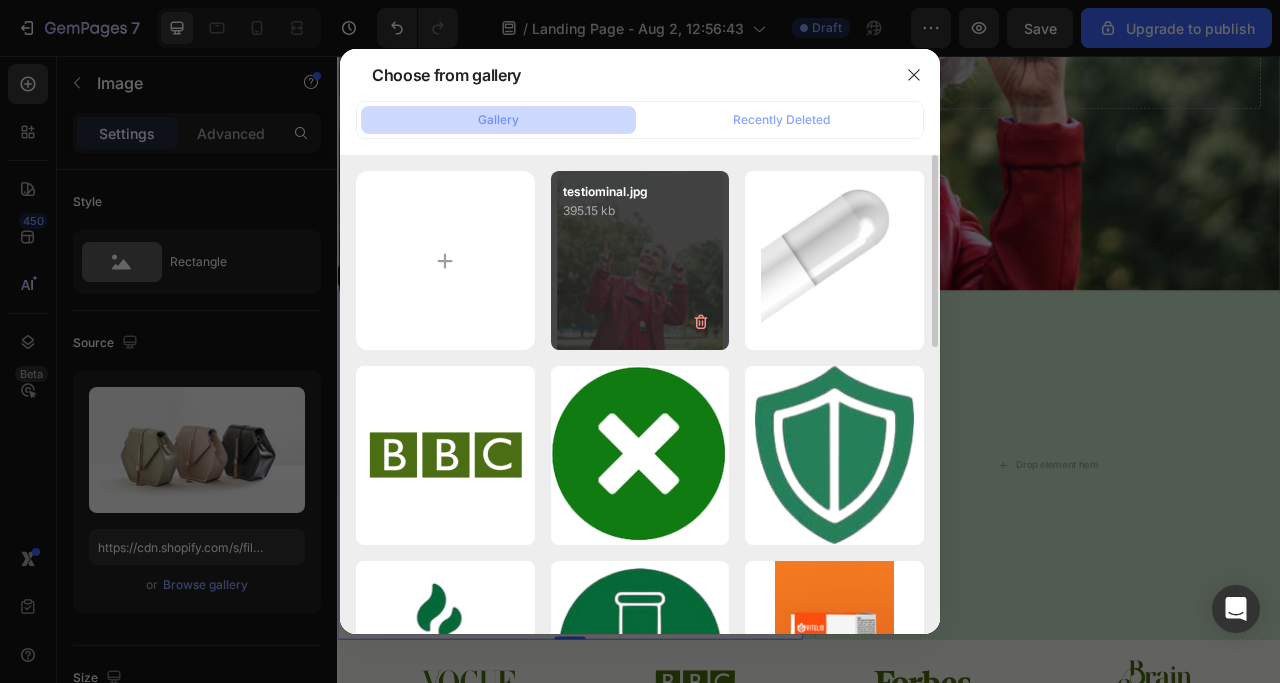 click on "testiominal.jpg 395.15 kb" at bounding box center [640, 260] 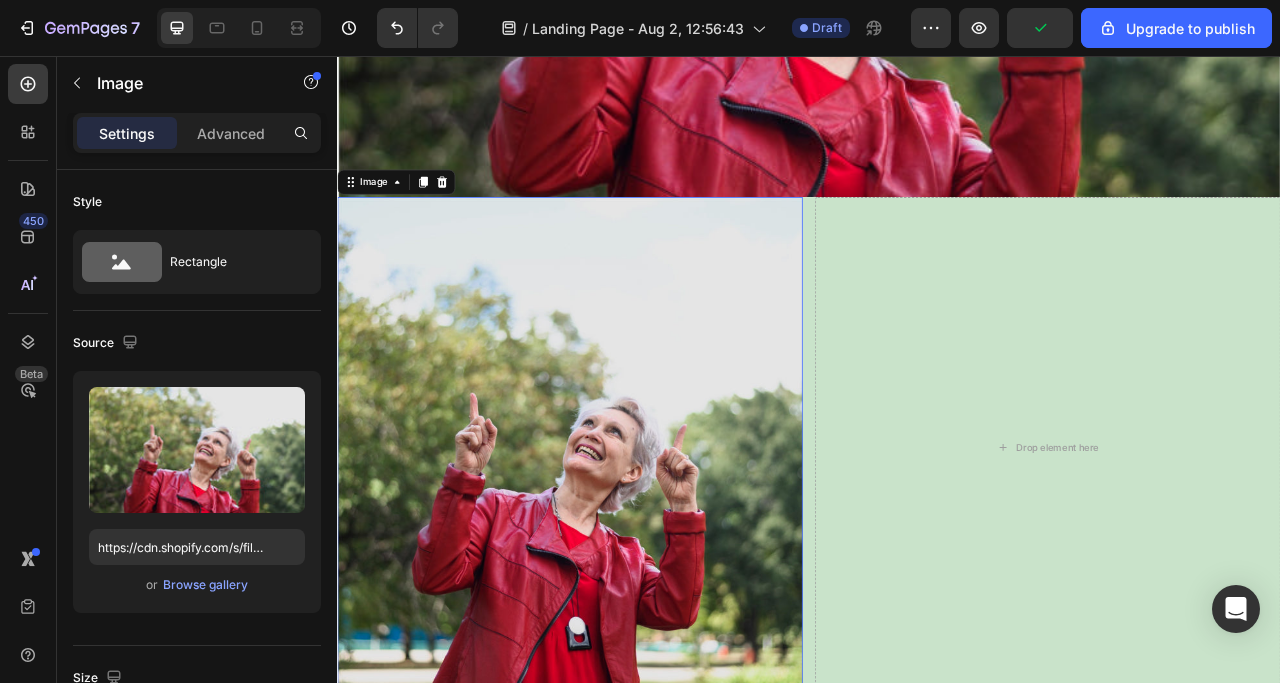 scroll, scrollTop: 600, scrollLeft: 0, axis: vertical 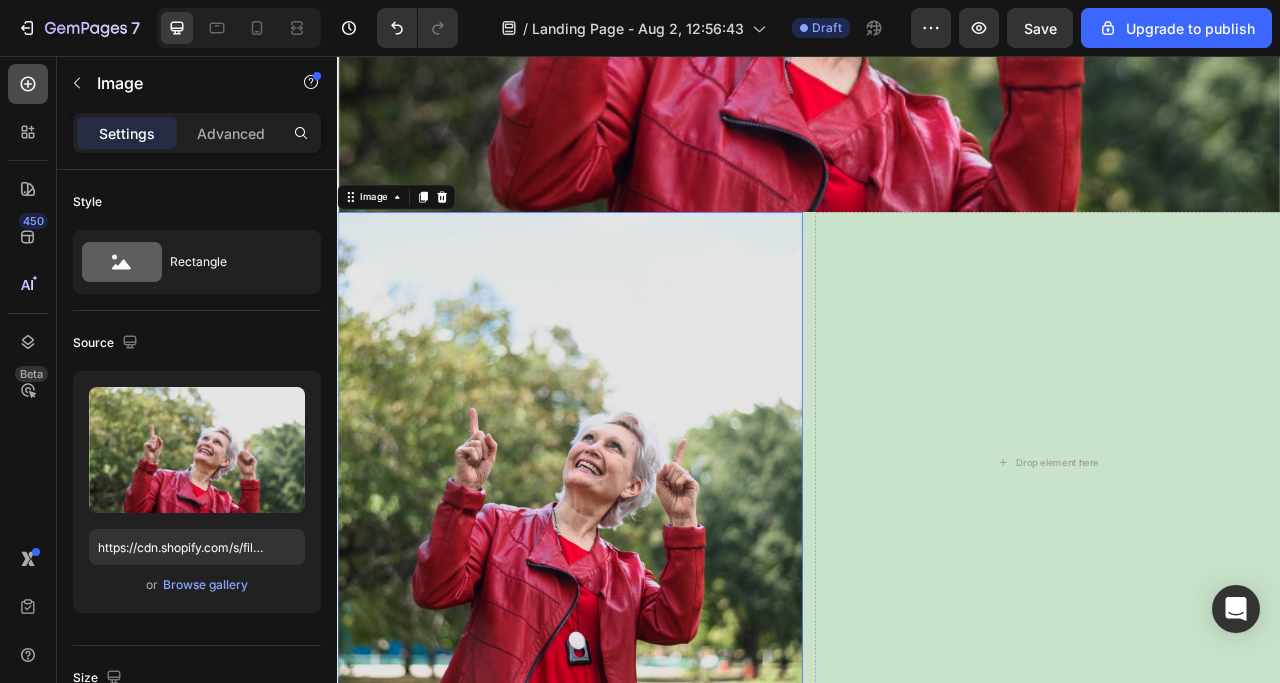 click 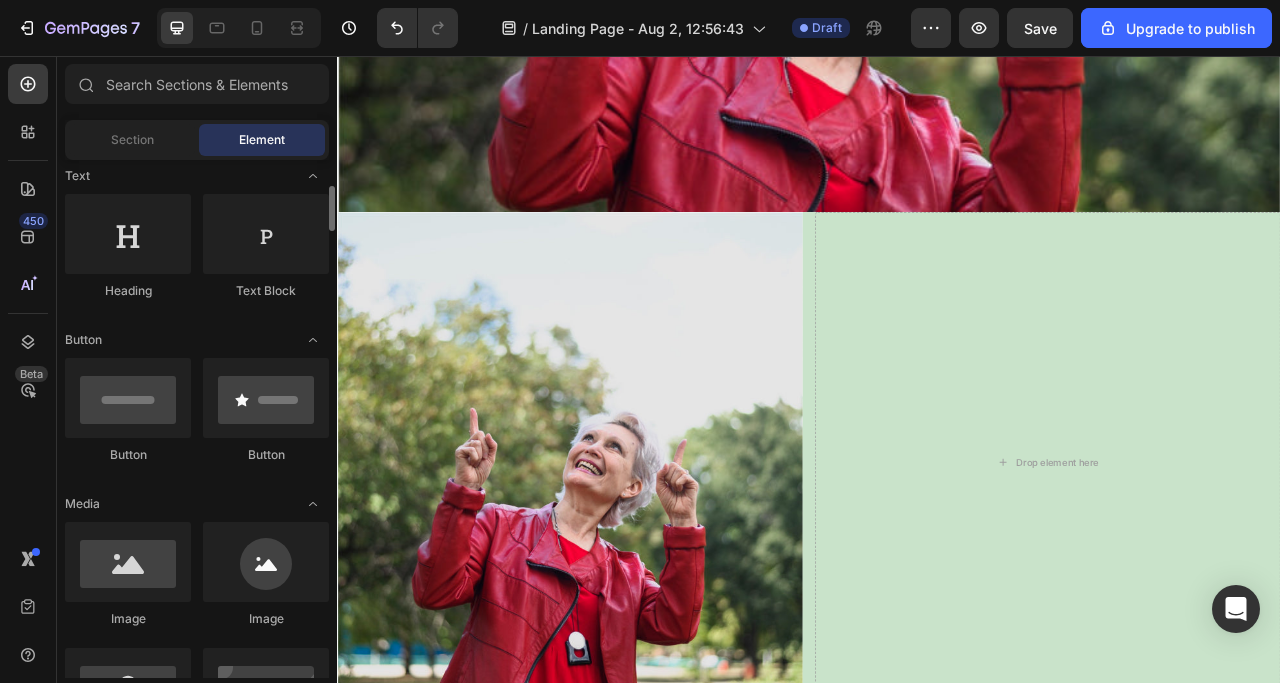 scroll, scrollTop: 200, scrollLeft: 0, axis: vertical 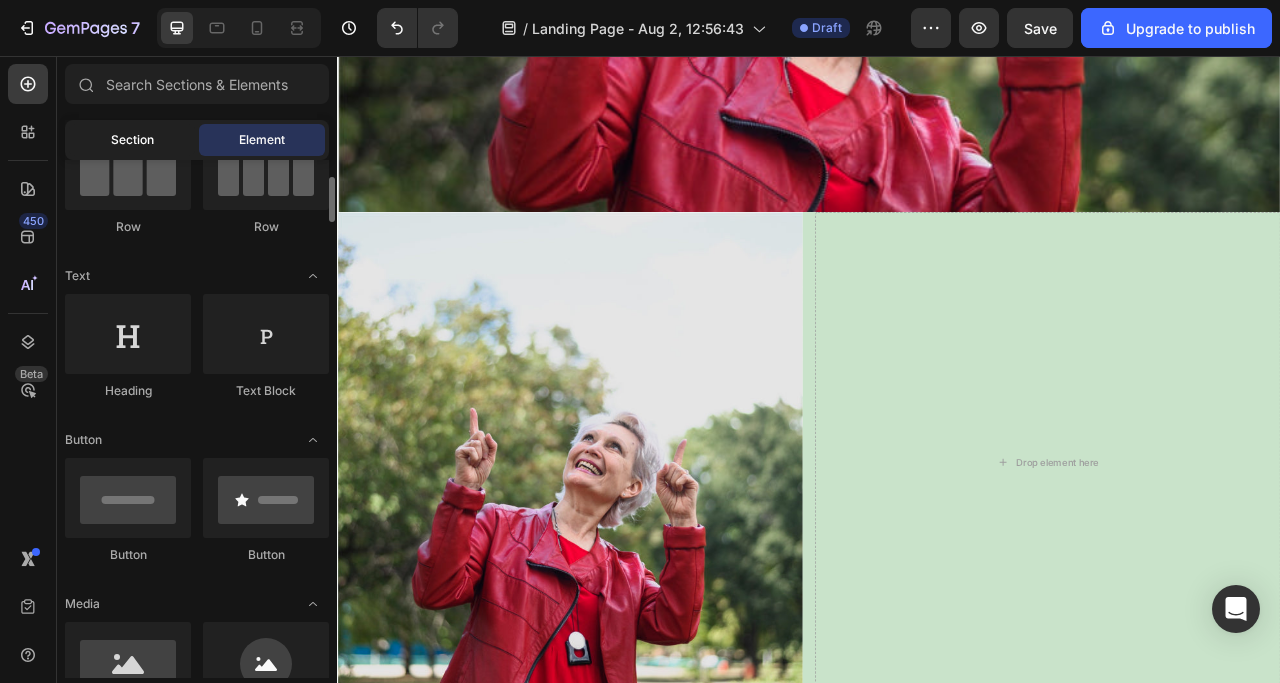 click on "Section" at bounding box center (132, 140) 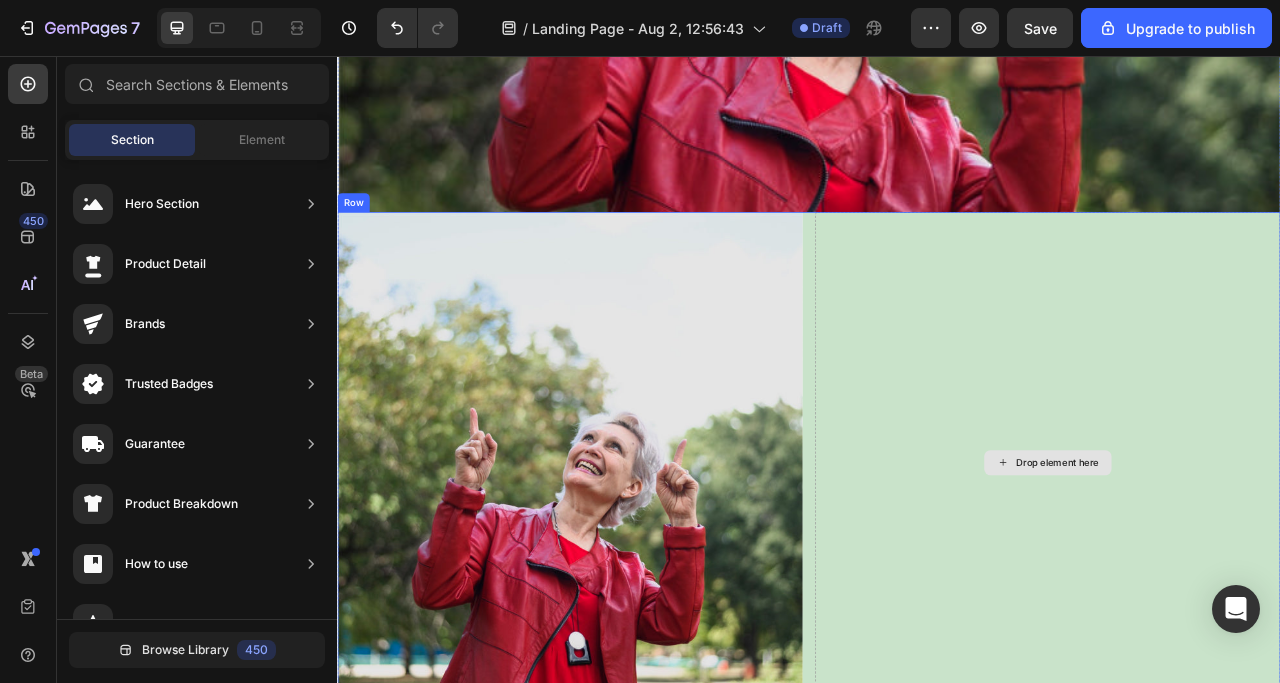click on "Drop element here" at bounding box center [1253, 573] 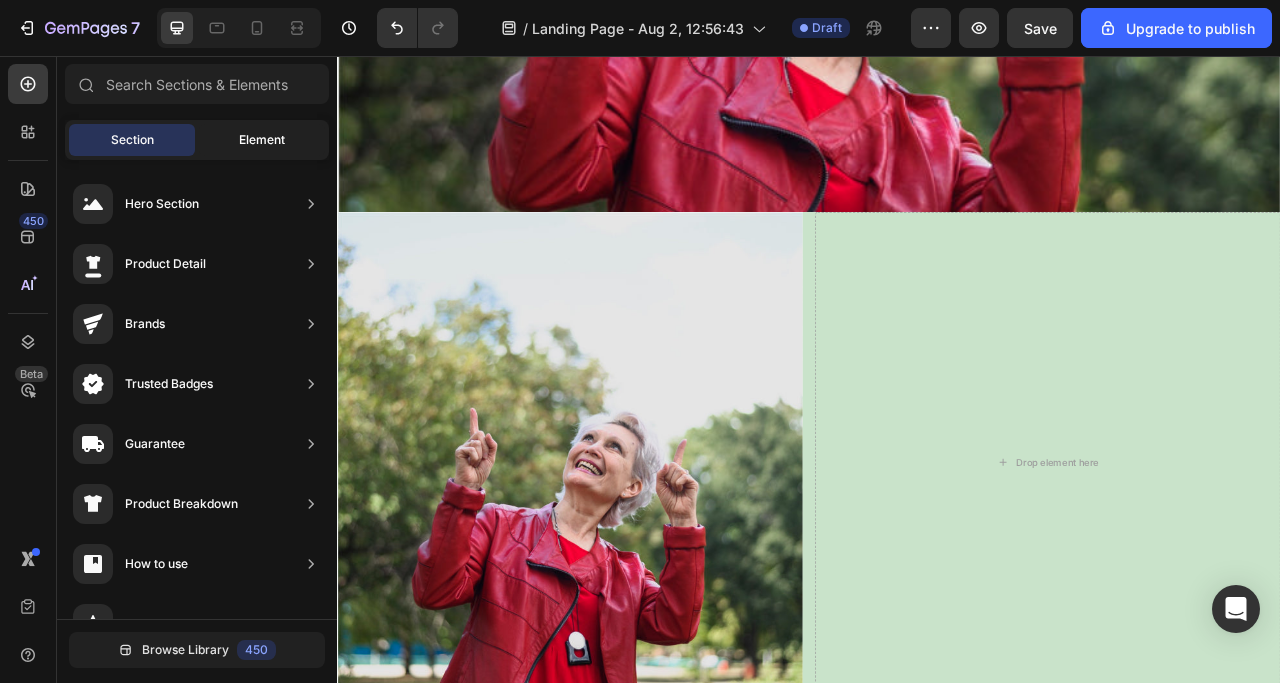 click on "Element" 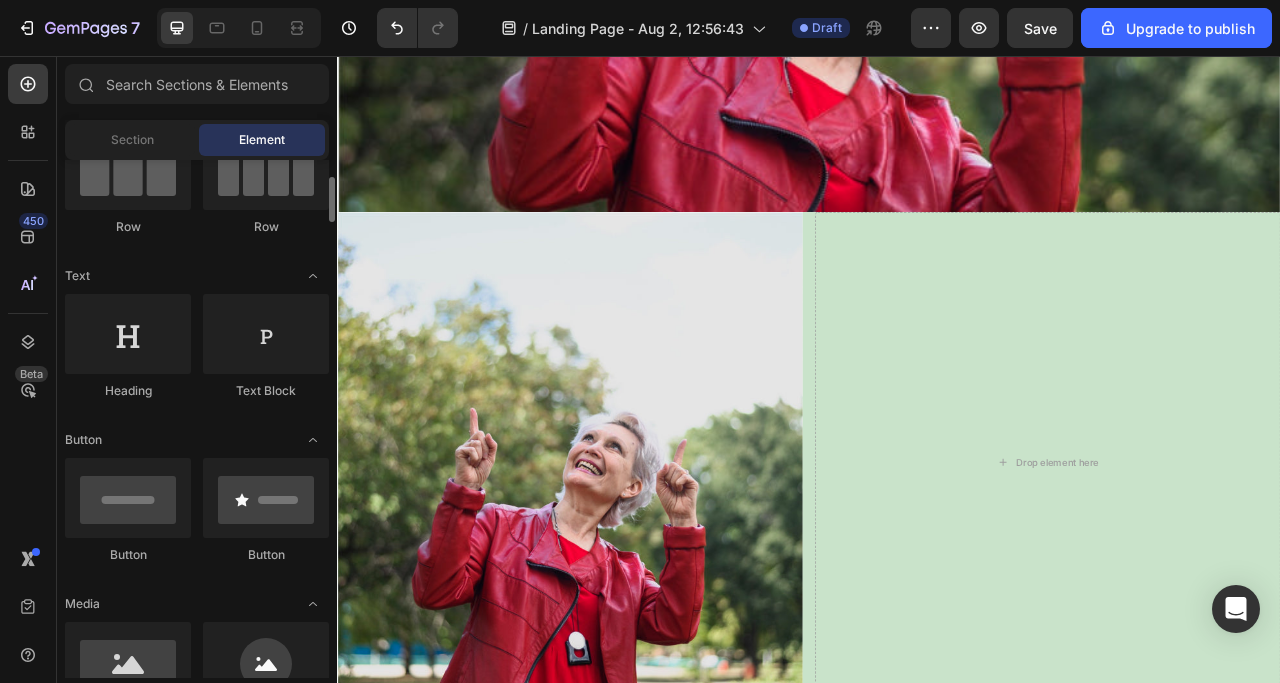 scroll, scrollTop: 300, scrollLeft: 0, axis: vertical 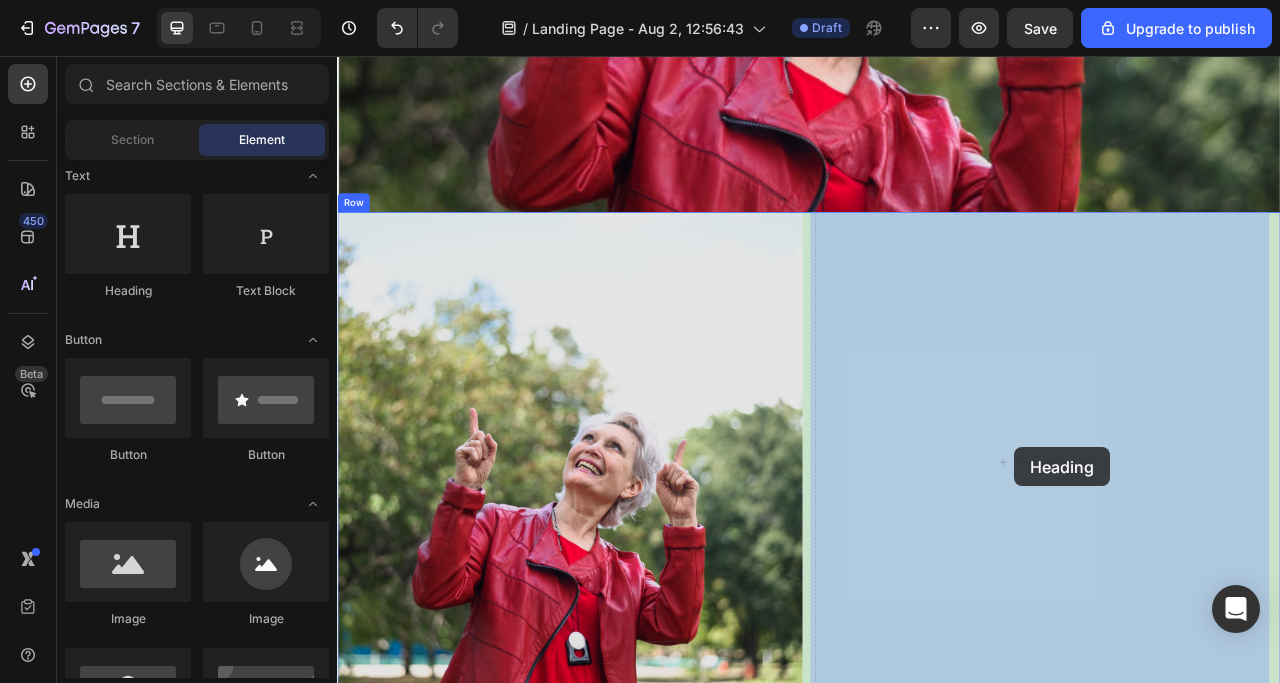 drag, startPoint x: 450, startPoint y: 288, endPoint x: 1199, endPoint y: 554, distance: 794.8314 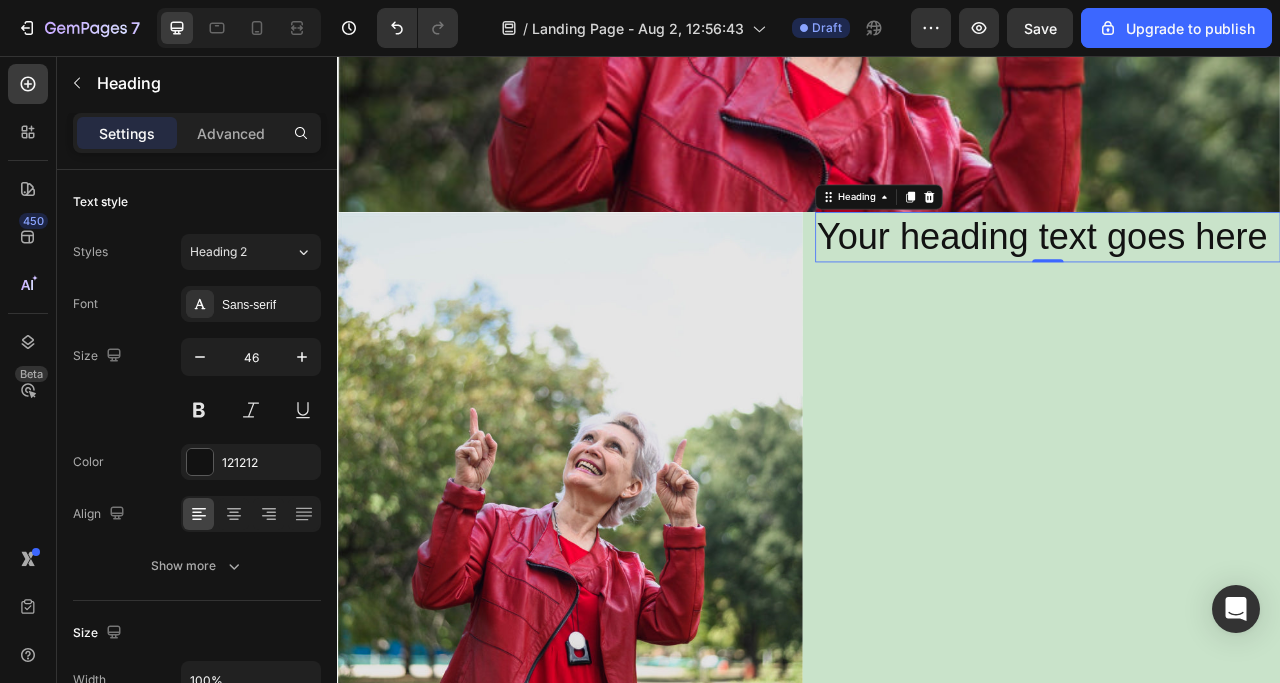 click on "Your heading text goes here" at bounding box center (1241, 286) 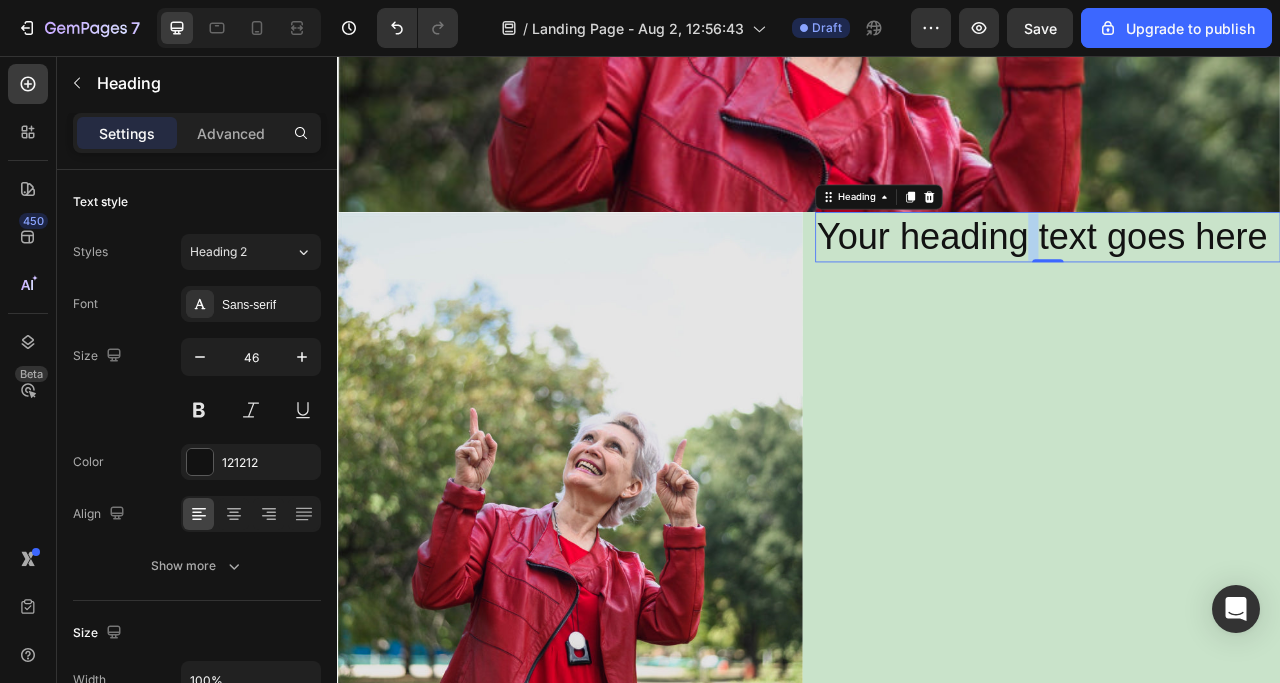 click on "Your heading text goes here" at bounding box center [1241, 286] 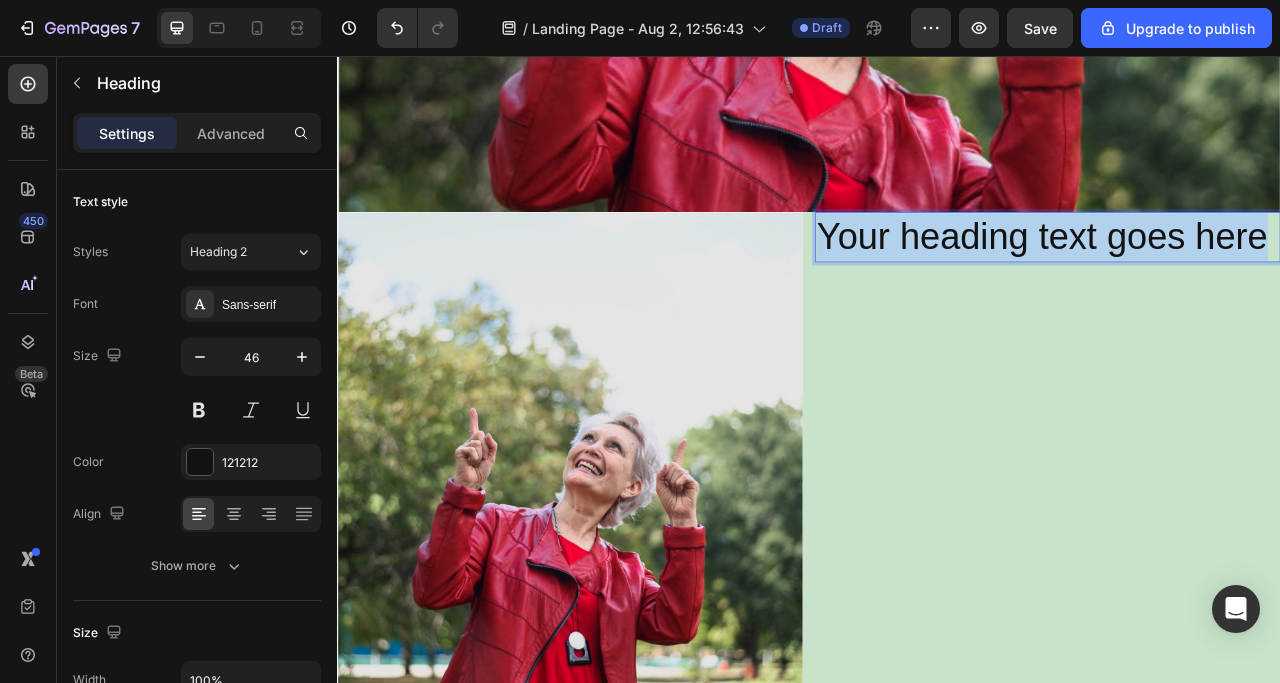 click on "Your heading text goes here" at bounding box center [1241, 286] 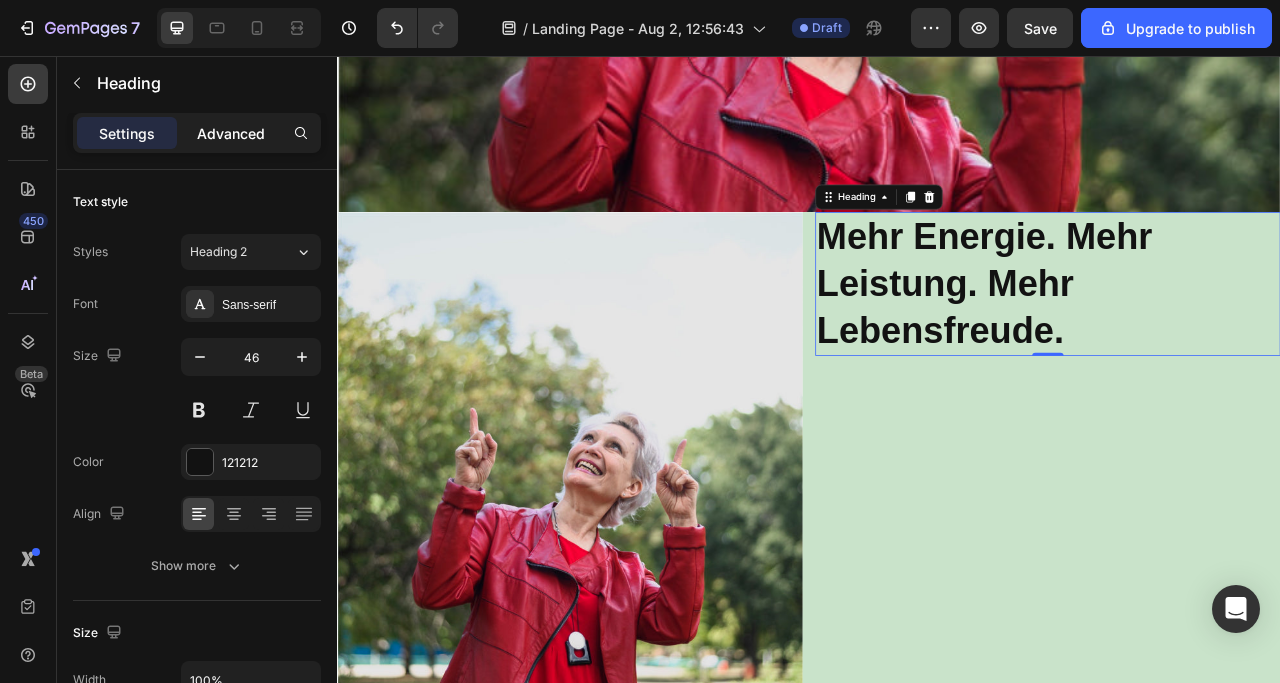 click on "Advanced" at bounding box center (231, 133) 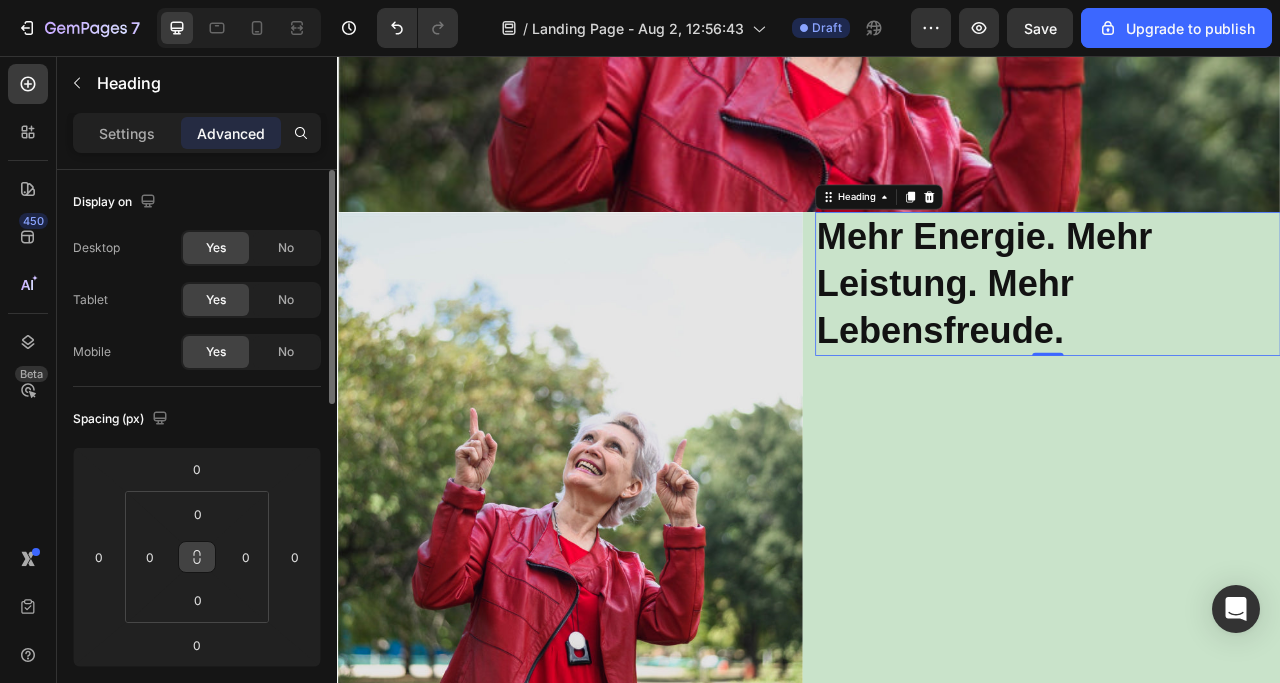 click 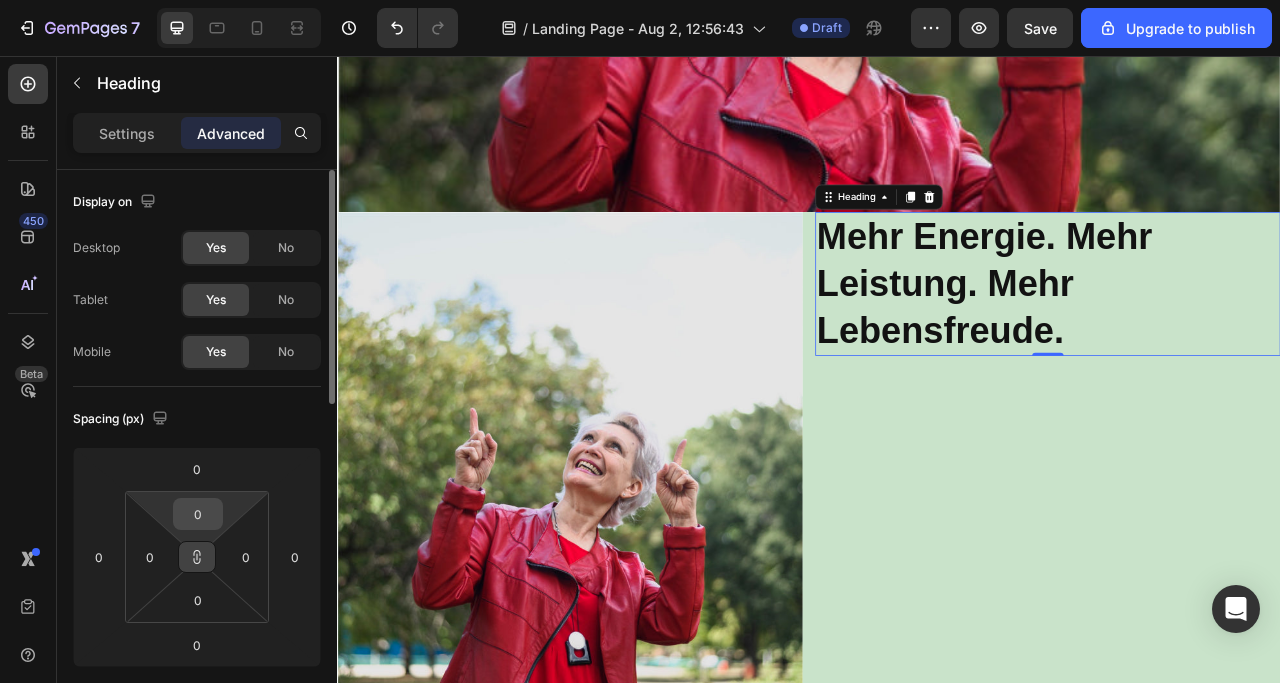 click on "0" at bounding box center (198, 514) 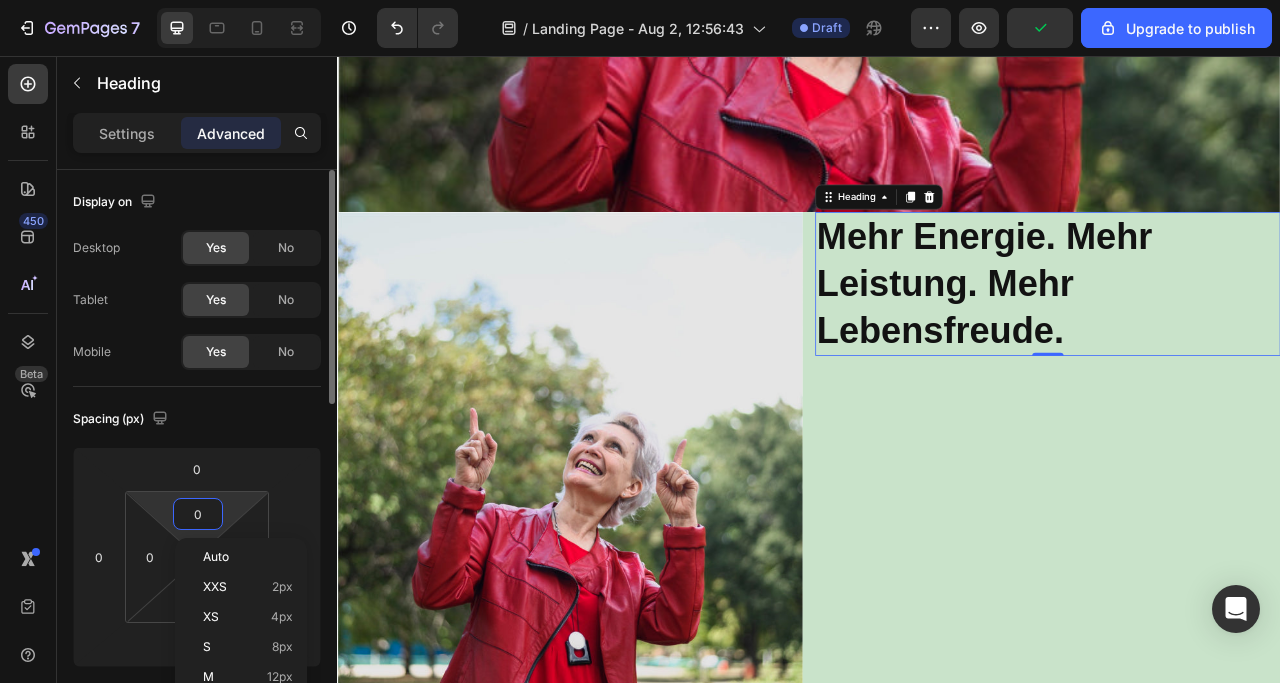 type on "4" 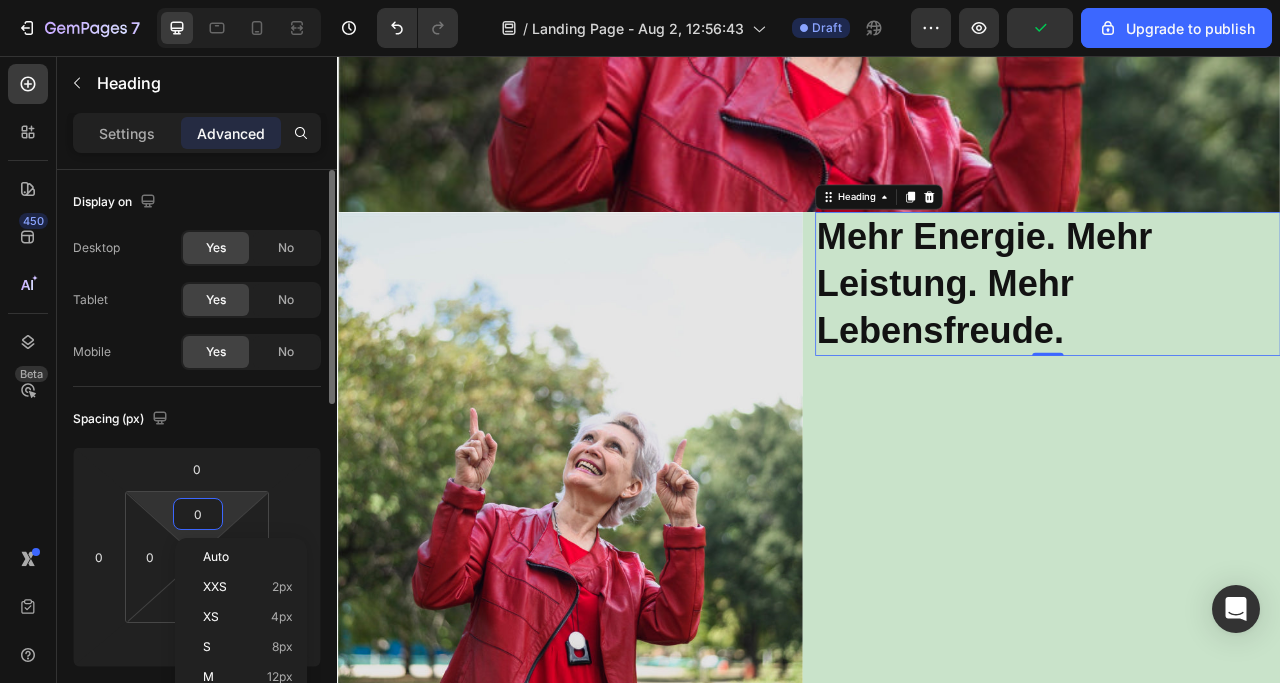 type on "4" 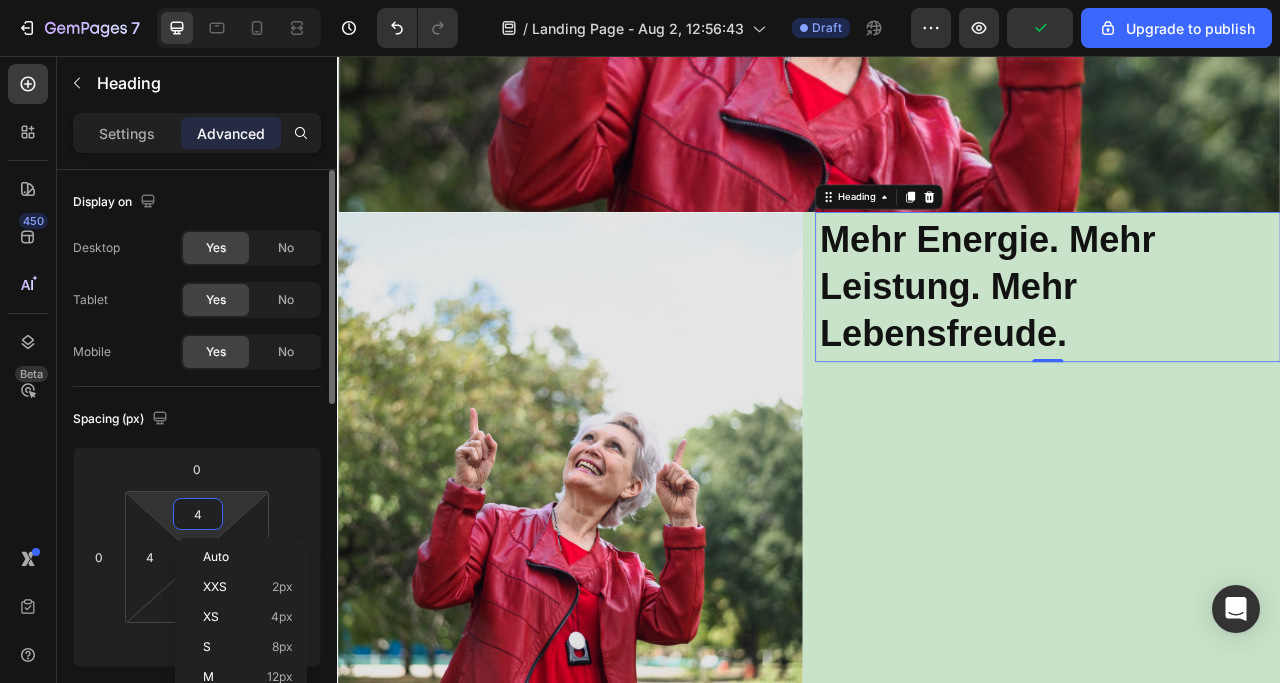 type on "40" 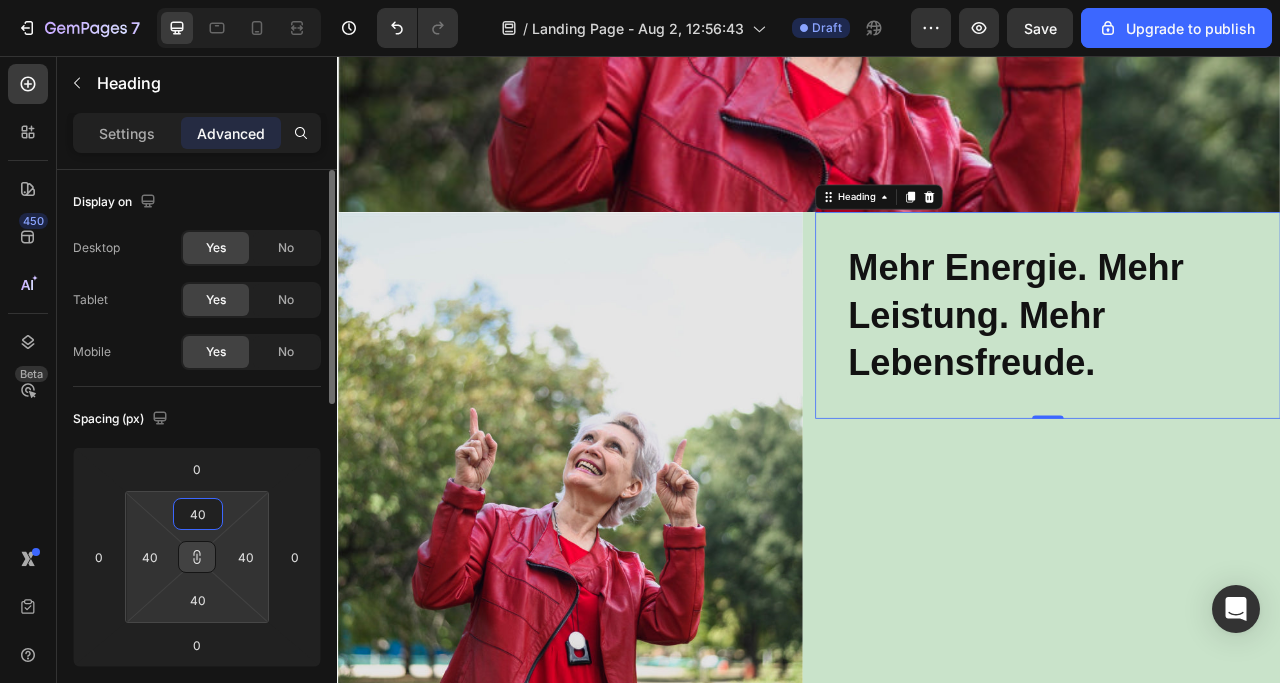type on "40" 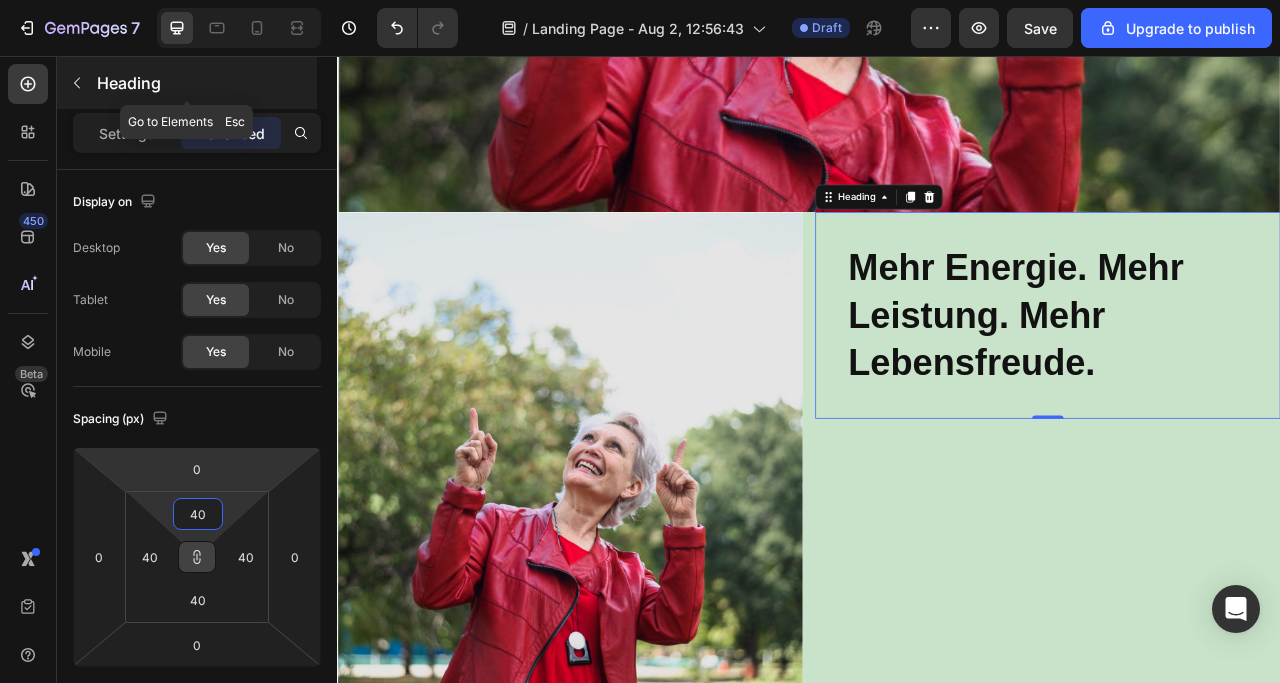 click at bounding box center [77, 83] 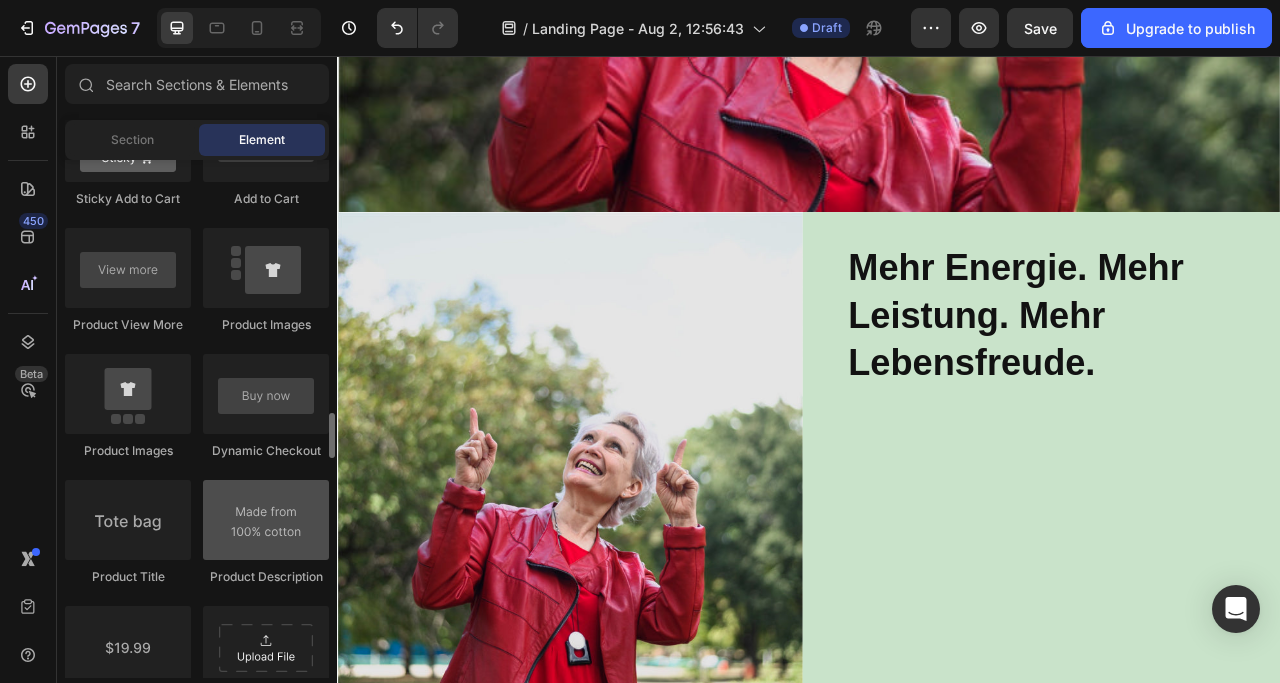 scroll, scrollTop: 3200, scrollLeft: 0, axis: vertical 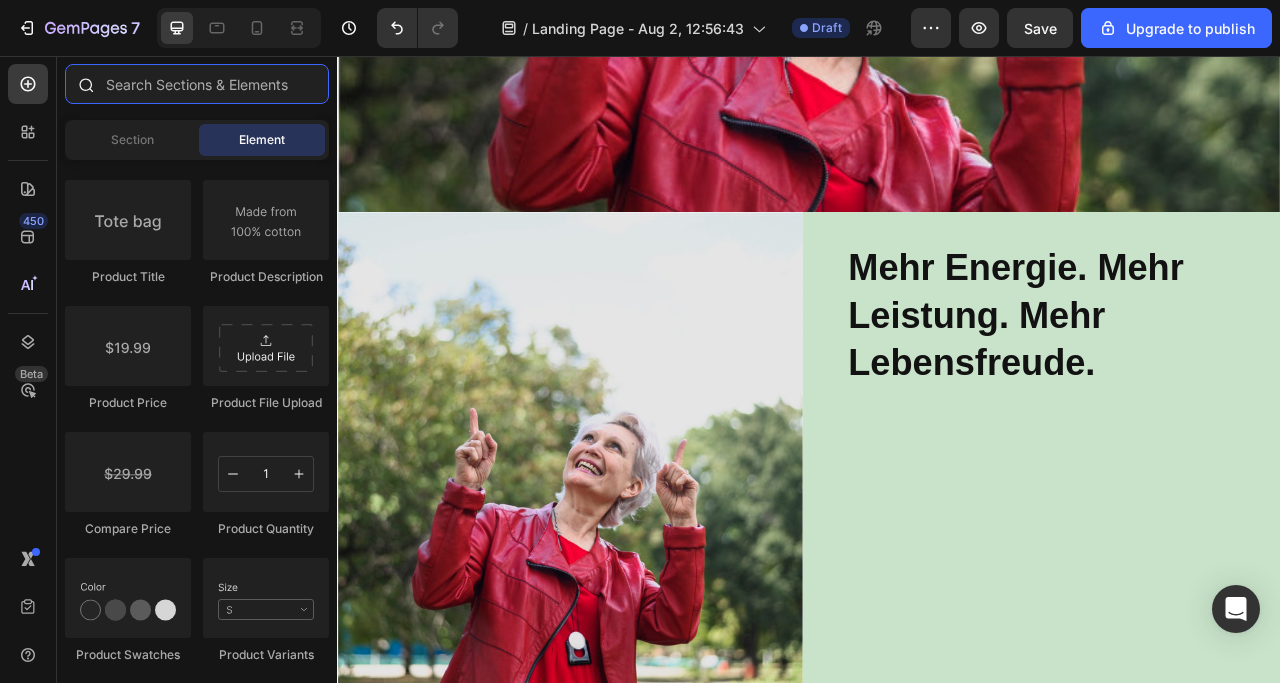 click at bounding box center [197, 84] 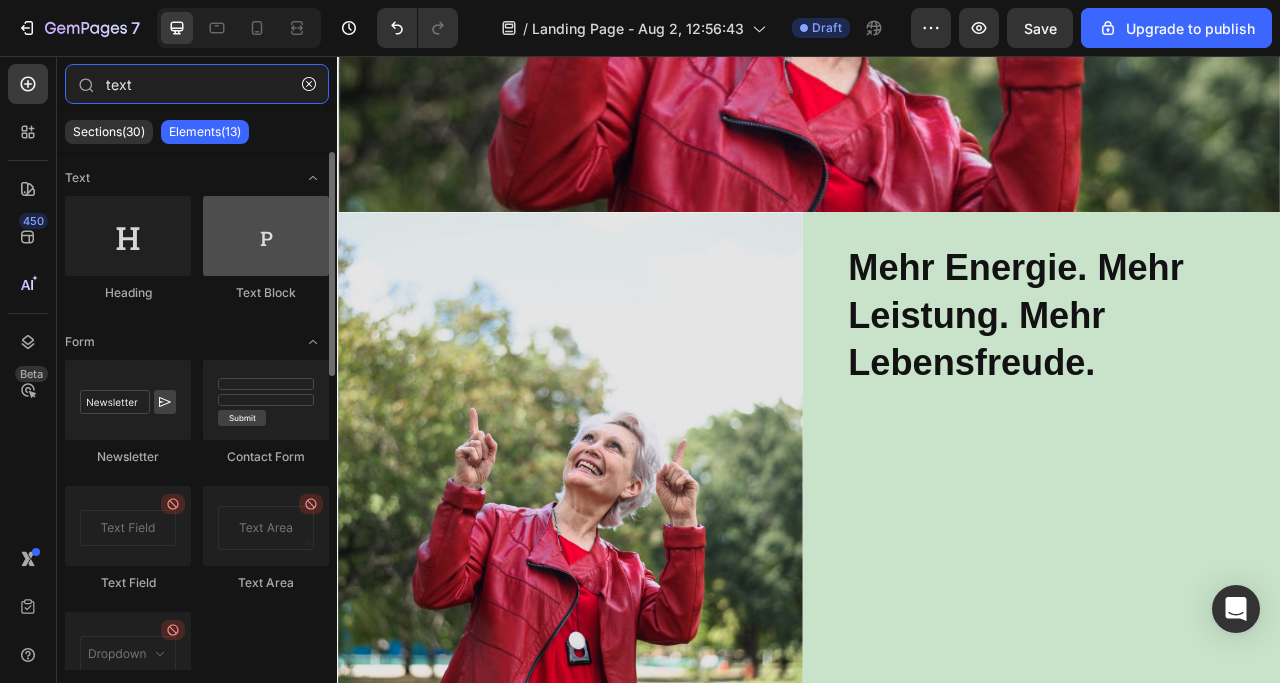 type on "text" 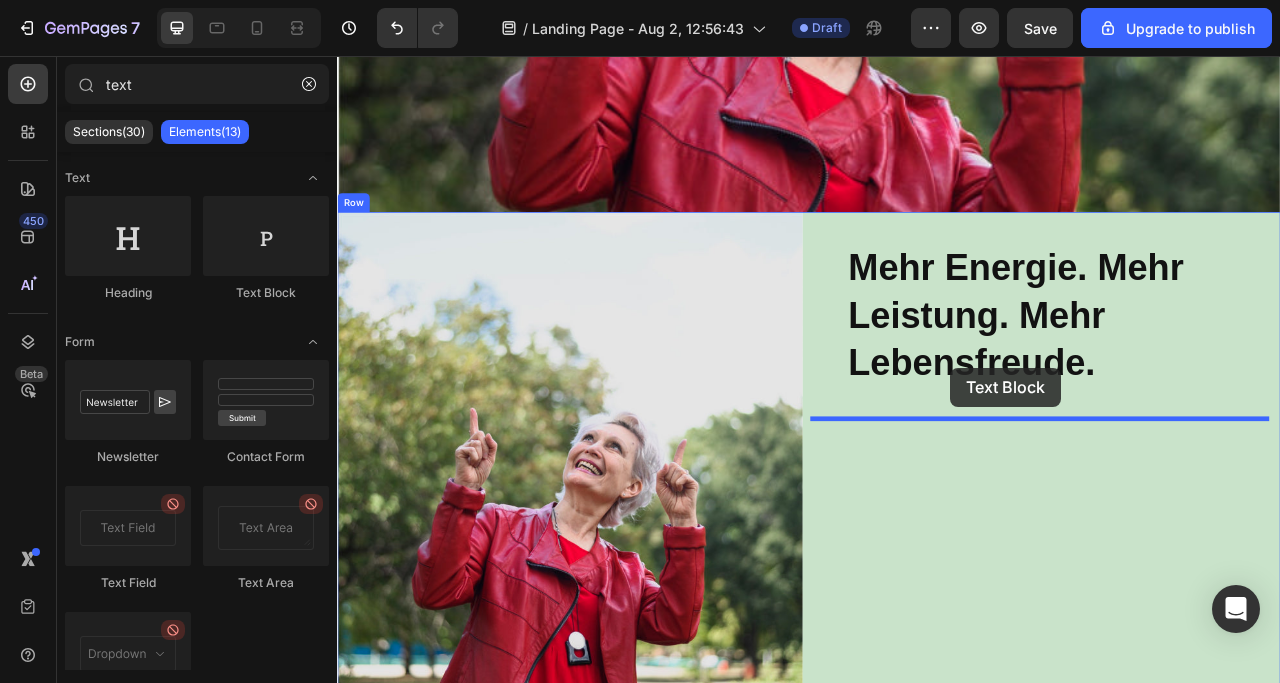 drag, startPoint x: 591, startPoint y: 297, endPoint x: 1117, endPoint y: 453, distance: 548.6456 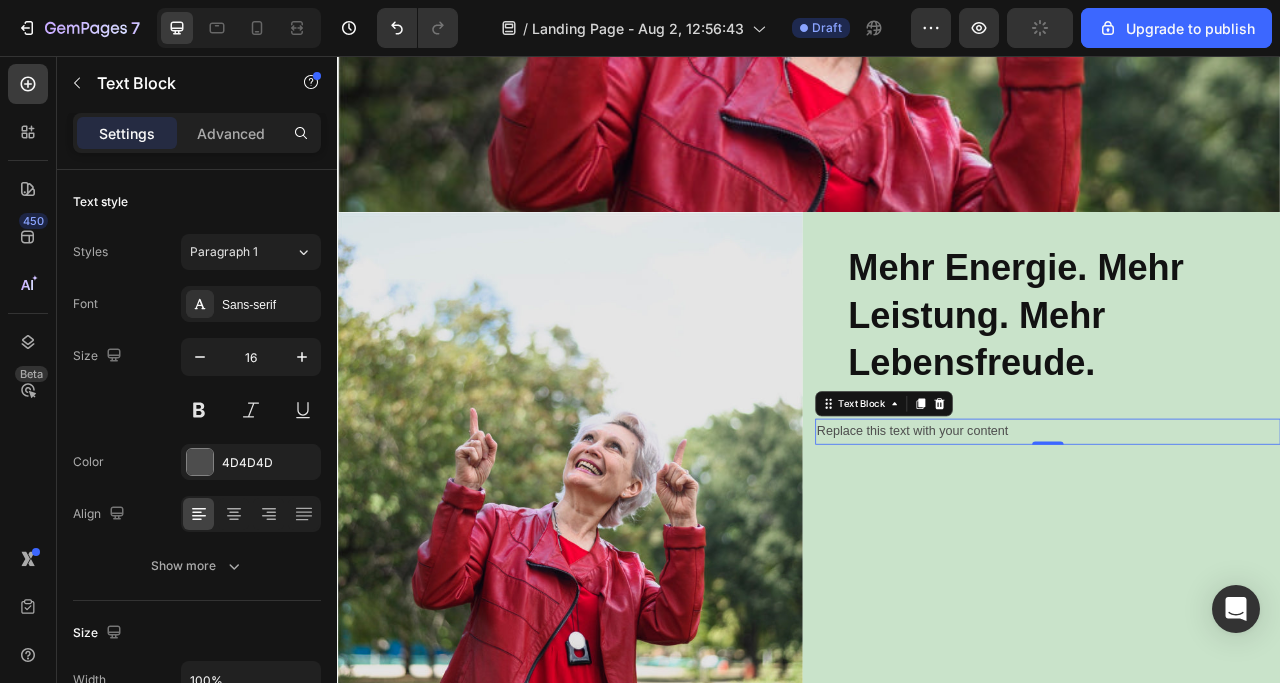 click on "Replace this text with your content" at bounding box center [1241, 533] 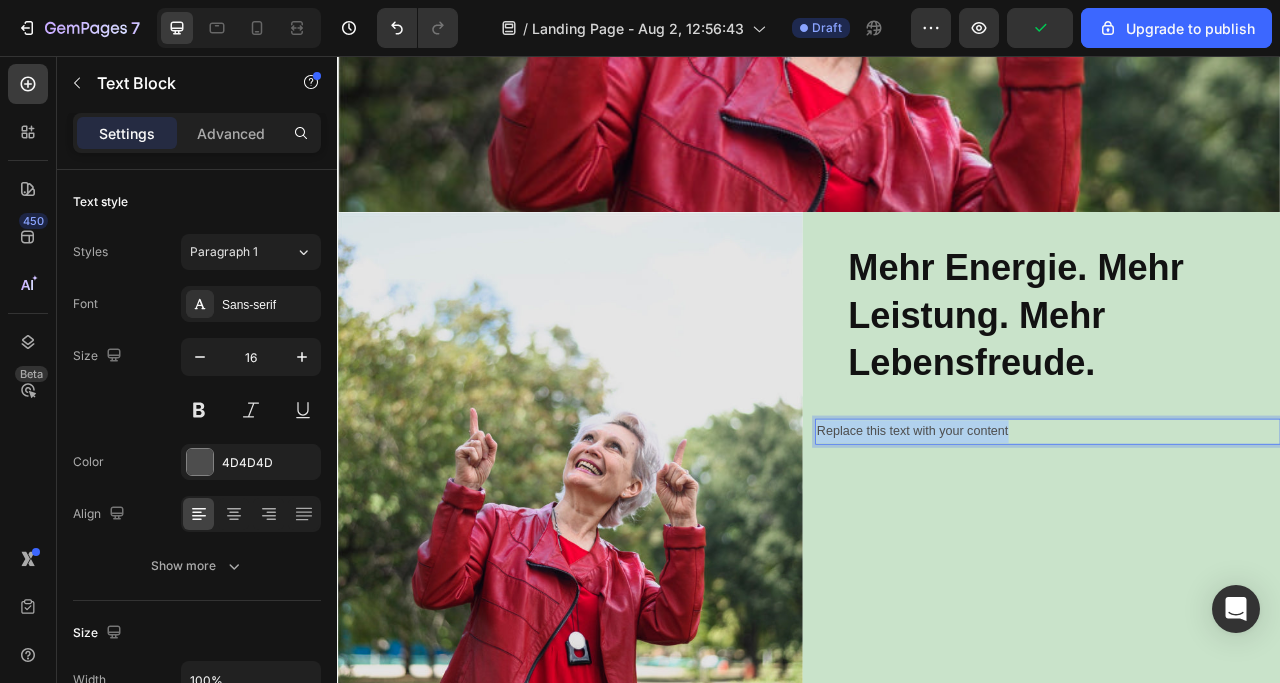 click on "Replace this text with your content" at bounding box center (1241, 533) 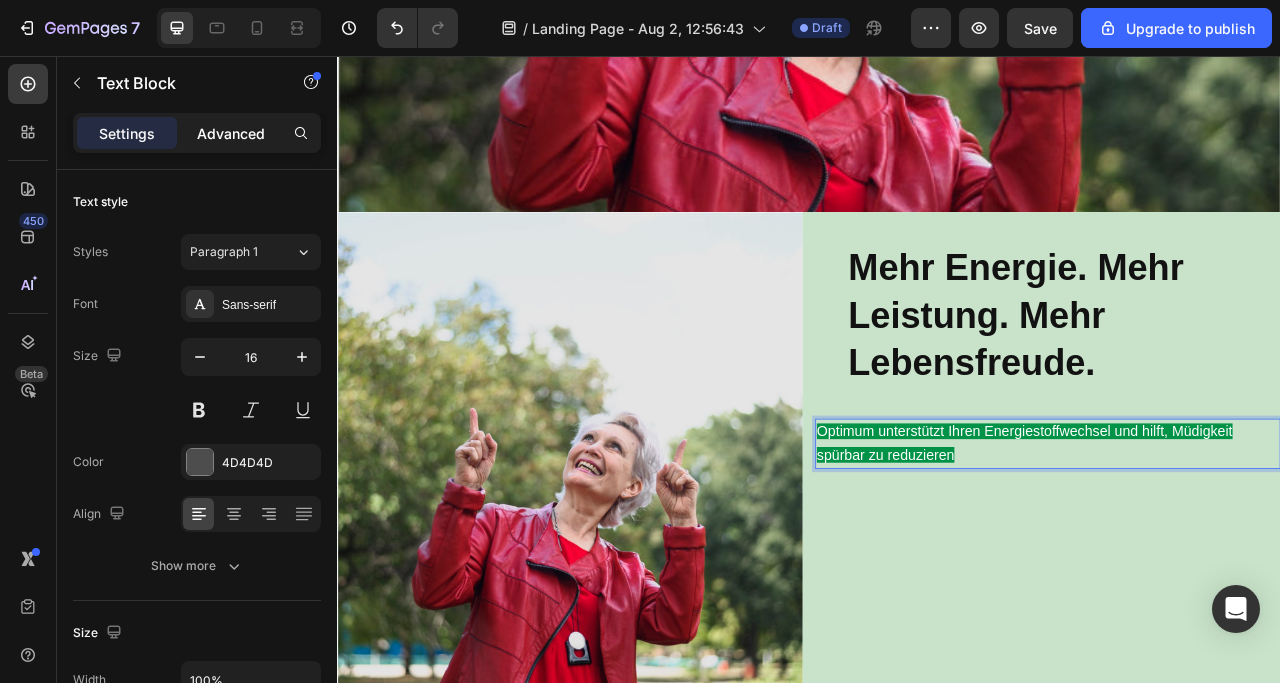 click on "Advanced" at bounding box center (231, 133) 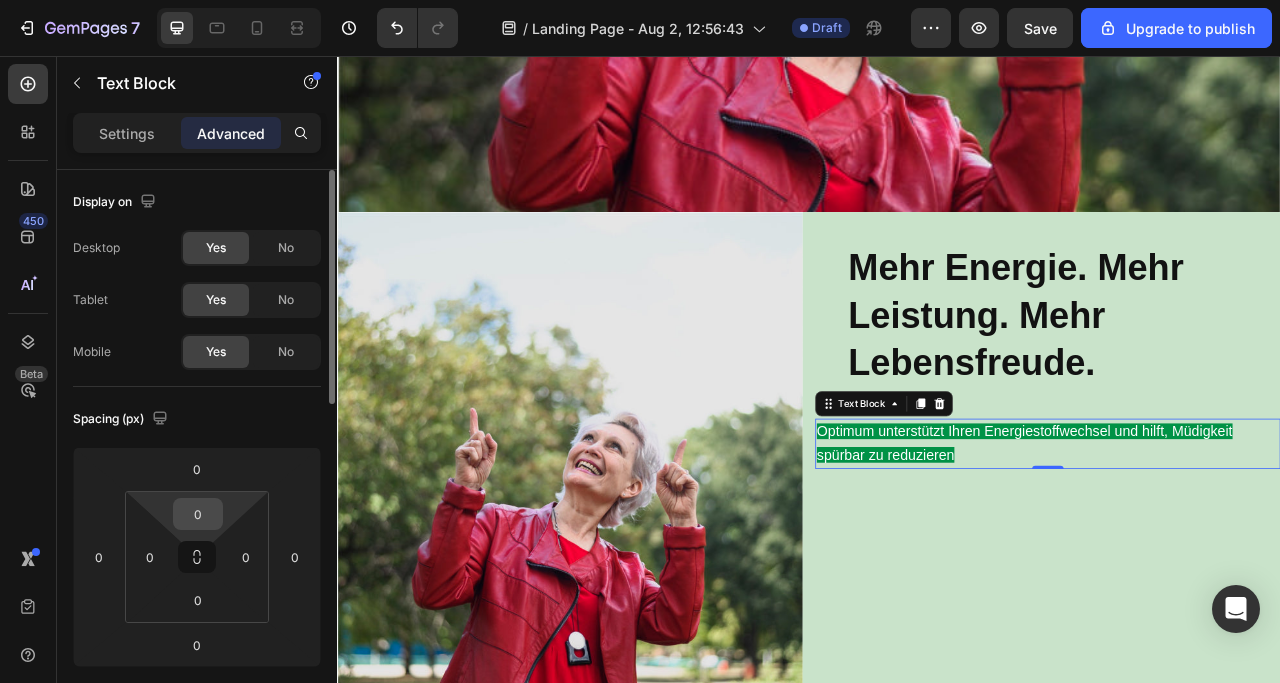 click on "0" at bounding box center (198, 514) 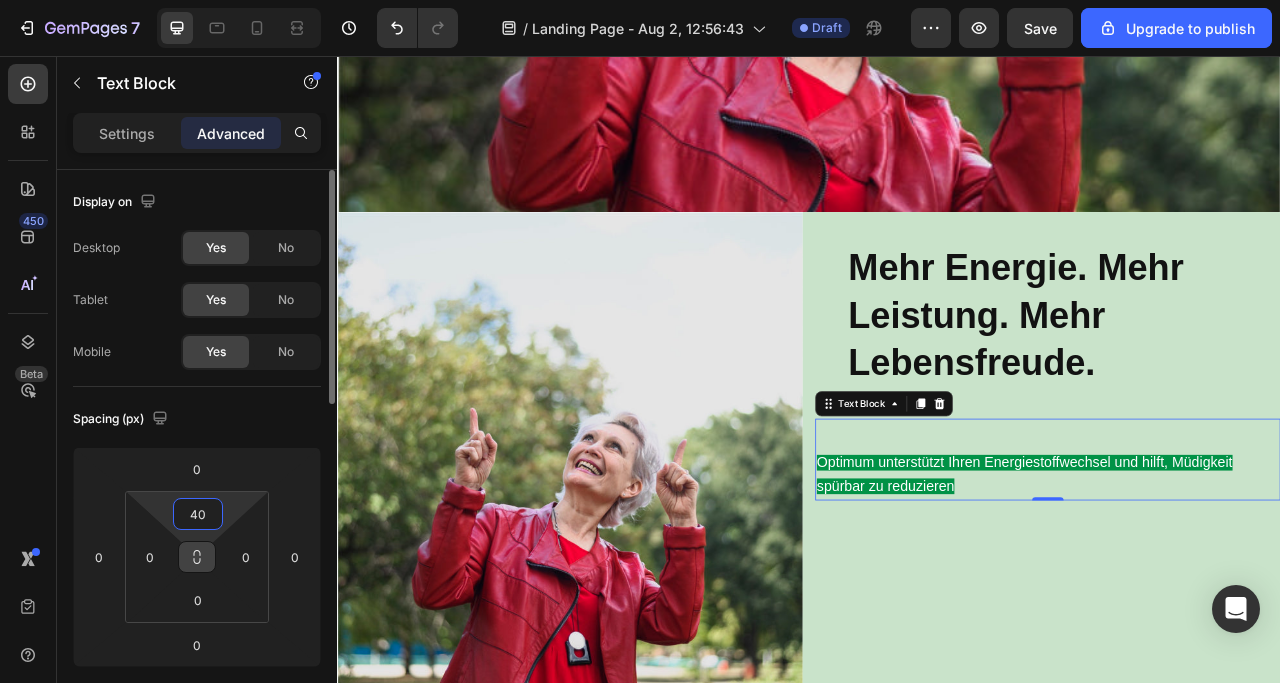 click 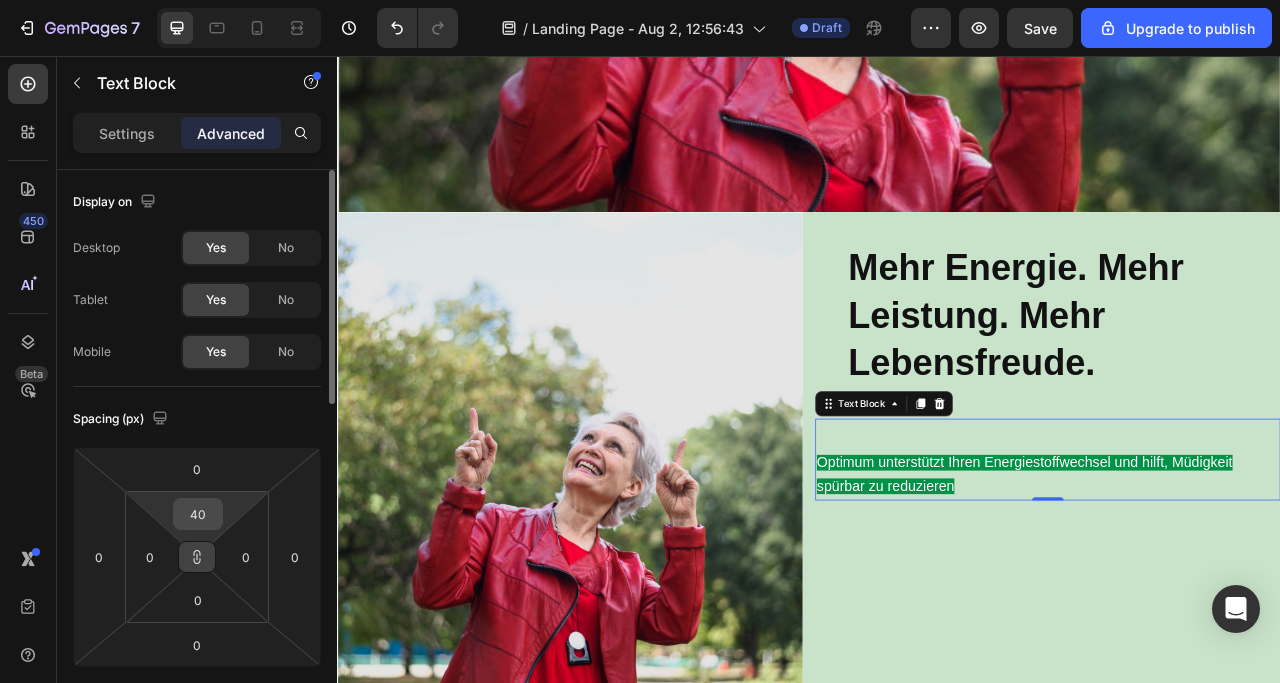 click on "40" at bounding box center [198, 514] 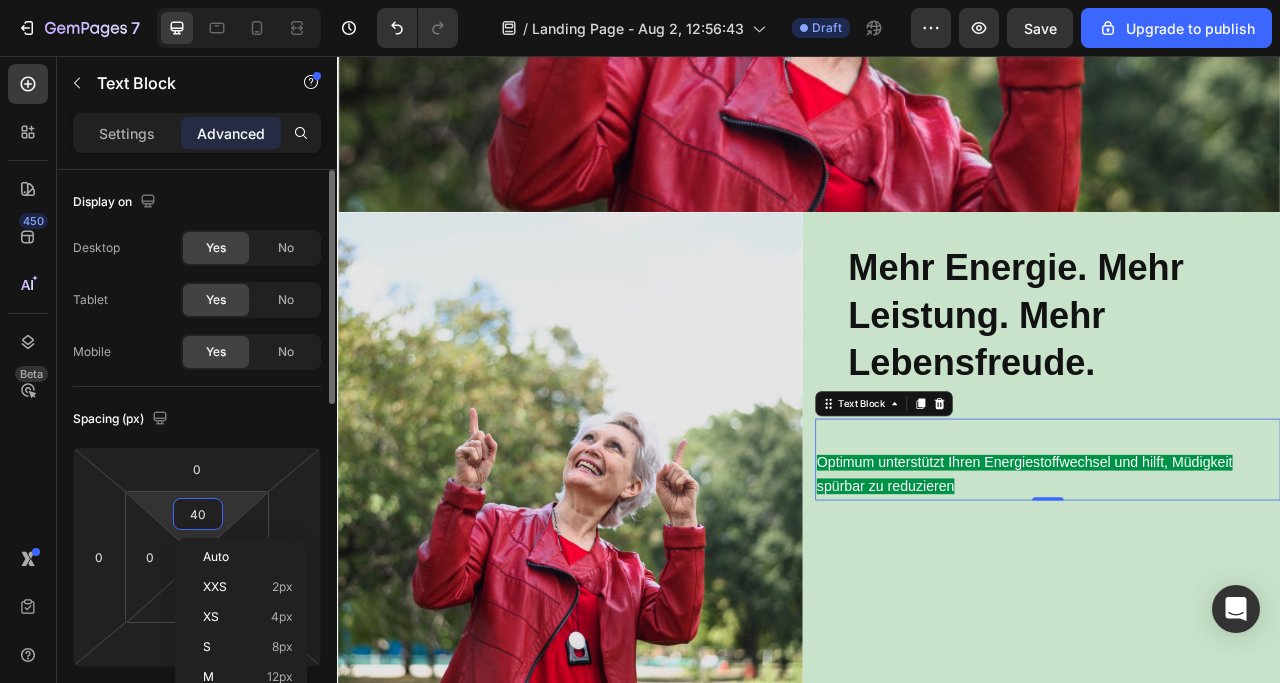 click on "40" at bounding box center [198, 514] 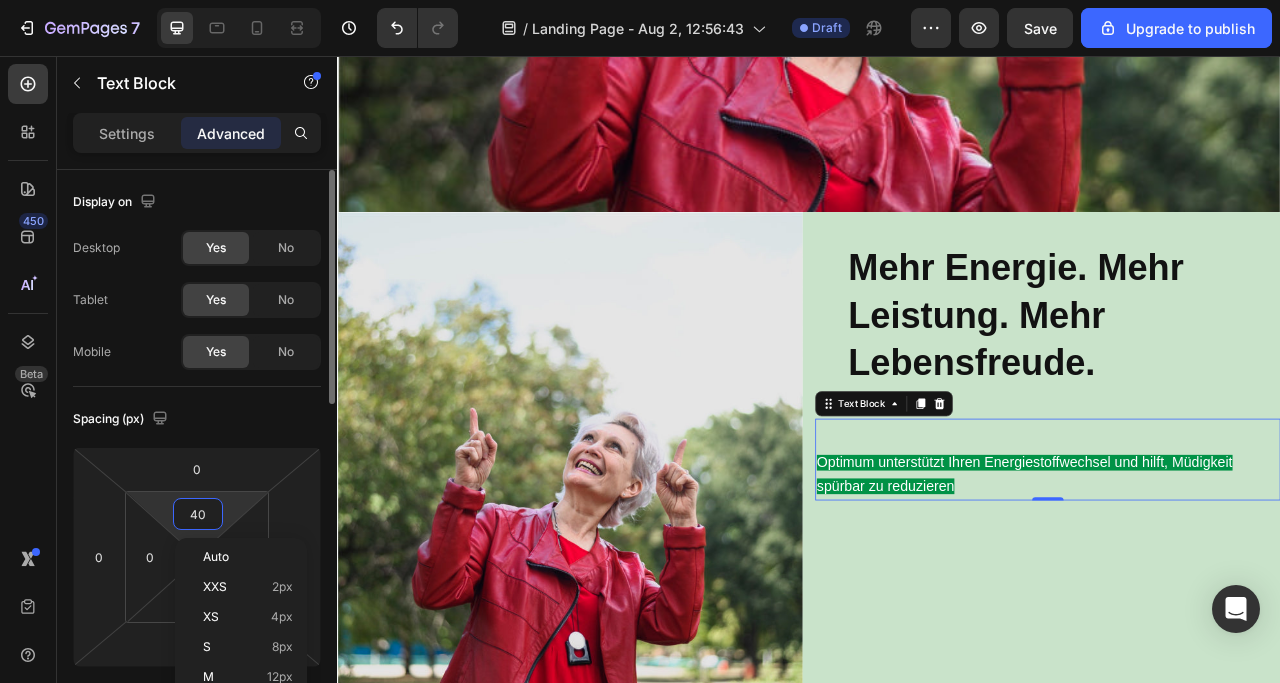 type on "4" 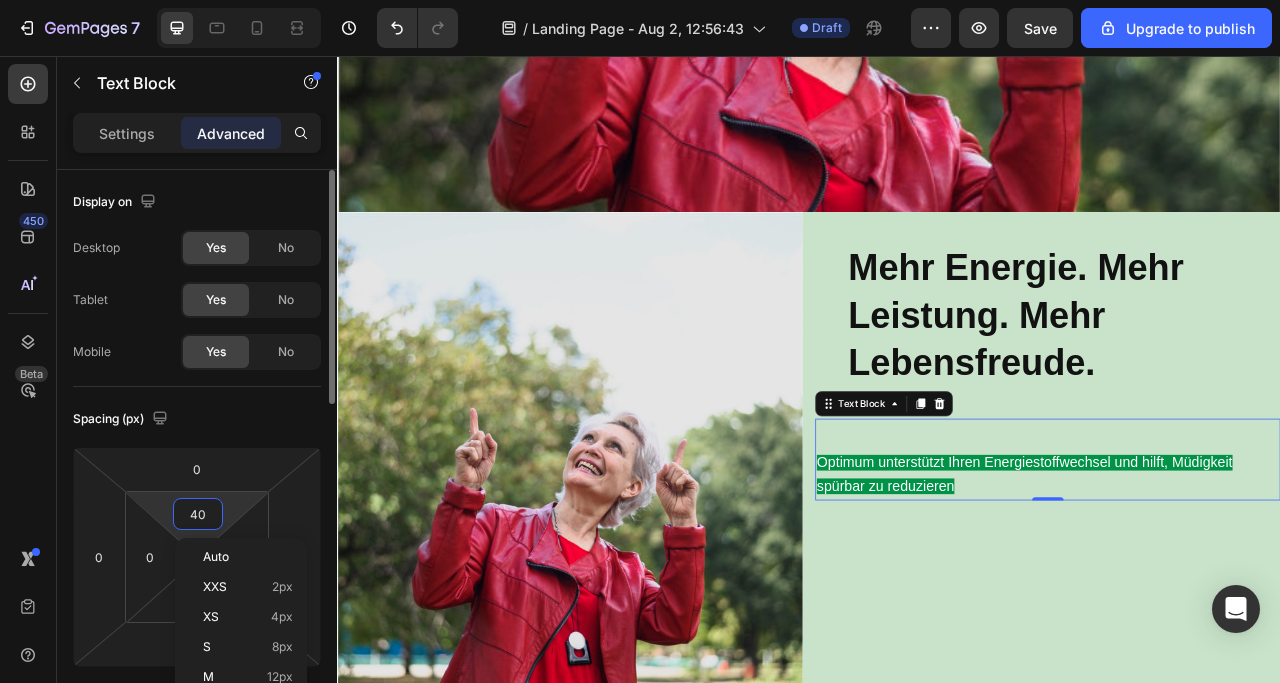 type on "4" 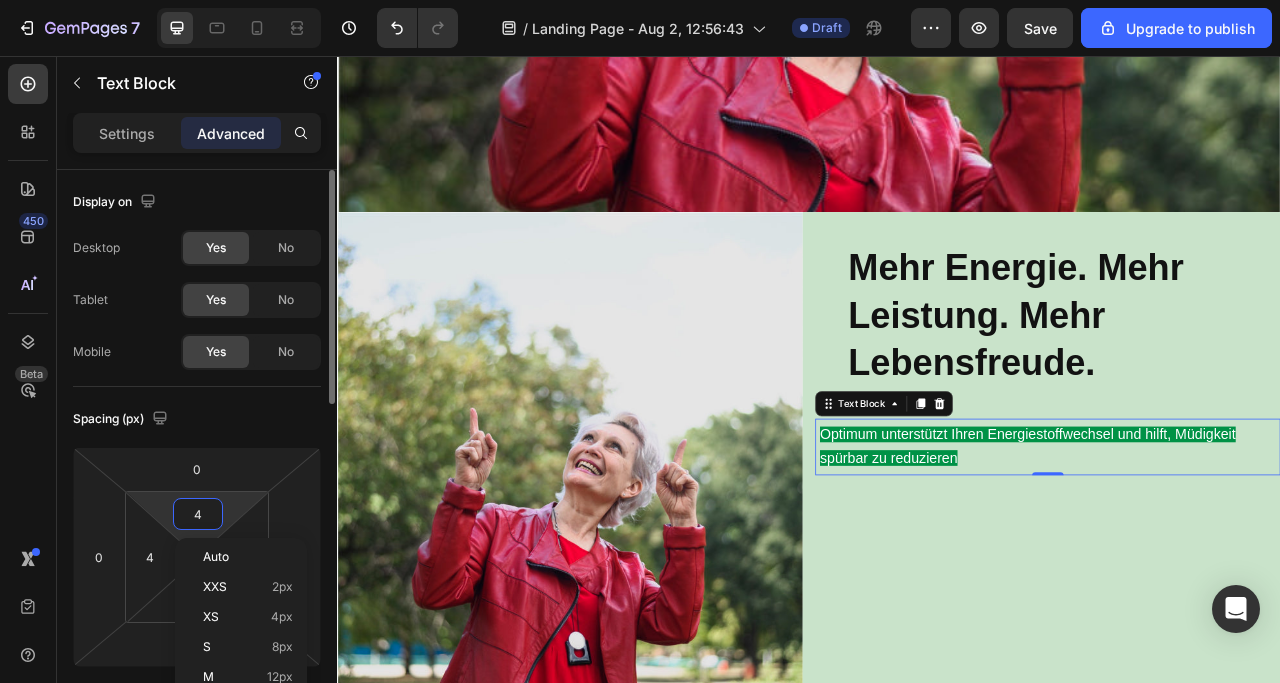 type on "40" 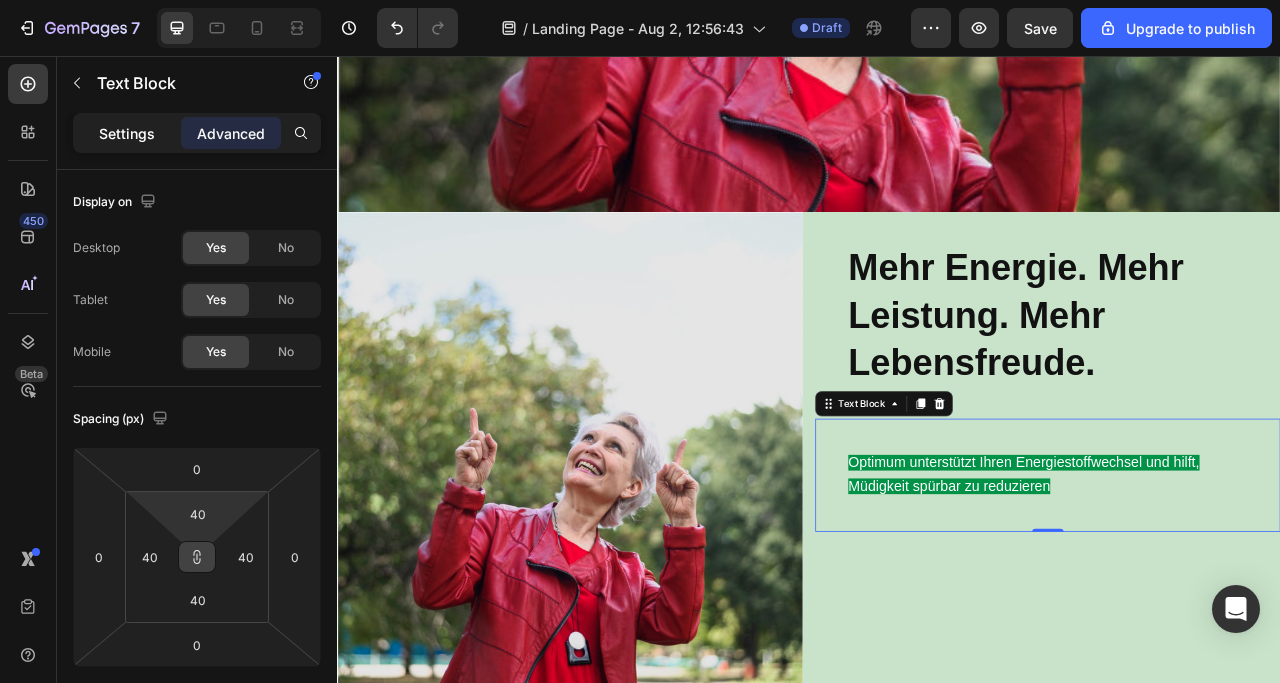 click on "Settings" at bounding box center [127, 133] 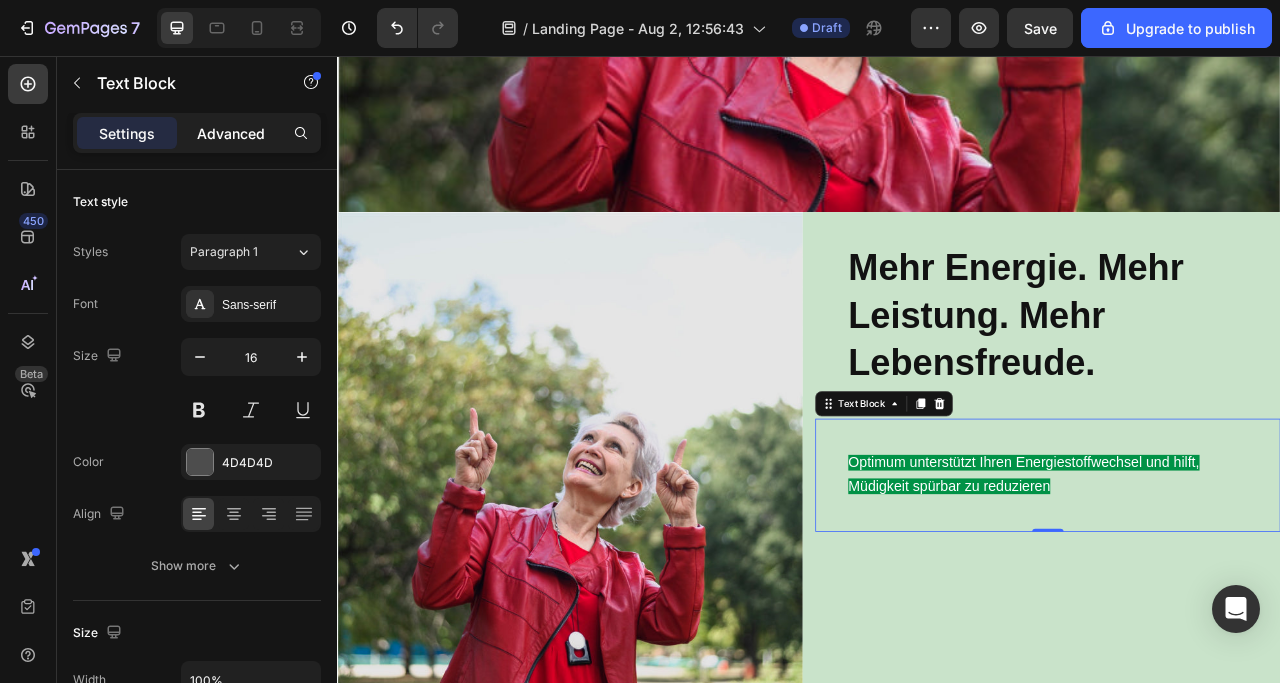 click on "Advanced" at bounding box center (231, 133) 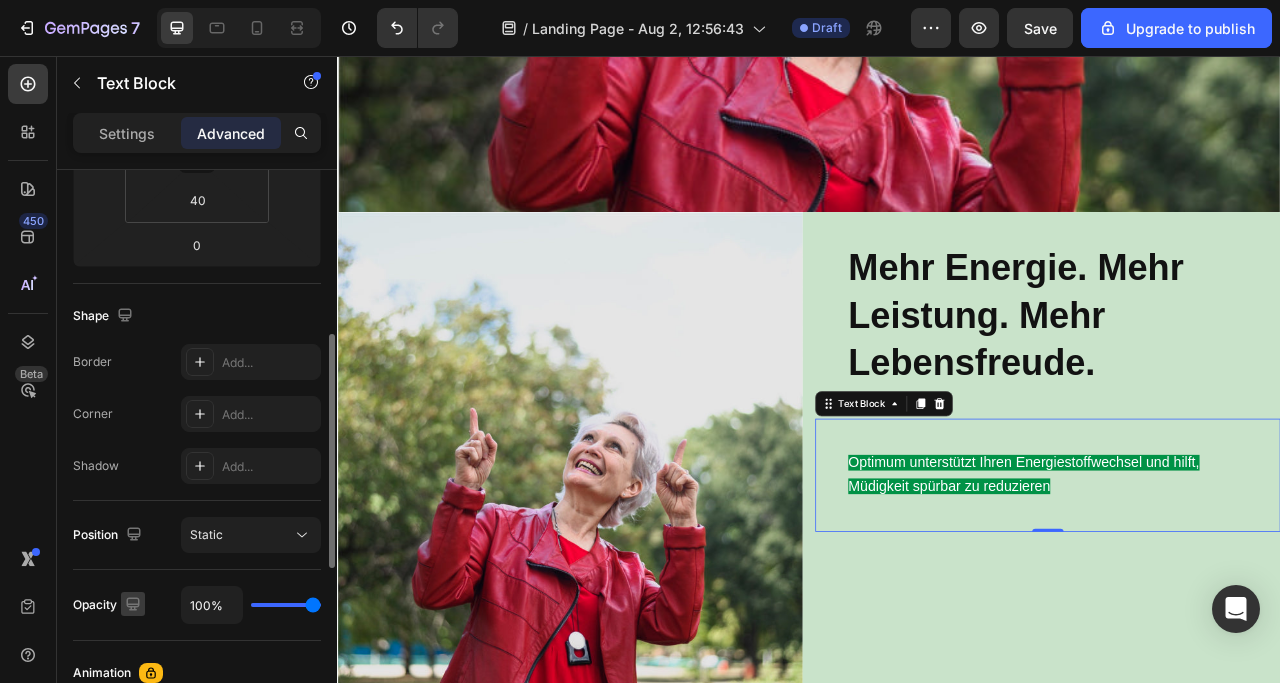 scroll, scrollTop: 0, scrollLeft: 0, axis: both 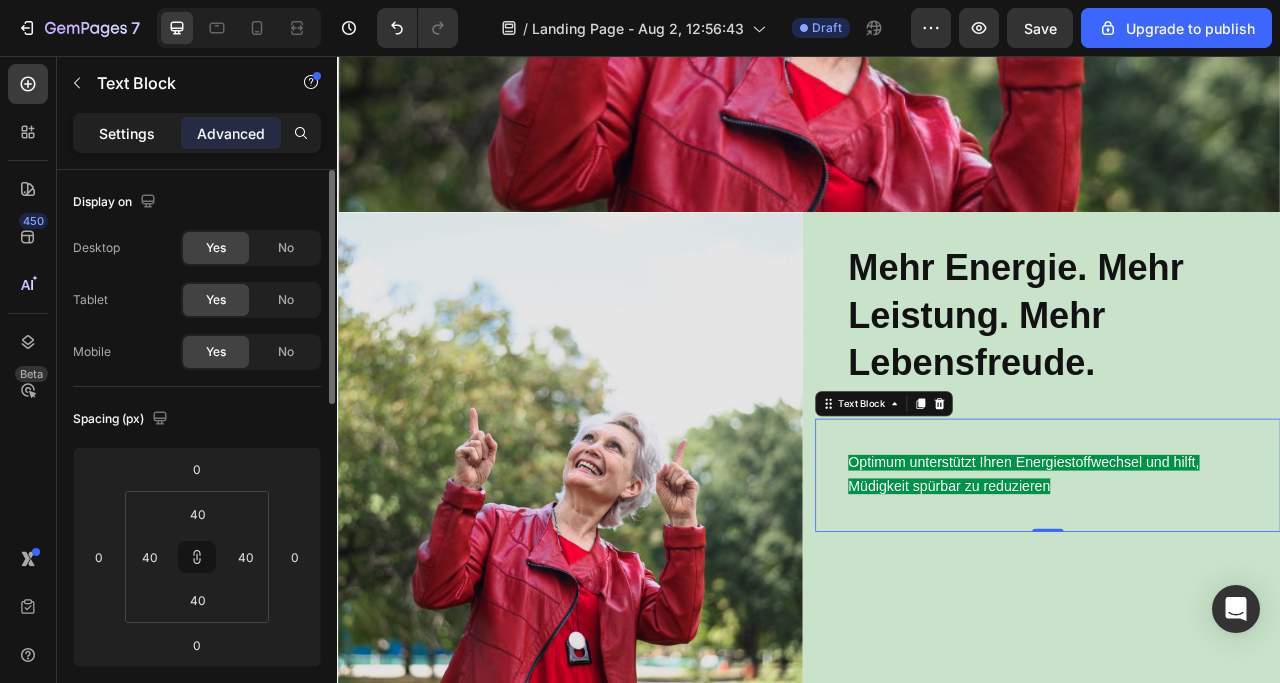 click on "Settings" at bounding box center (127, 133) 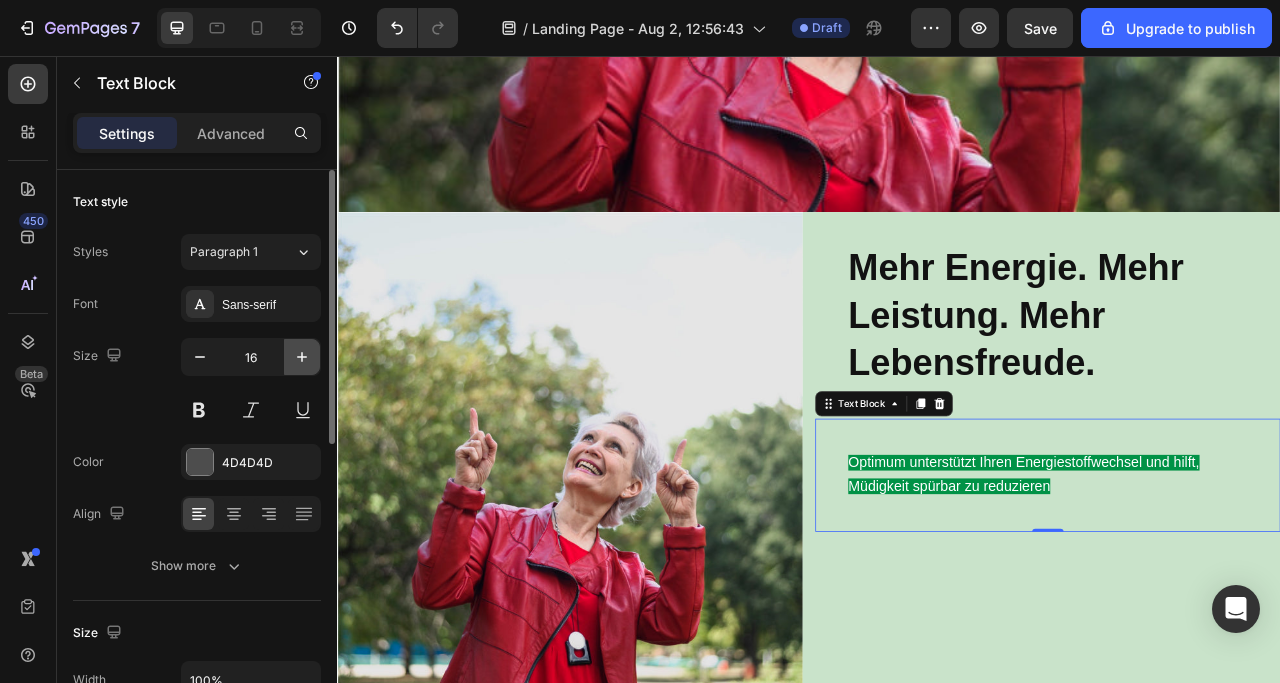 click 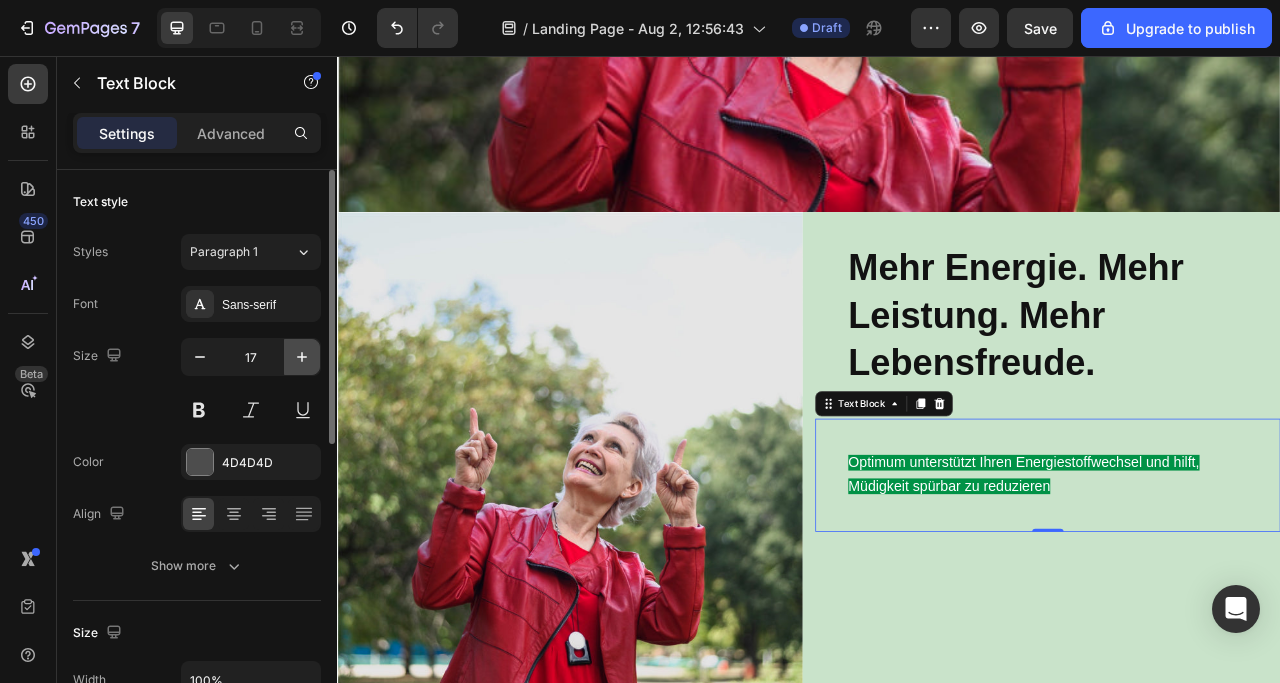 click 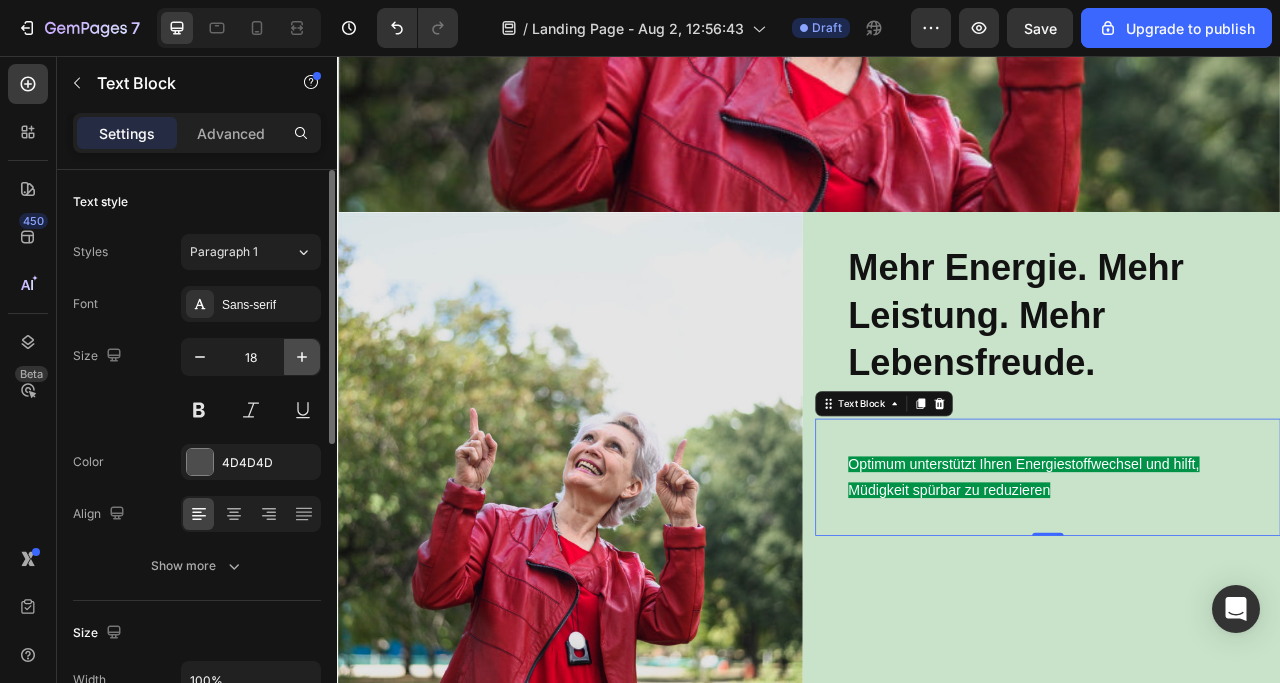 click 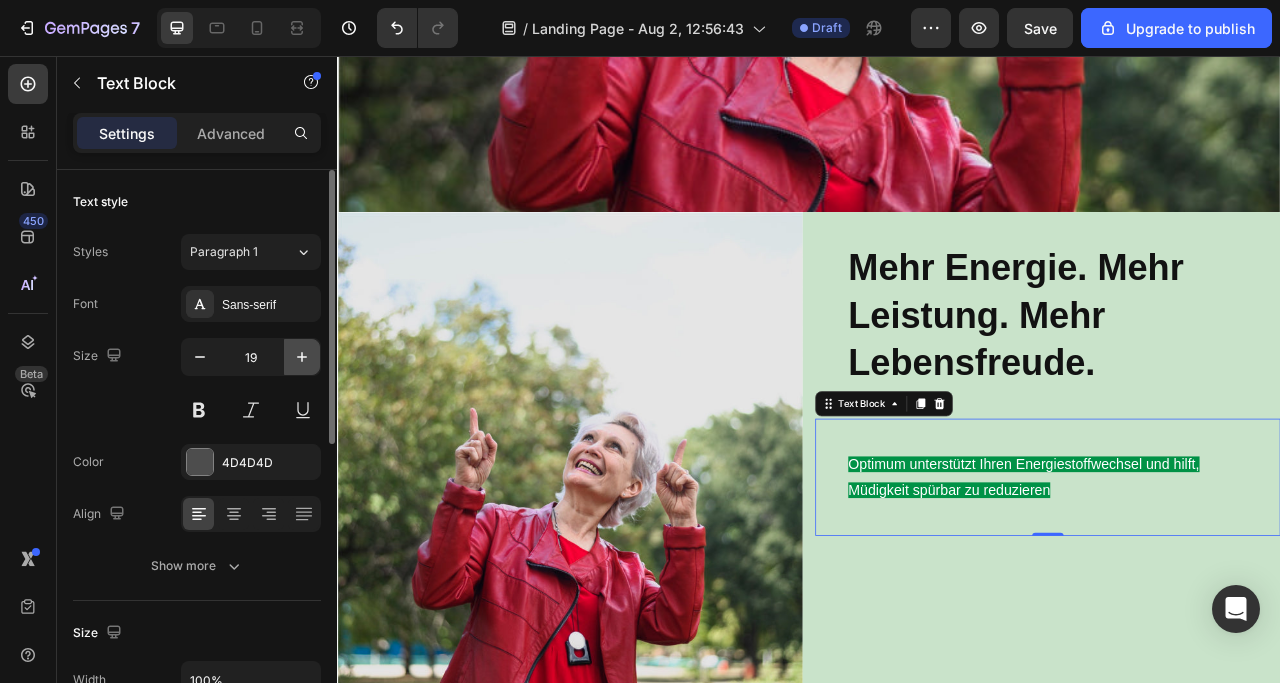 click 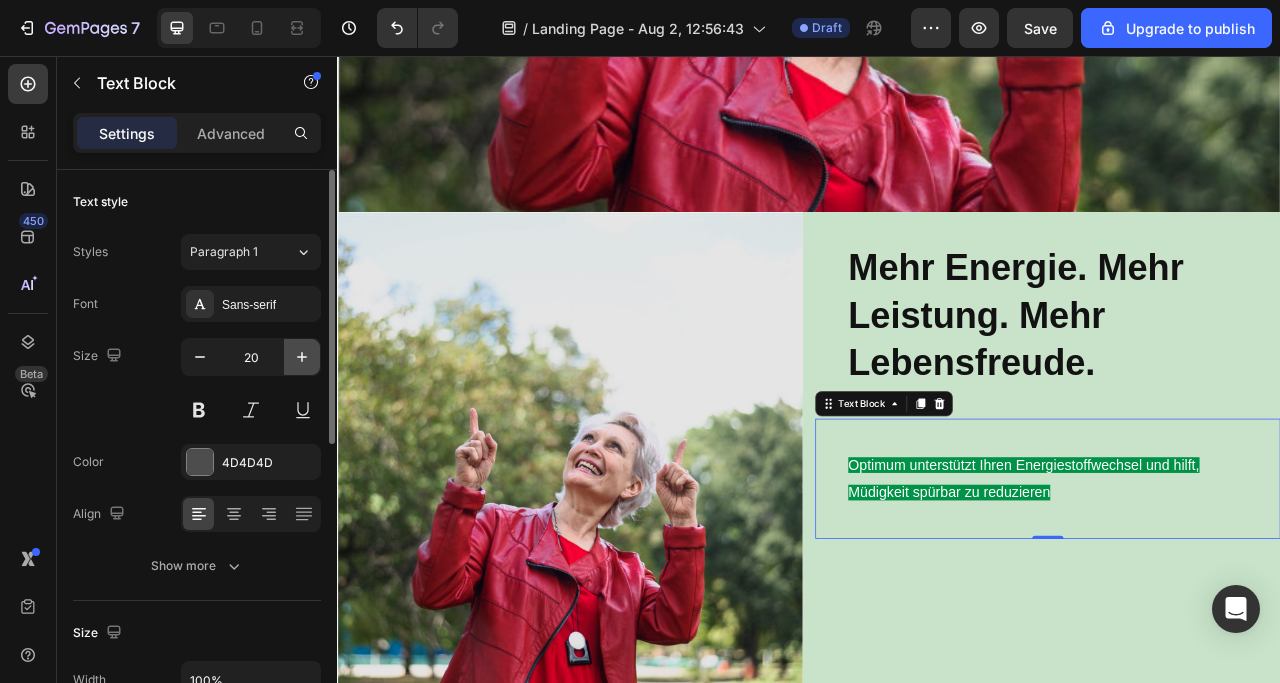 click 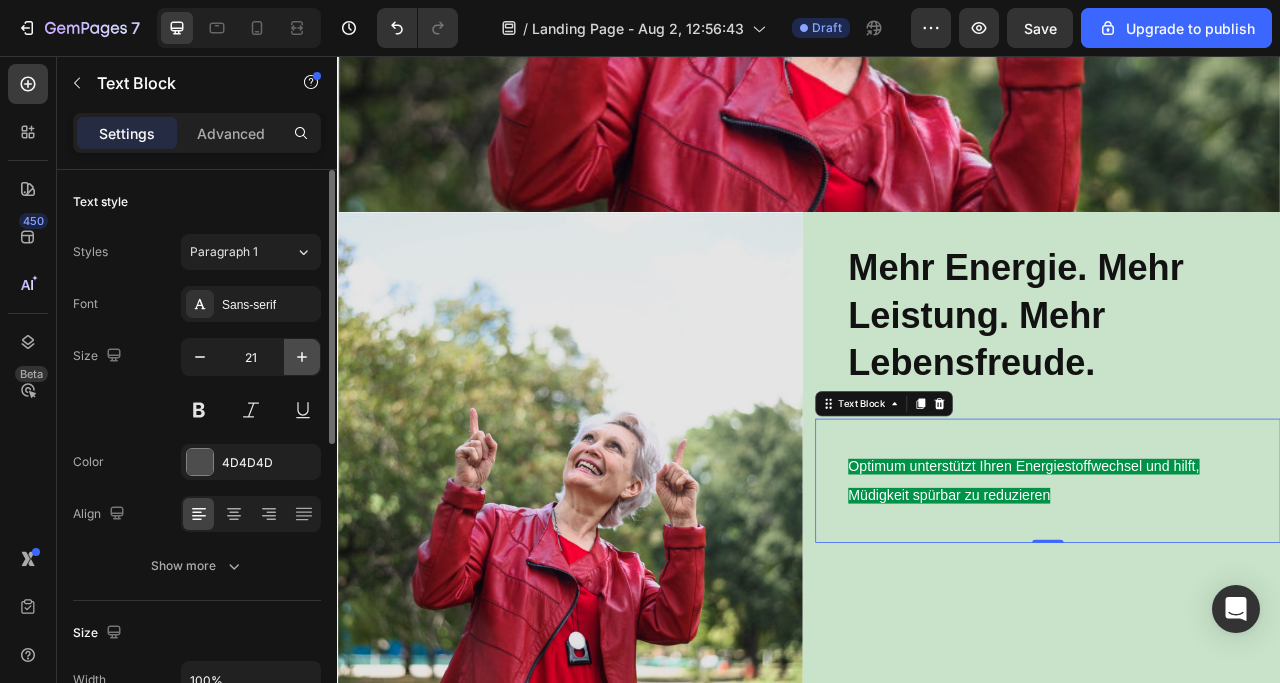 click 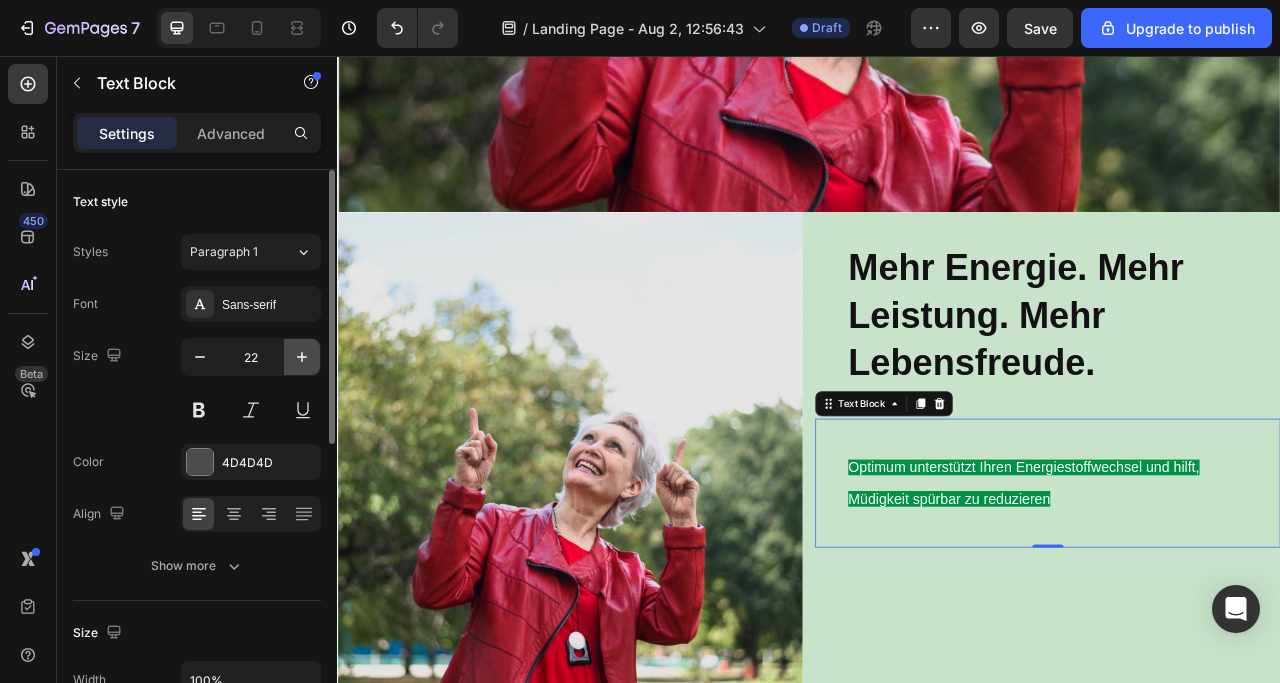 click 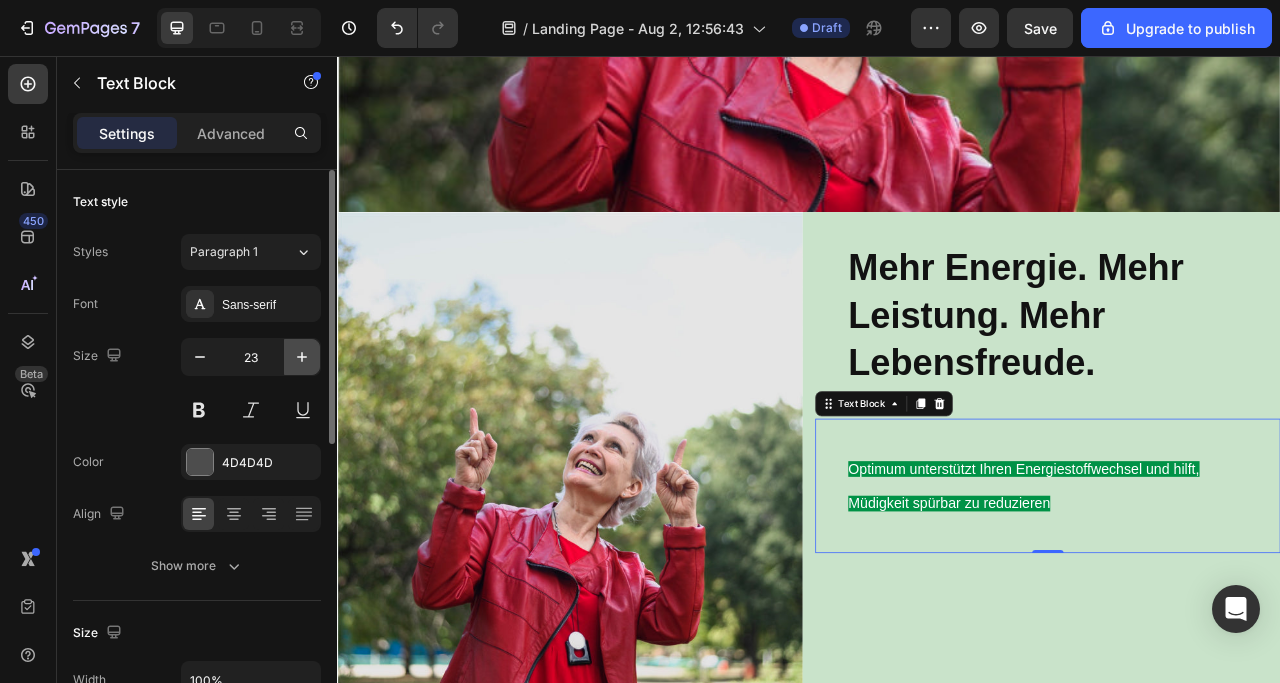 click 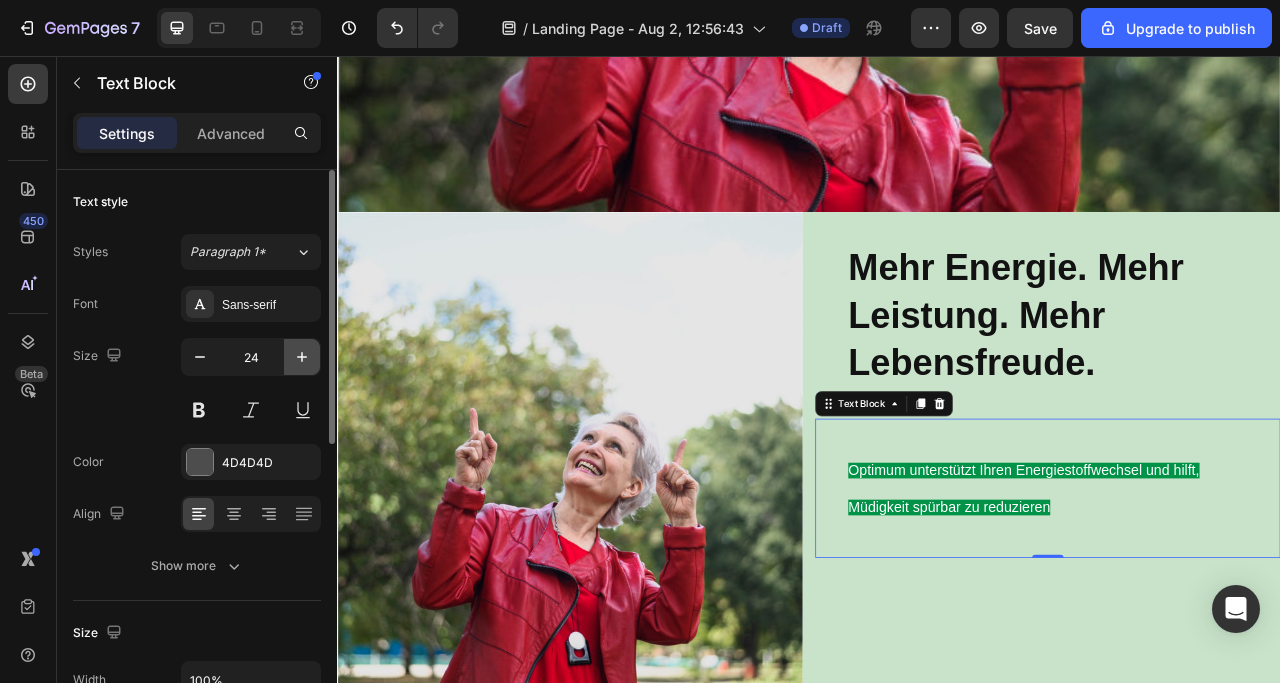 click 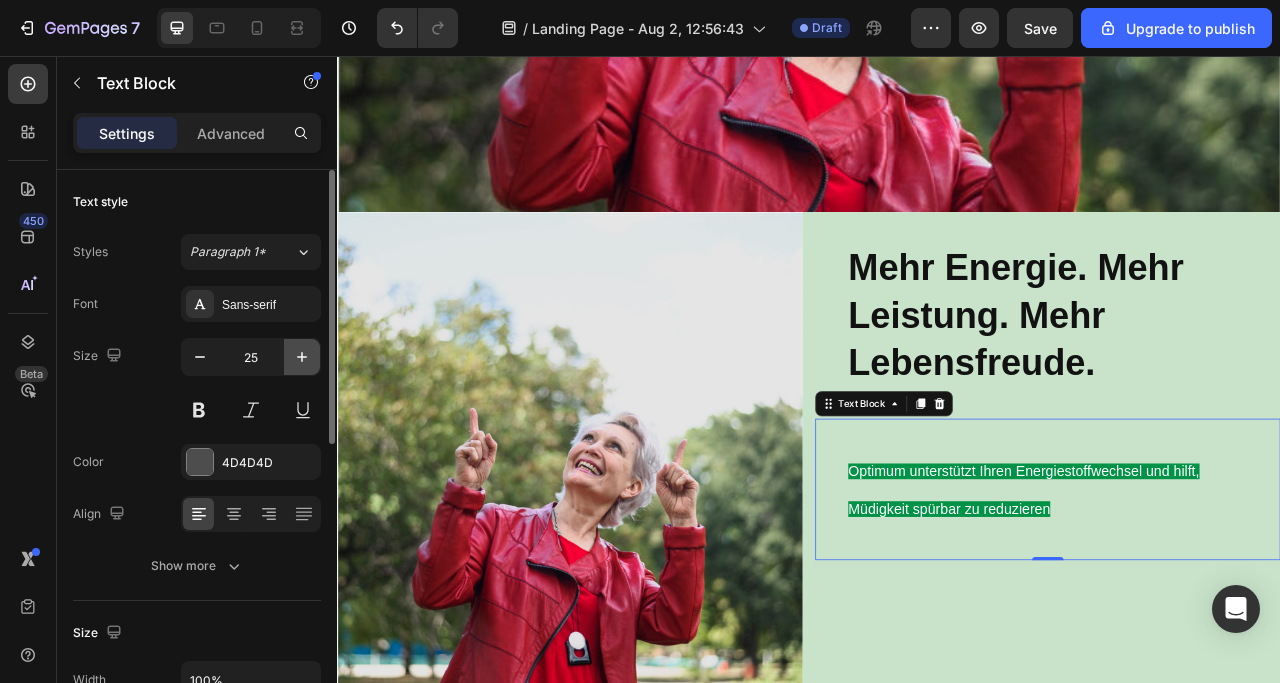click 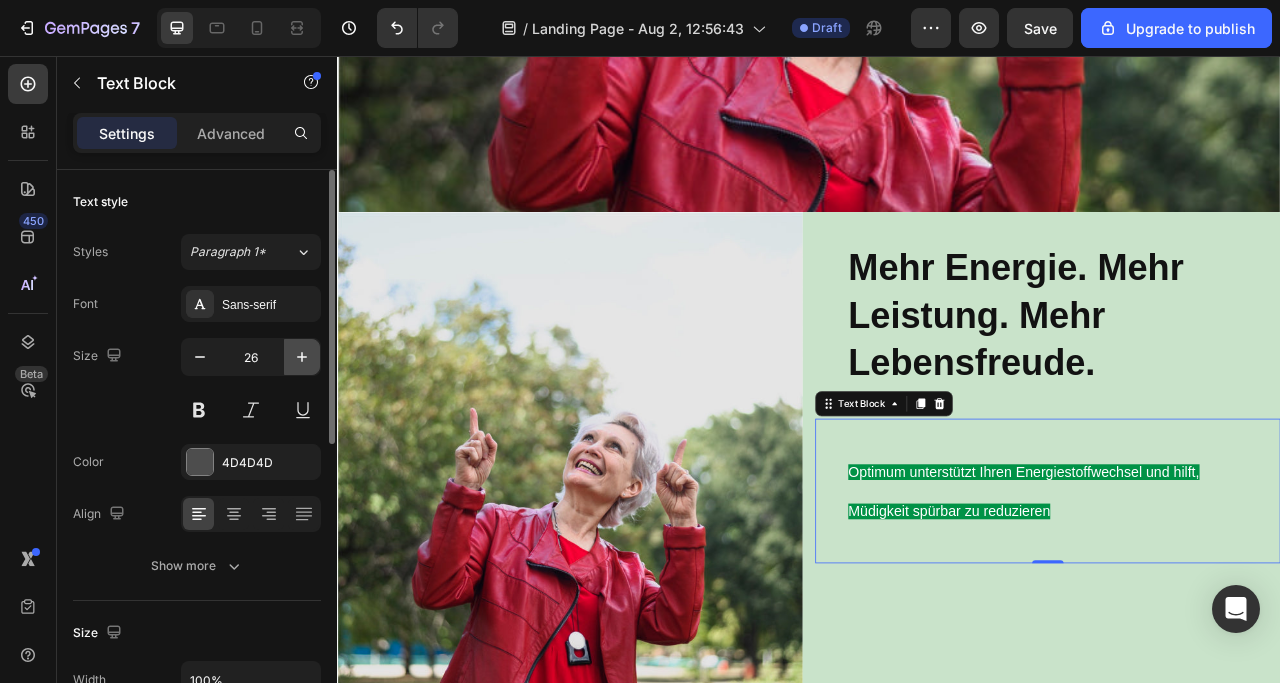 click 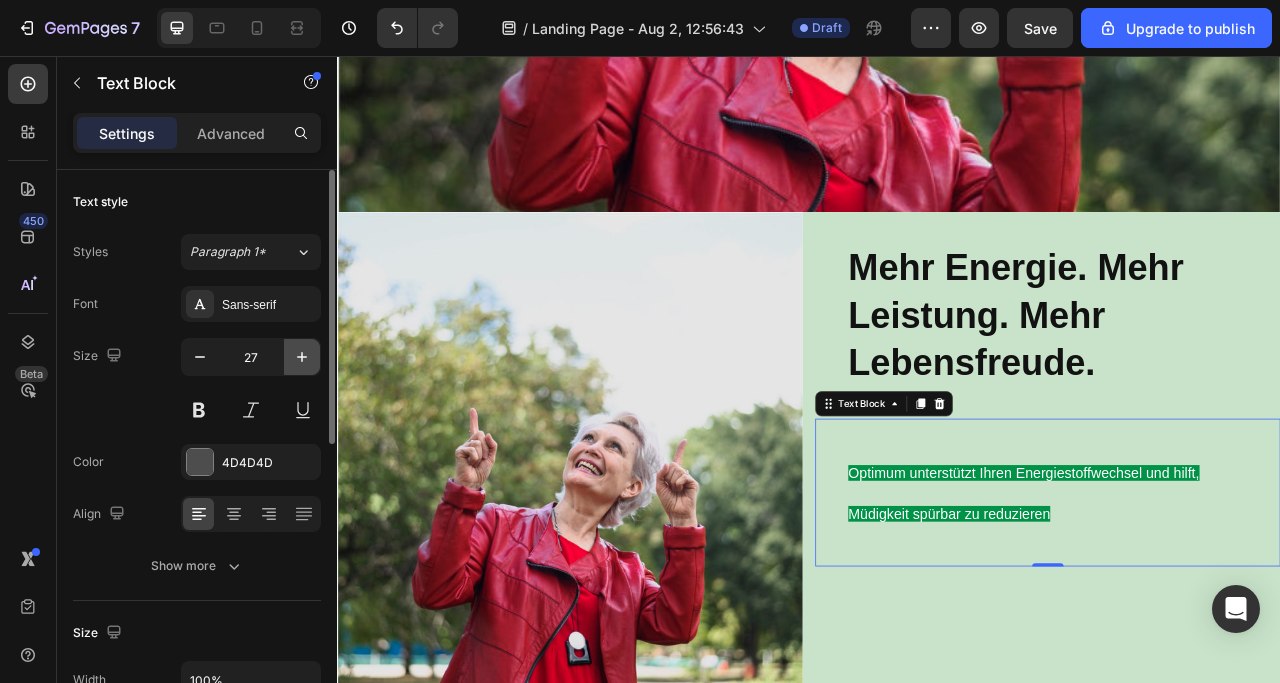 click 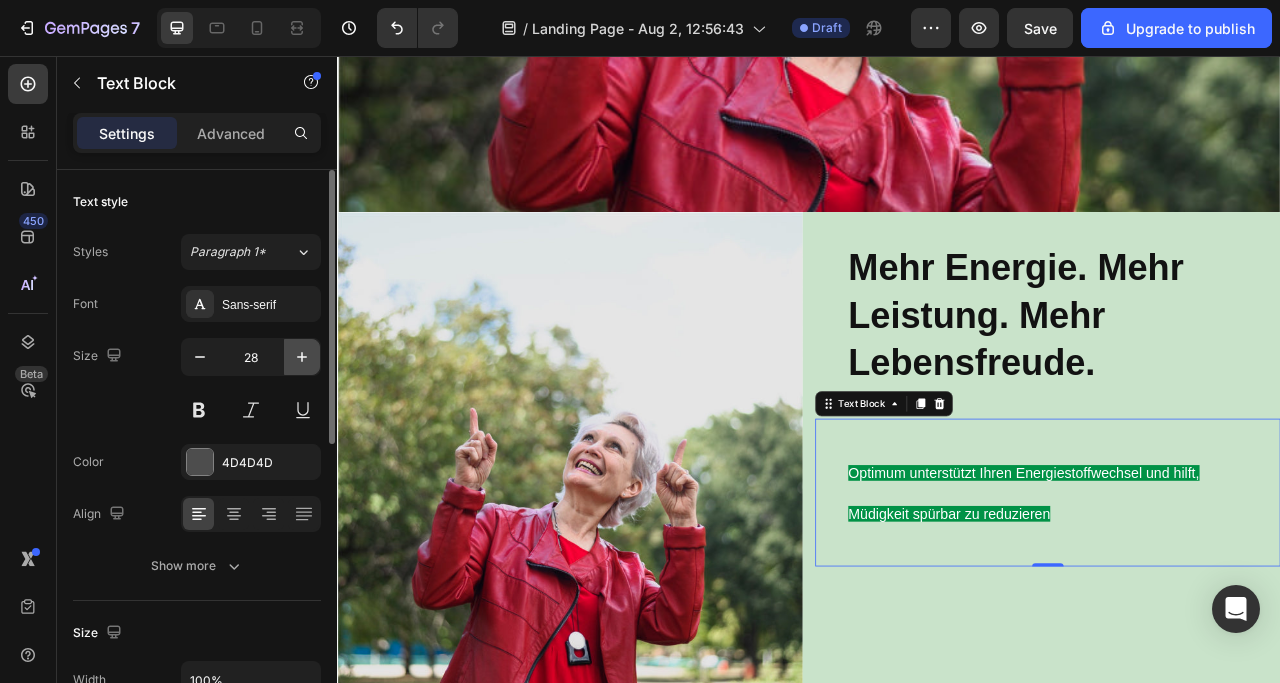 click 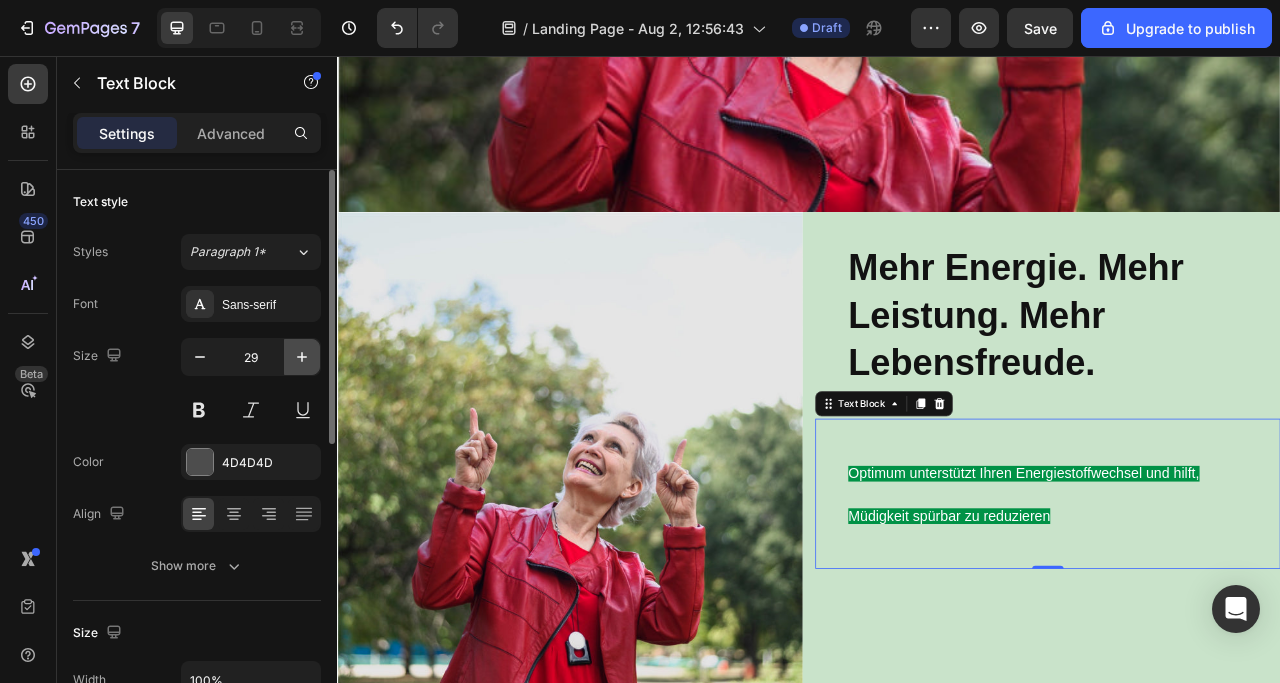 click 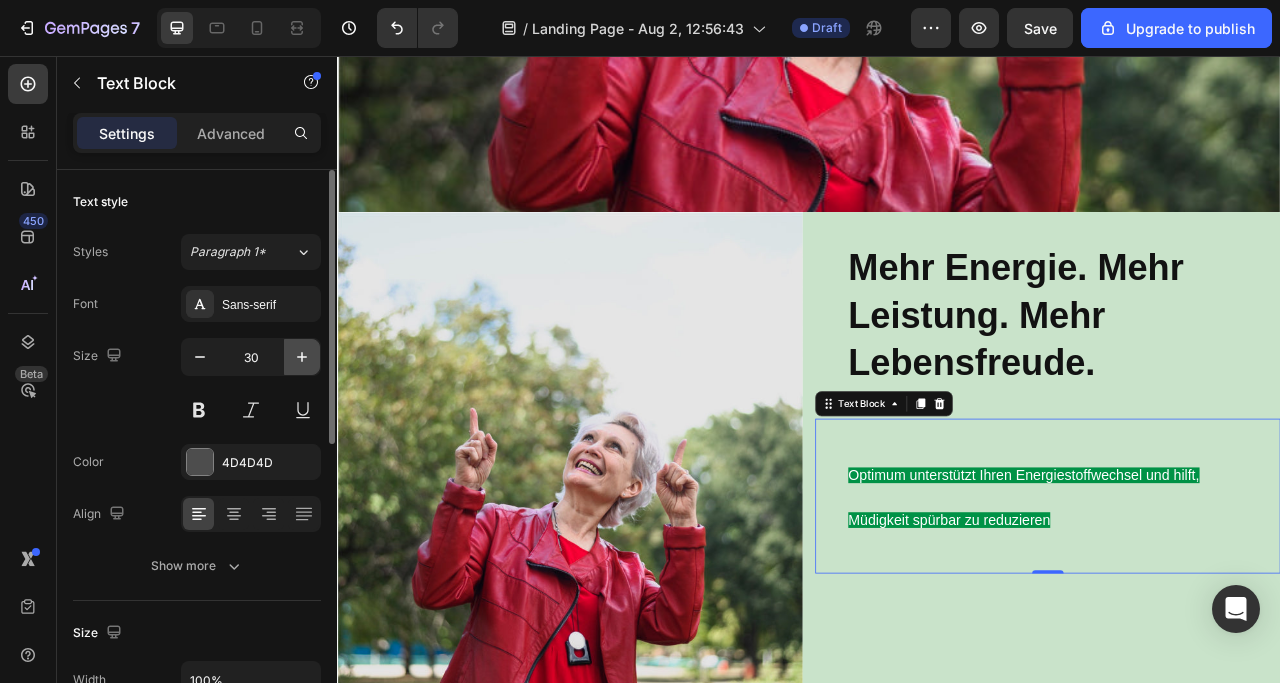 click 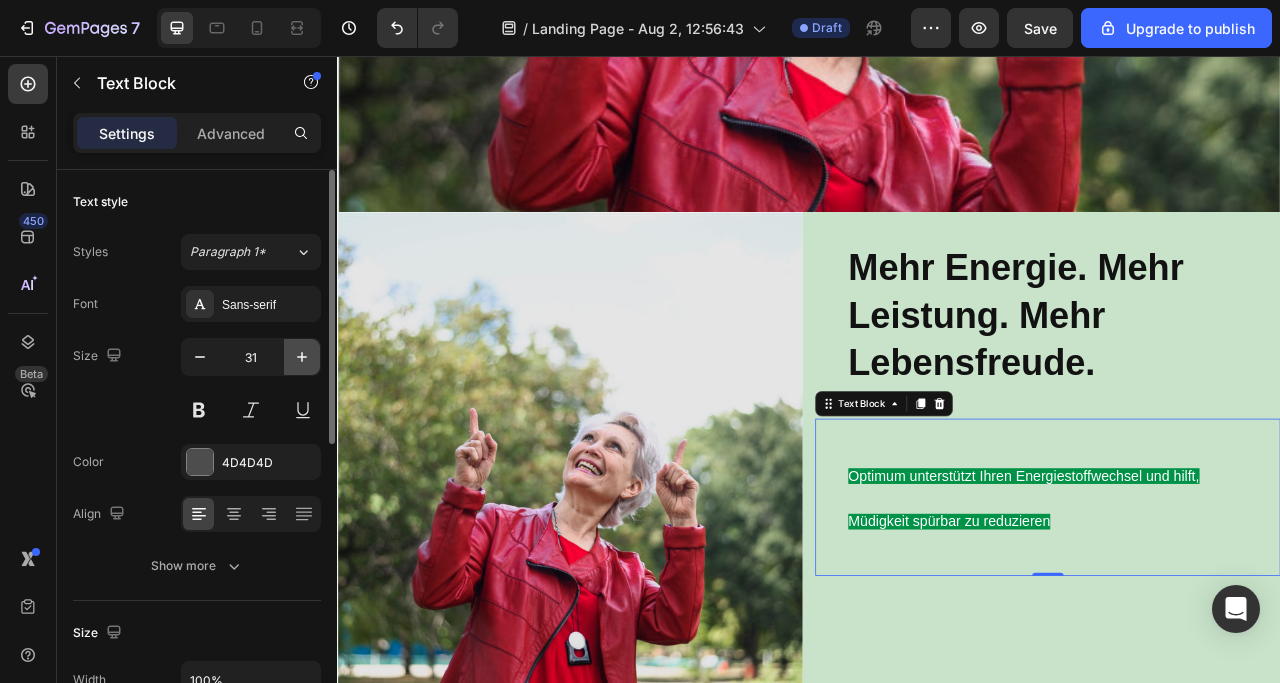 click 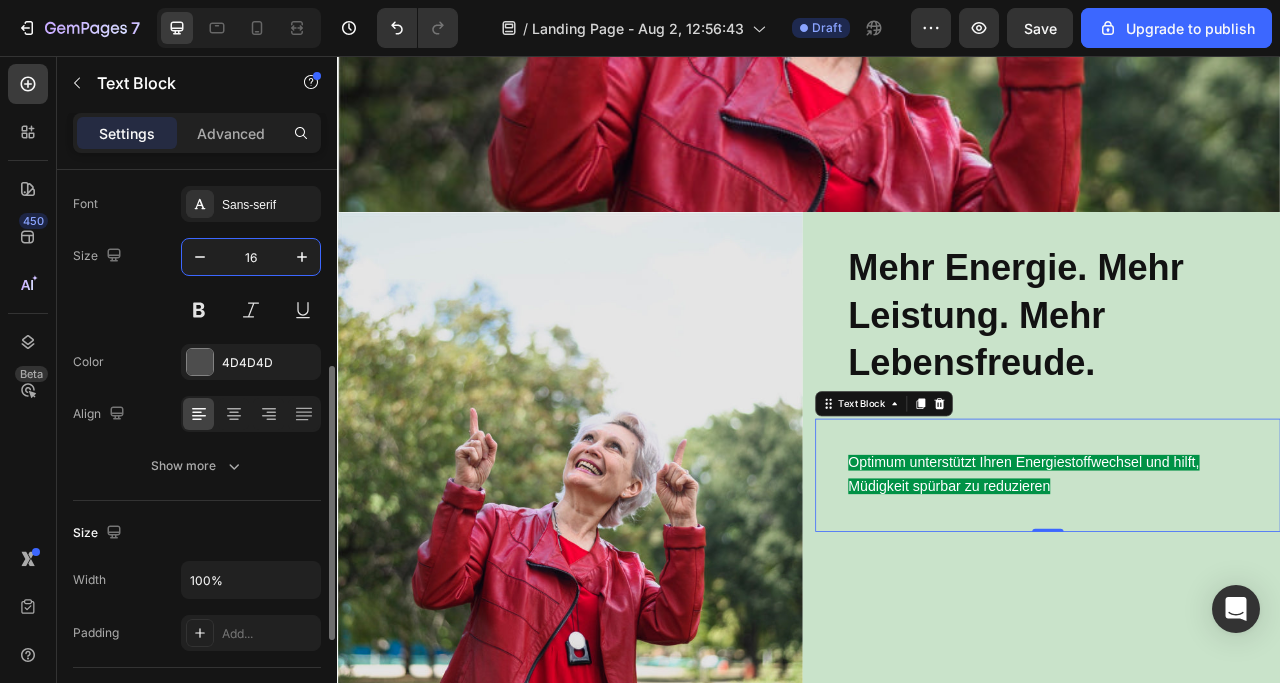 scroll, scrollTop: 200, scrollLeft: 0, axis: vertical 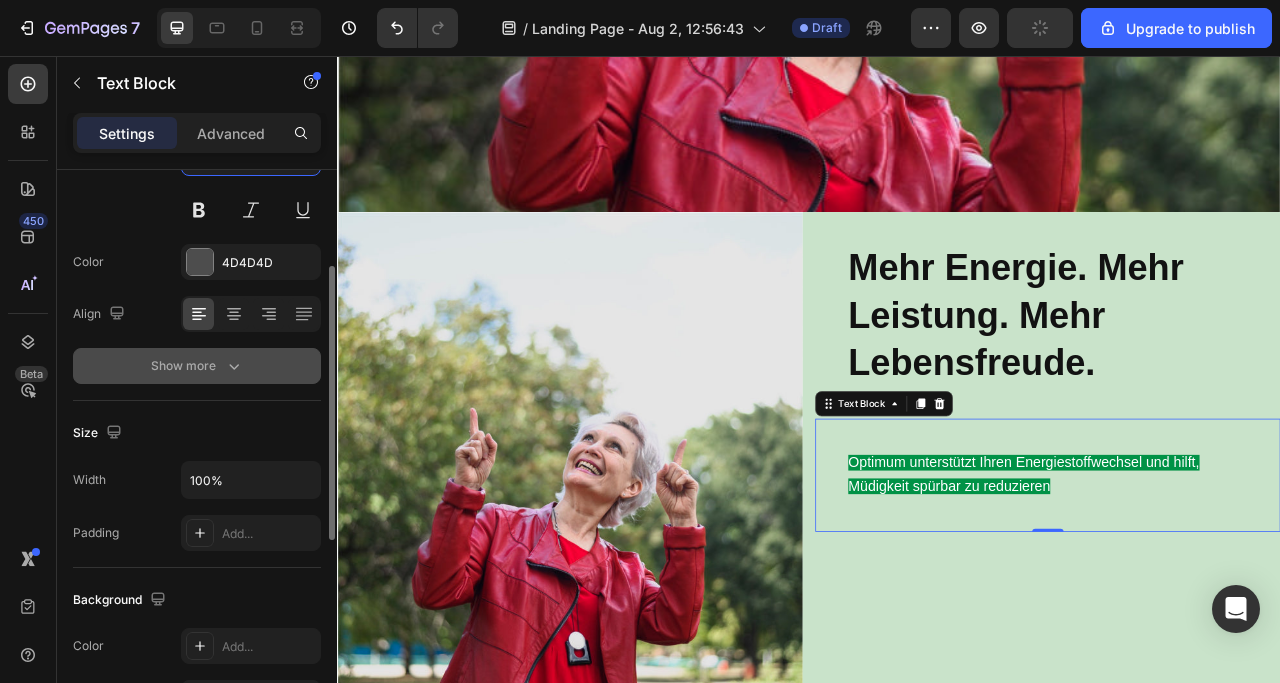 click on "Show more" at bounding box center [197, 366] 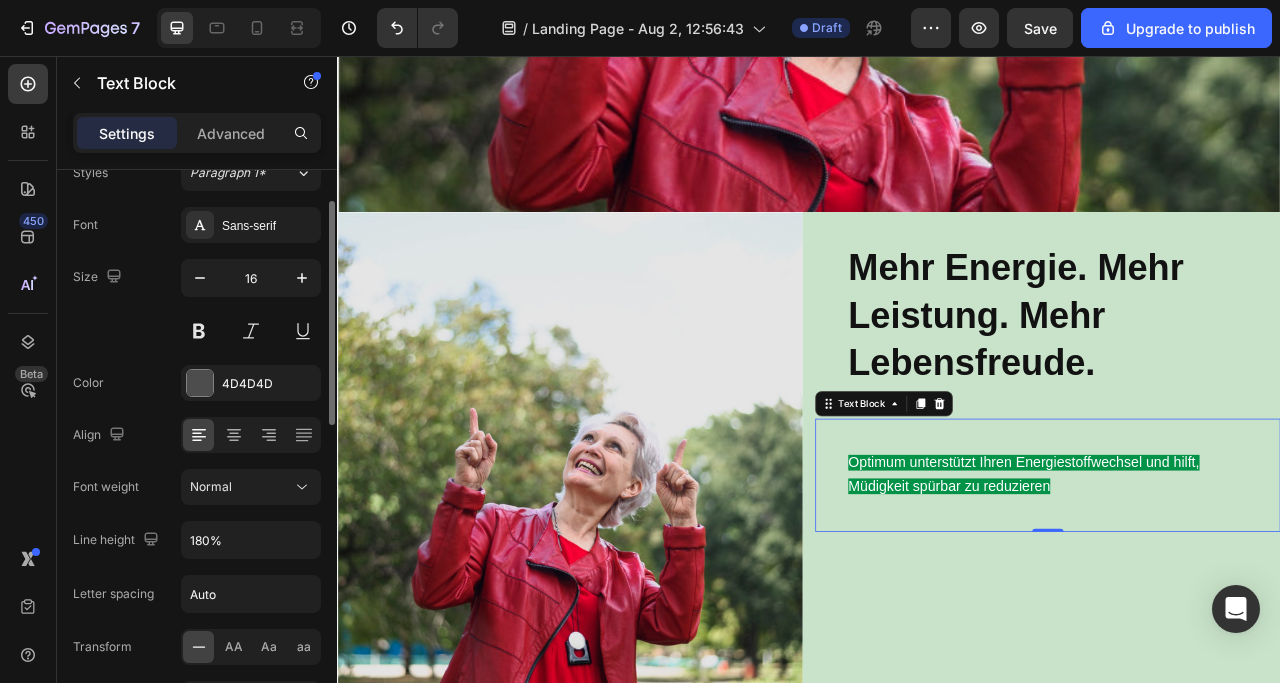 scroll, scrollTop: 0, scrollLeft: 0, axis: both 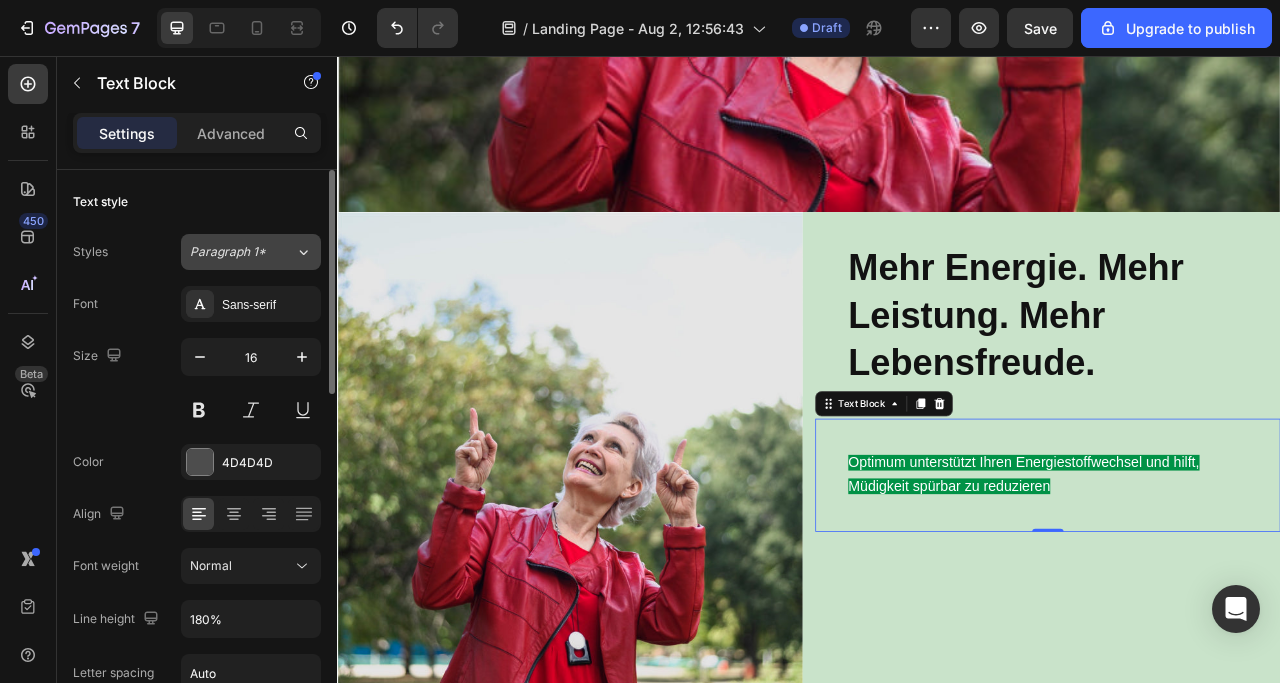 click on "Paragraph 1*" 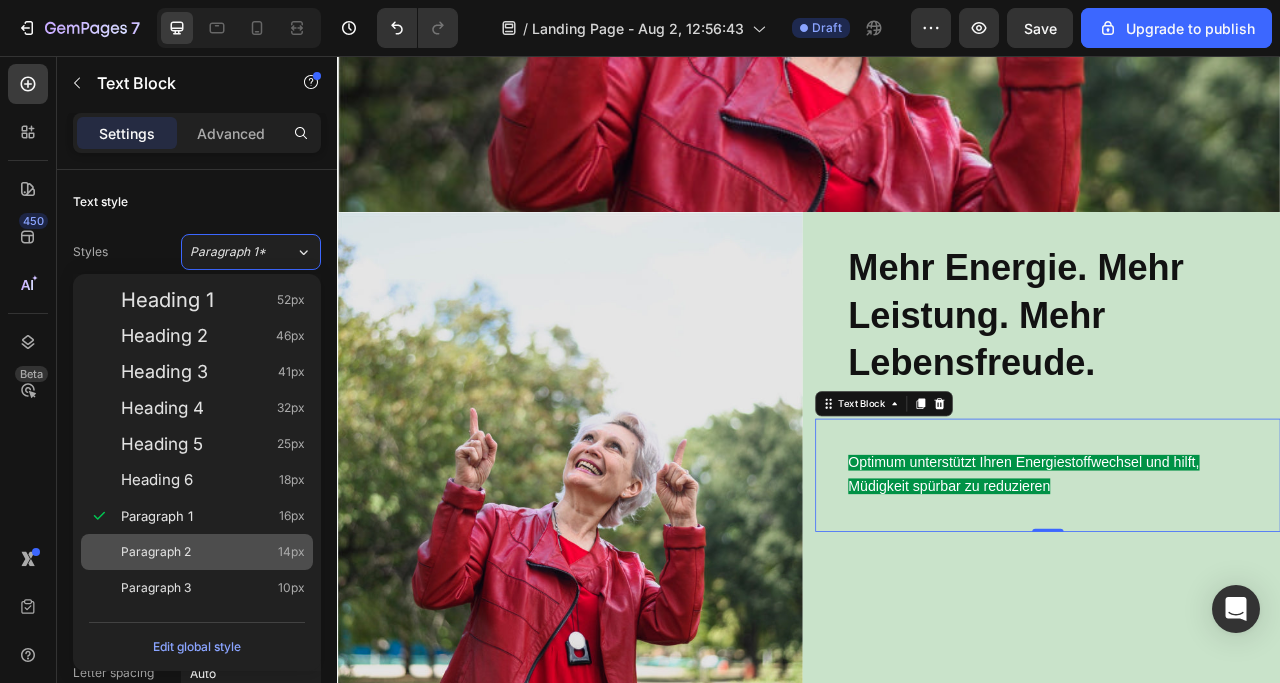 click on "Paragraph 2 14px" at bounding box center (213, 552) 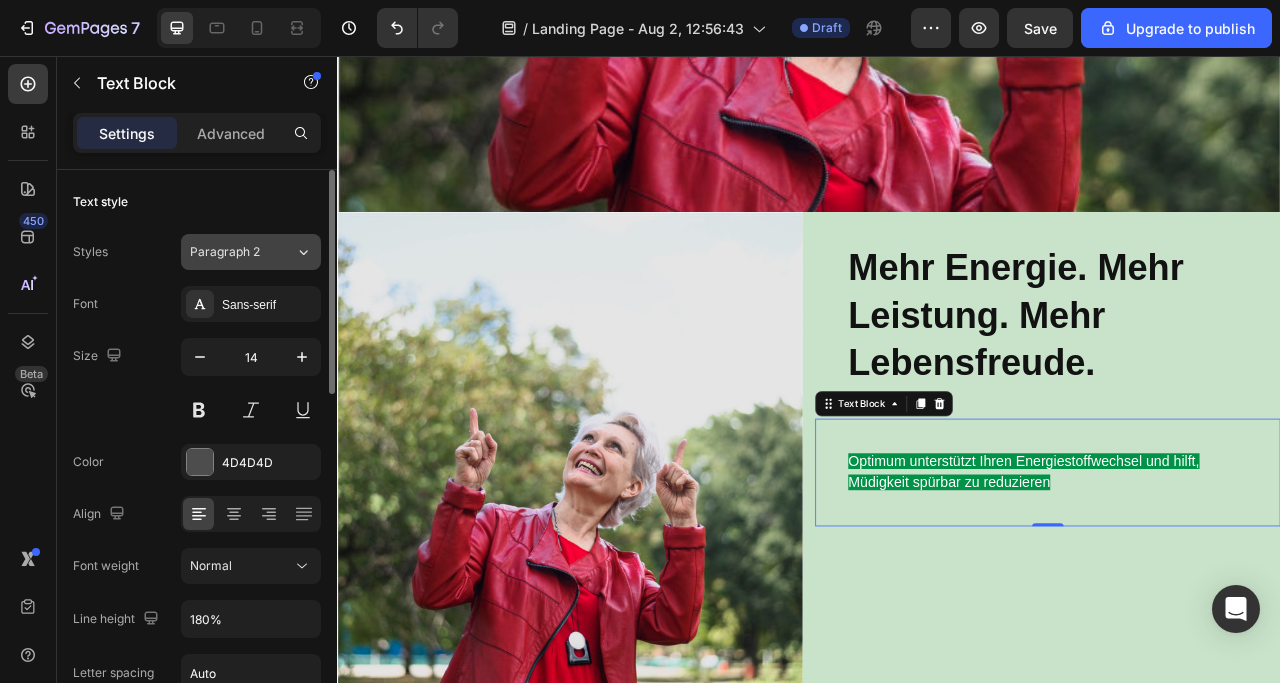 click on "Paragraph 2" at bounding box center [230, 252] 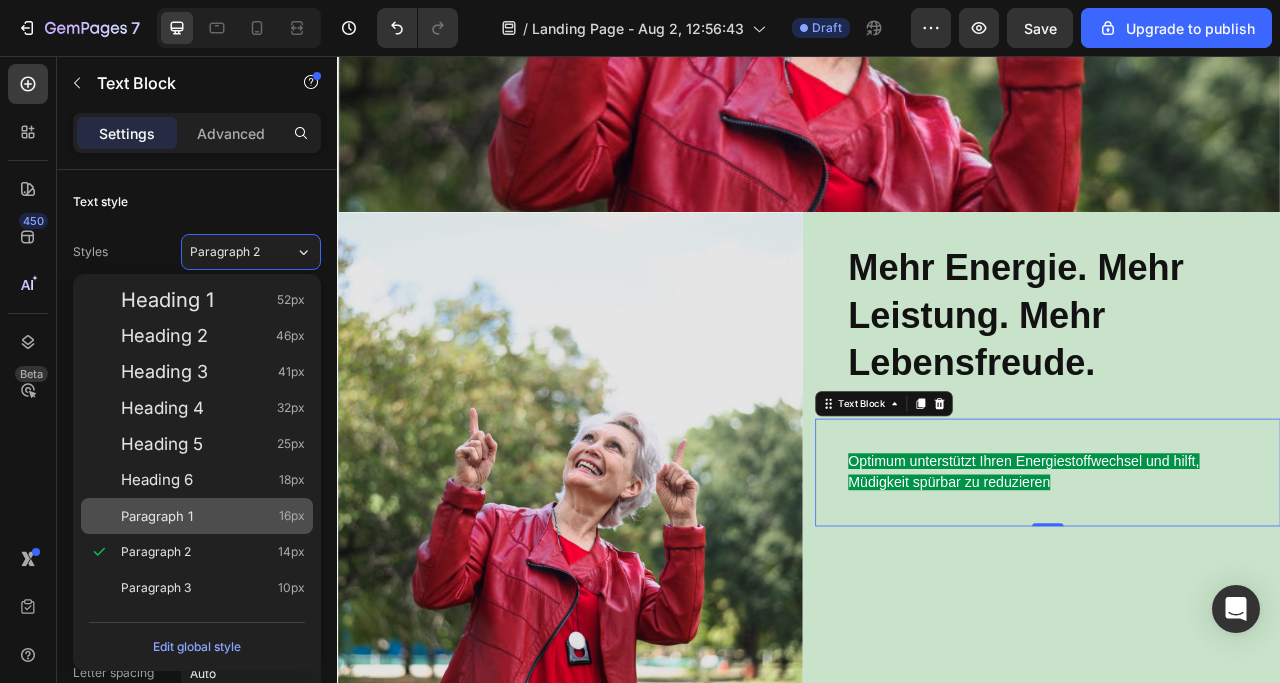 click on "Paragraph 1 16px" at bounding box center (197, 516) 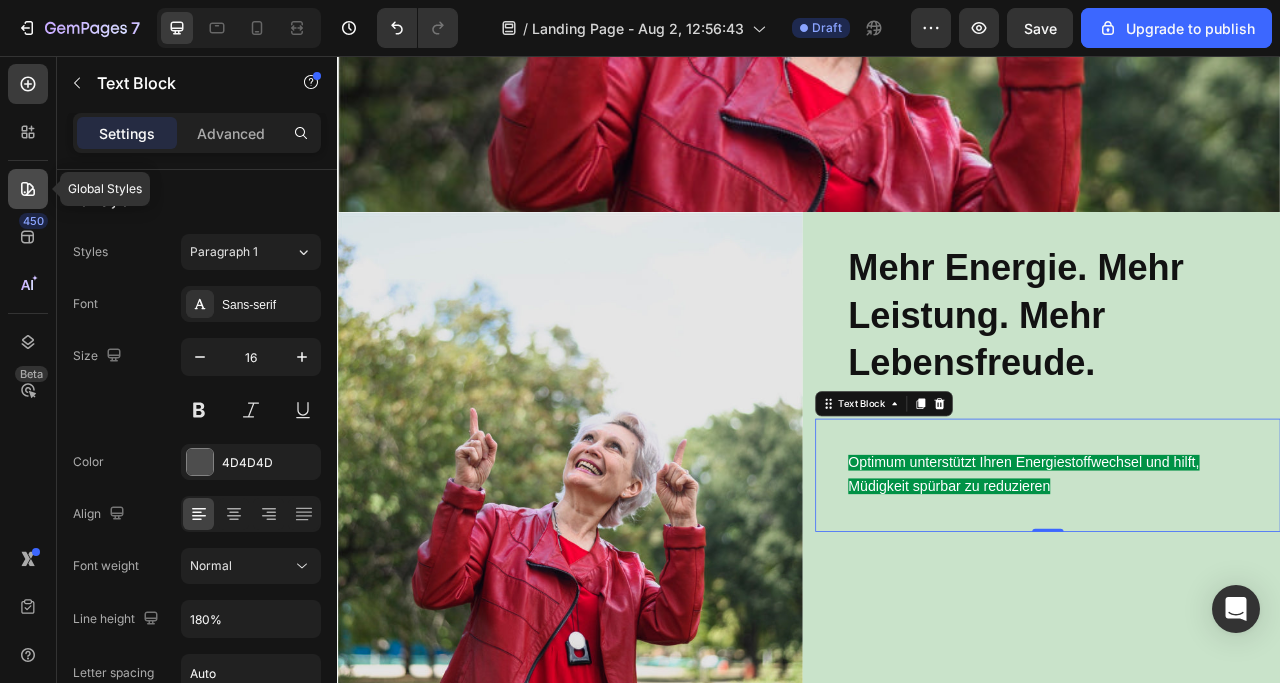click 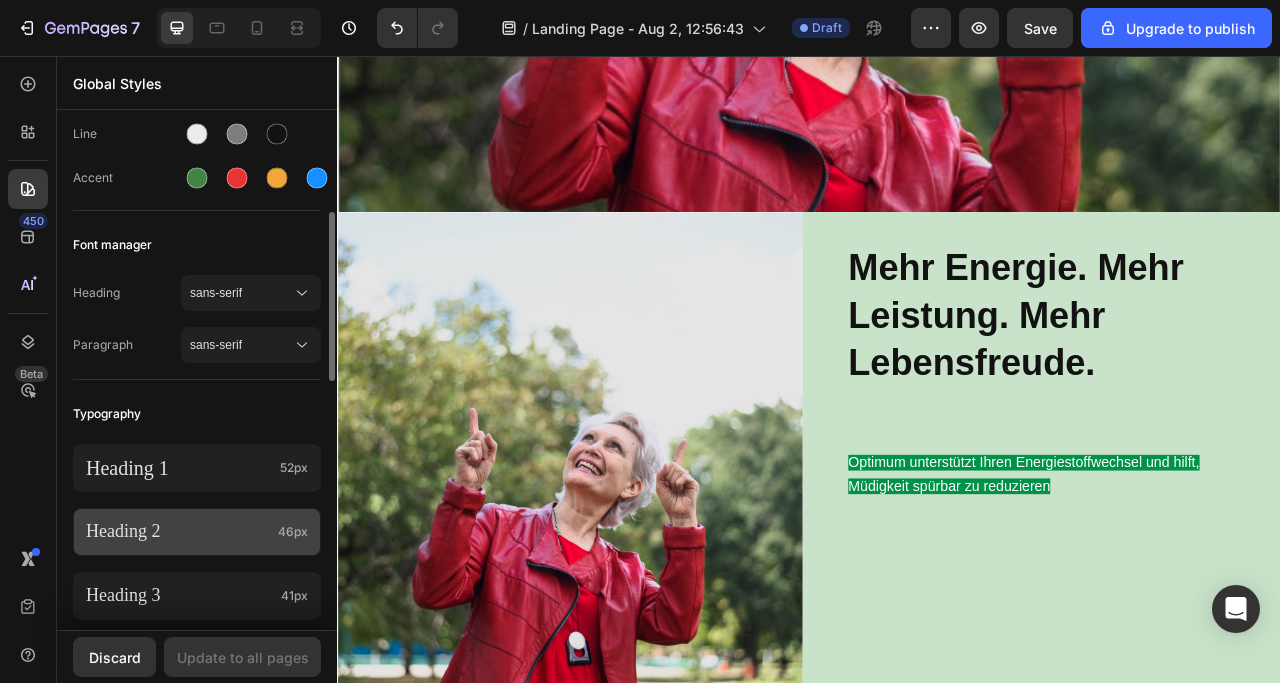 scroll, scrollTop: 500, scrollLeft: 0, axis: vertical 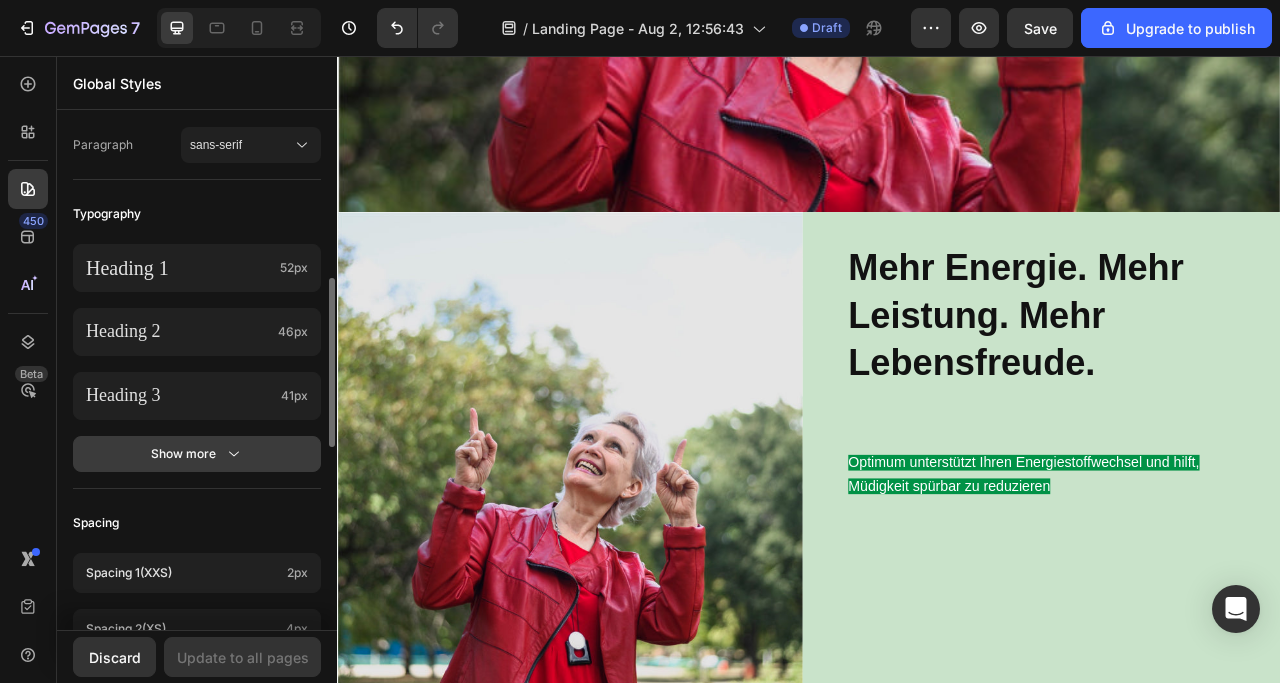 click on "Show more" 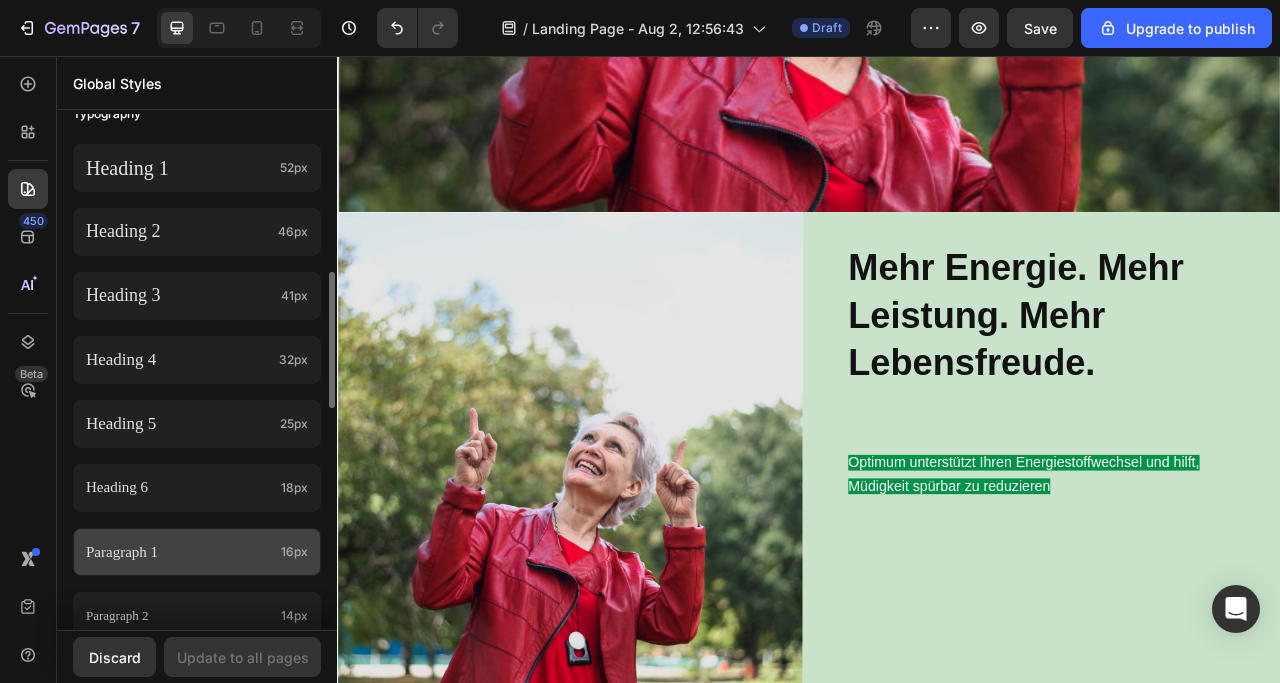 scroll, scrollTop: 700, scrollLeft: 0, axis: vertical 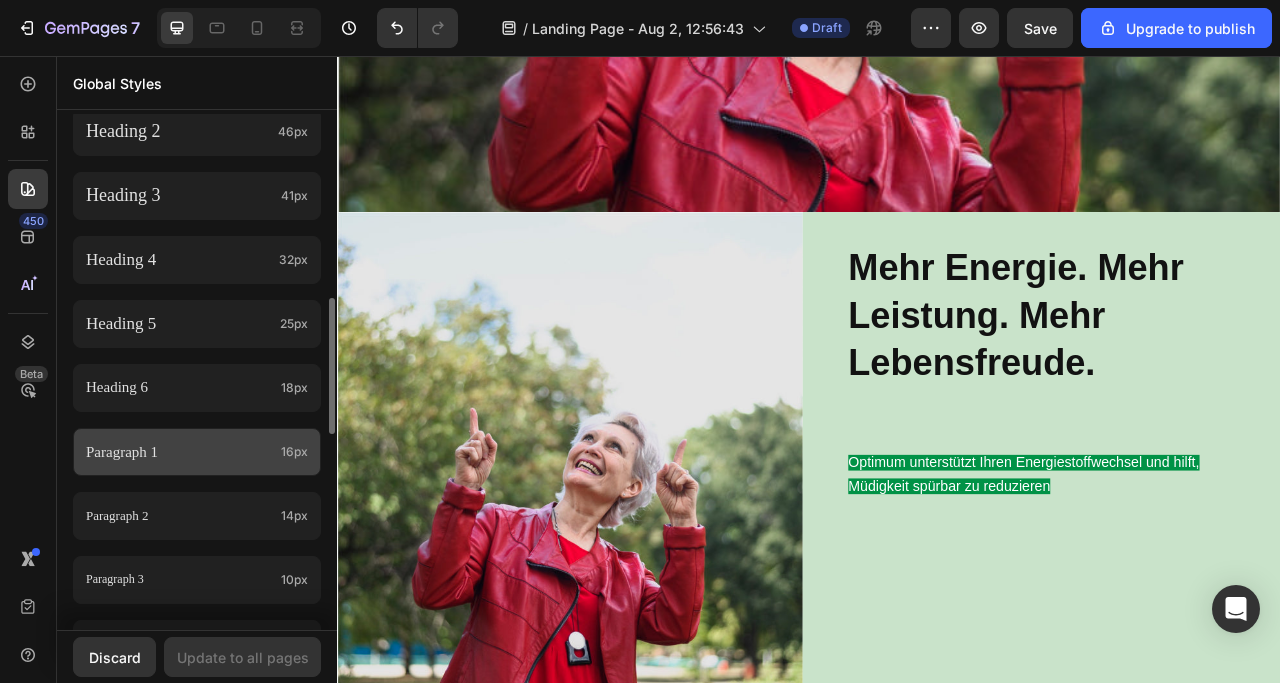 click on "Paragraph 1 16px" 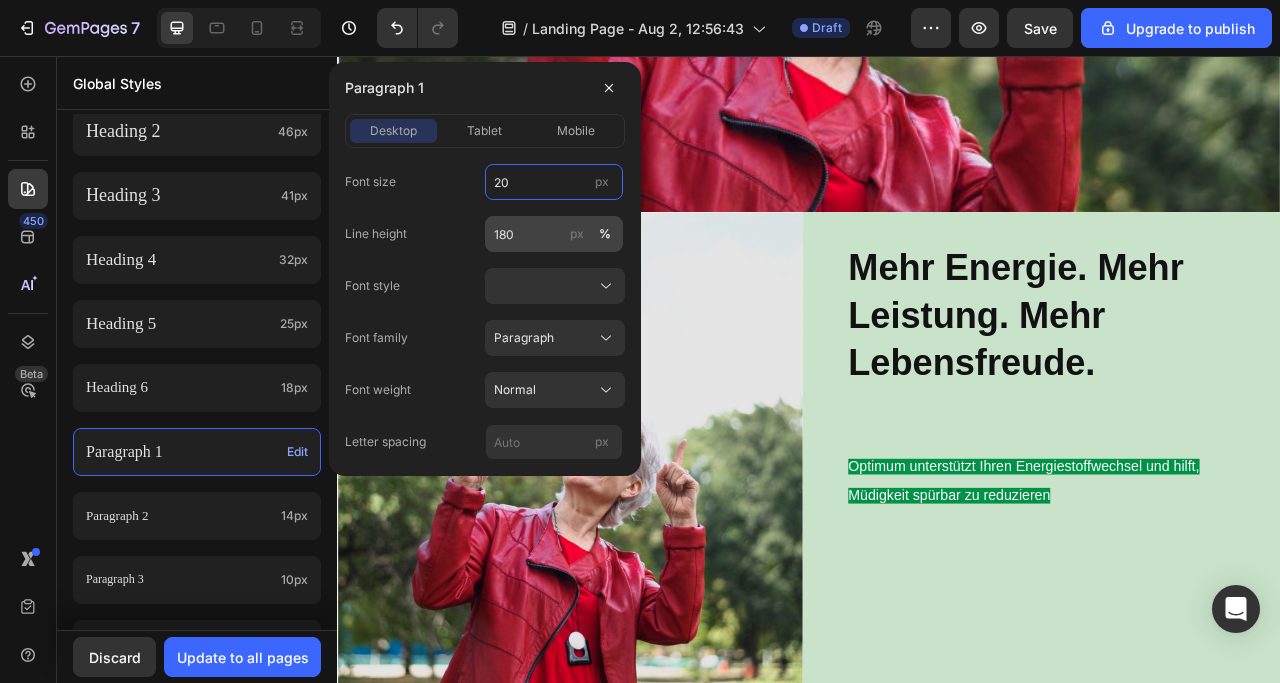 type on "20" 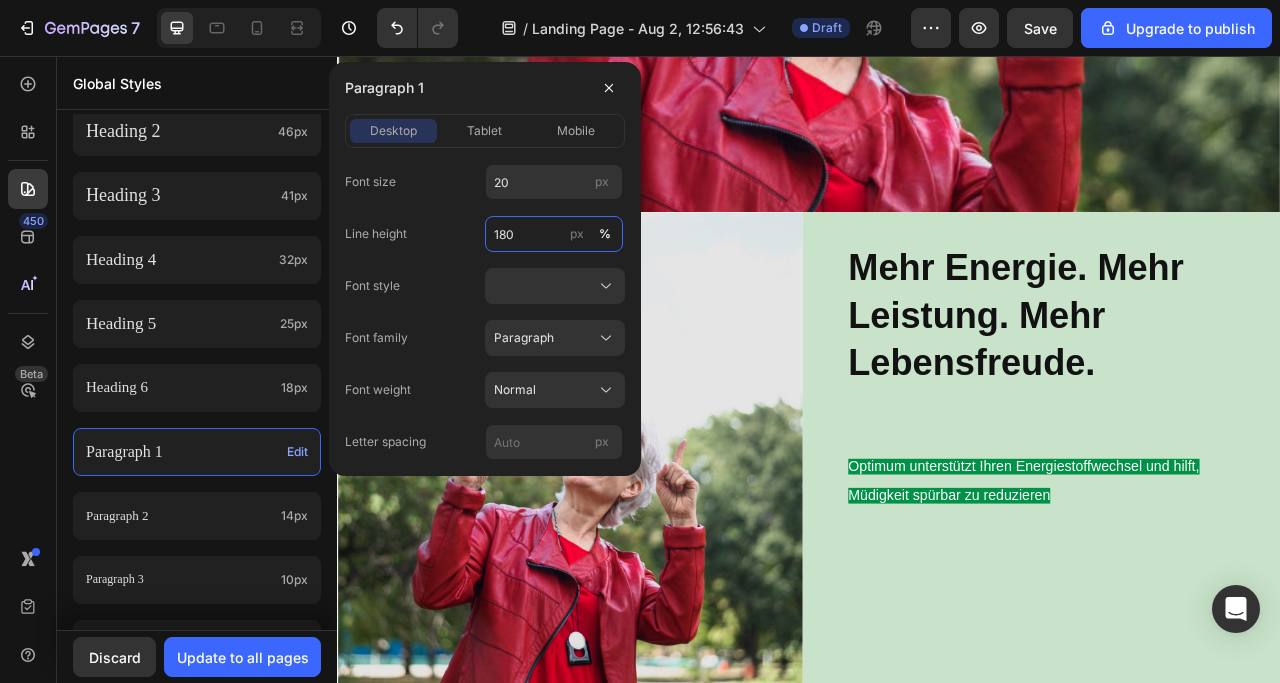 click on "180" at bounding box center [554, 234] 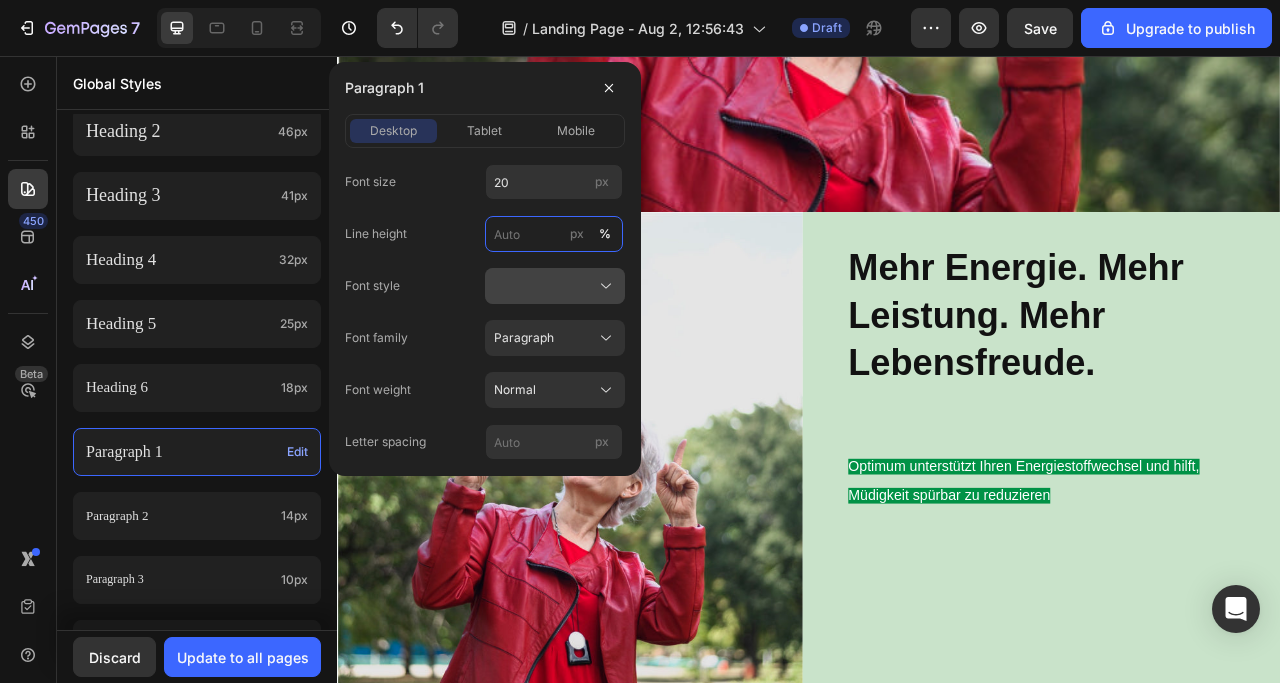 type 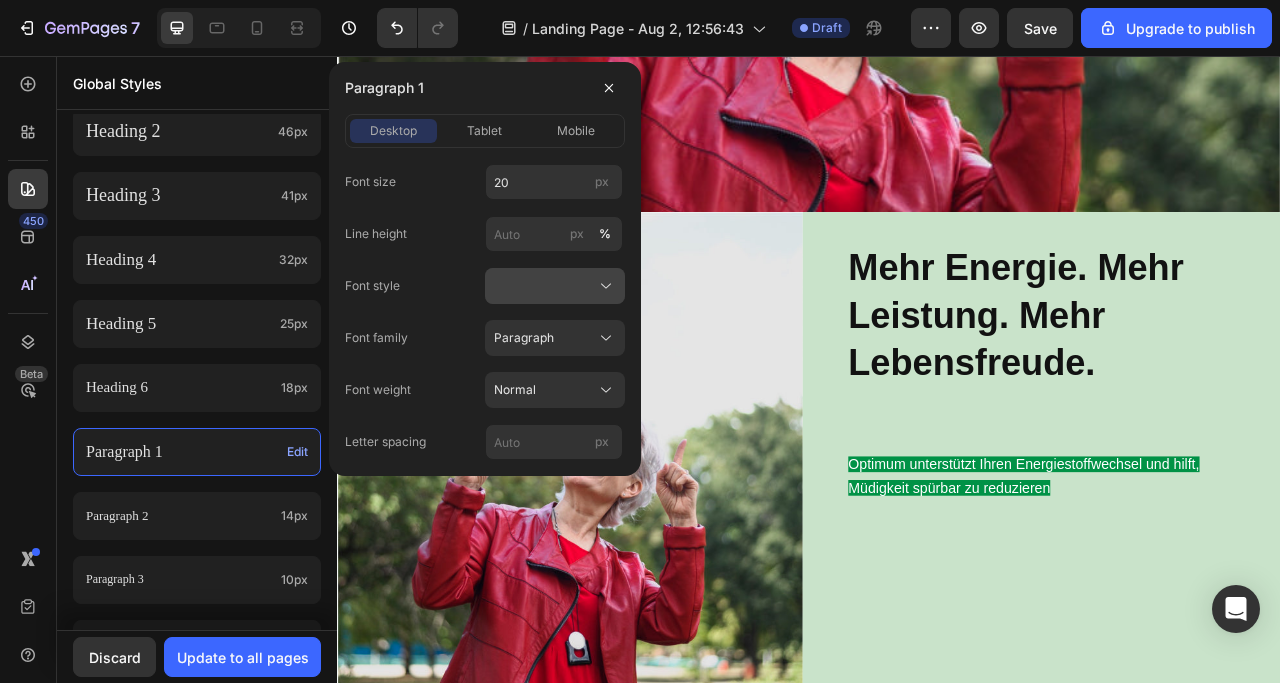 click at bounding box center [555, 286] 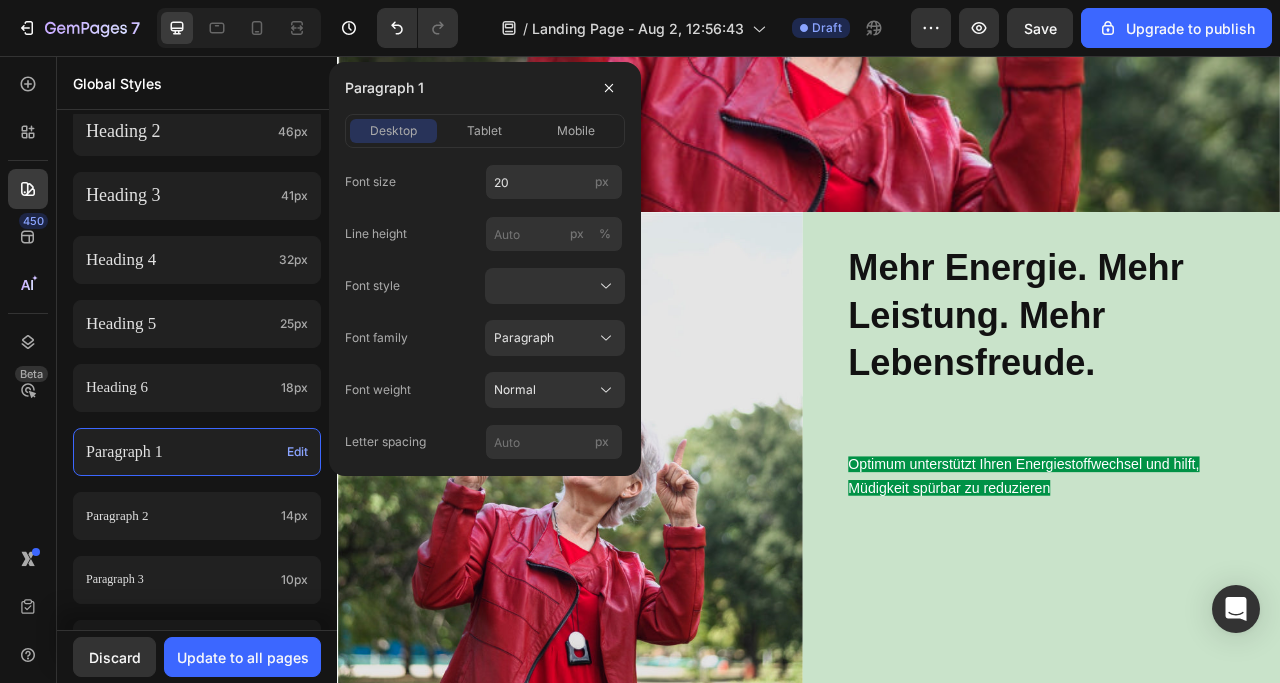 click on "Font style" at bounding box center (485, 286) 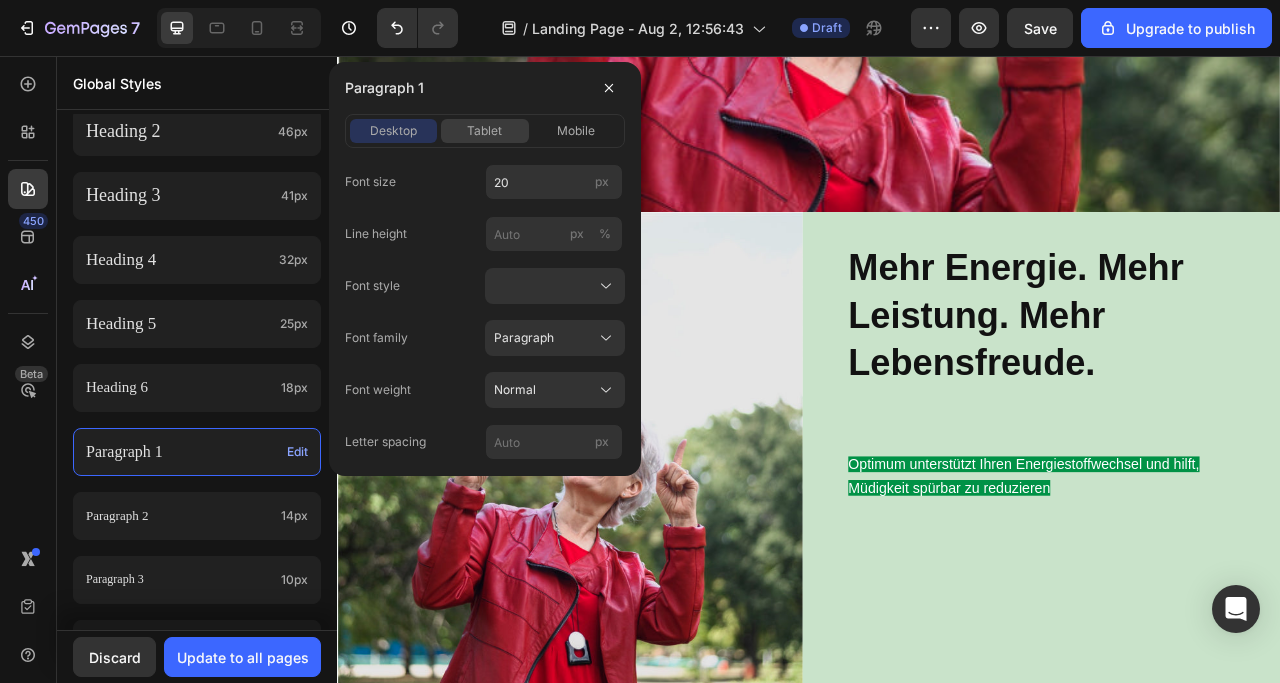 click on "tablet" at bounding box center (484, 131) 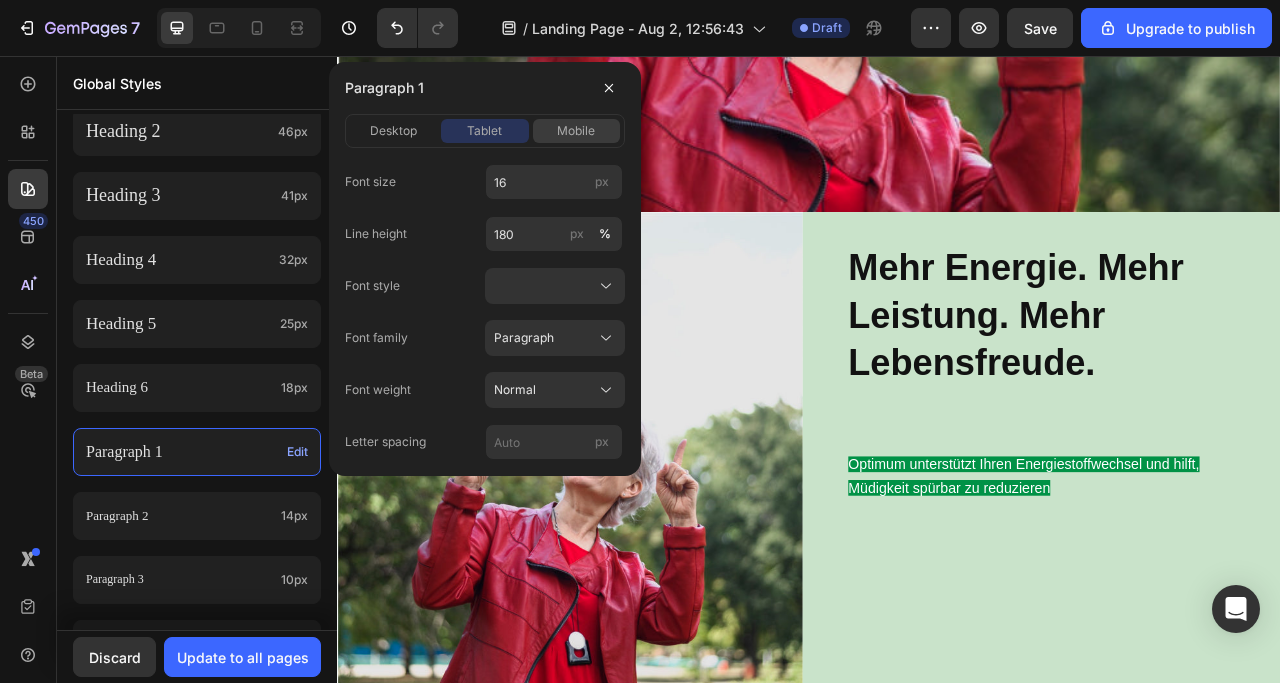 click on "mobile" at bounding box center (576, 131) 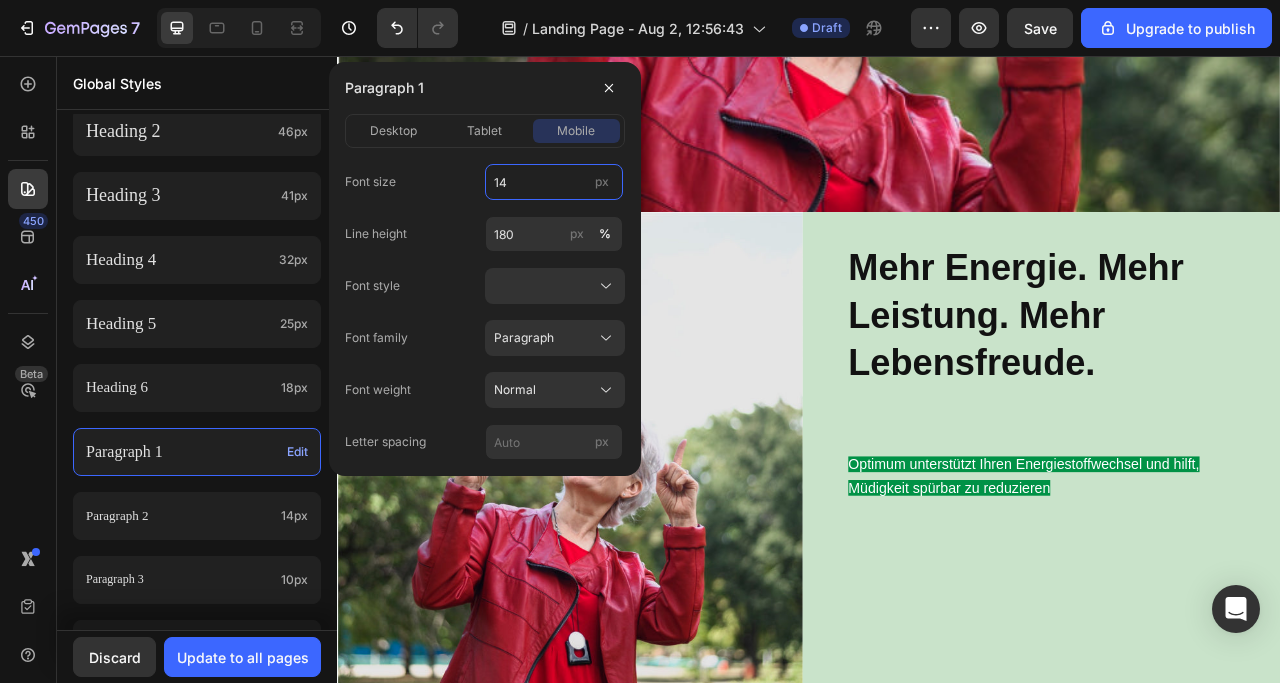 click on "14" at bounding box center [554, 182] 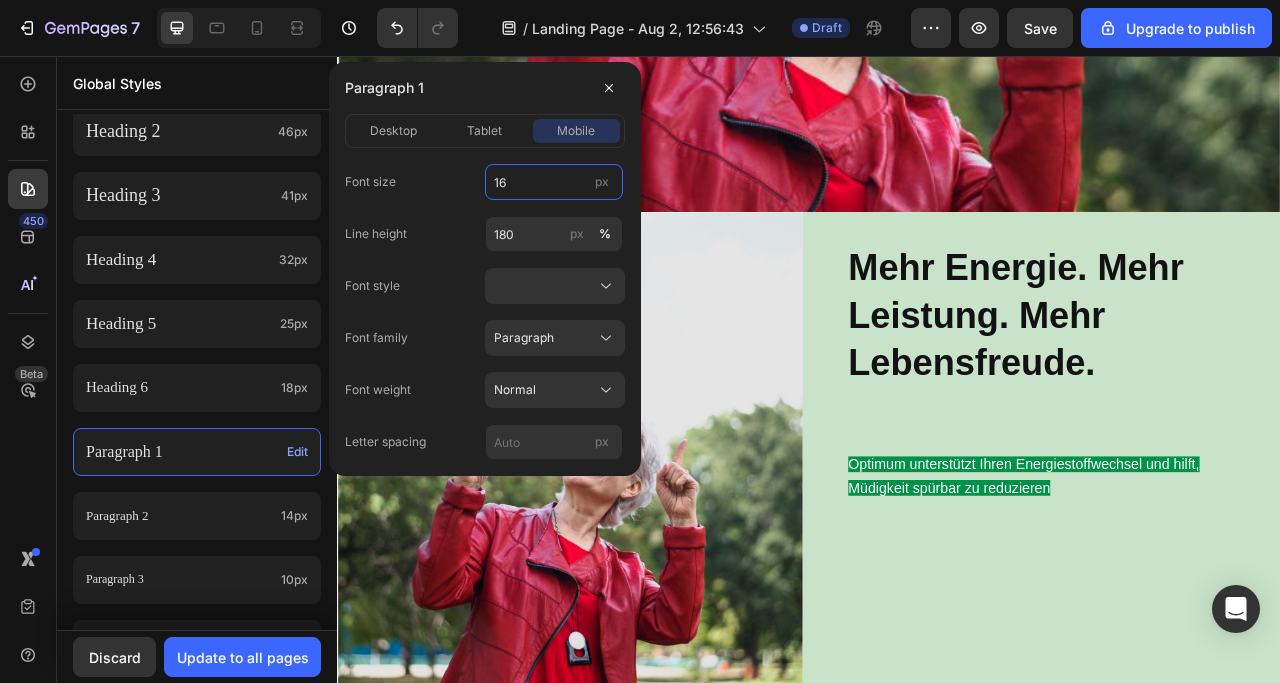 type on "16" 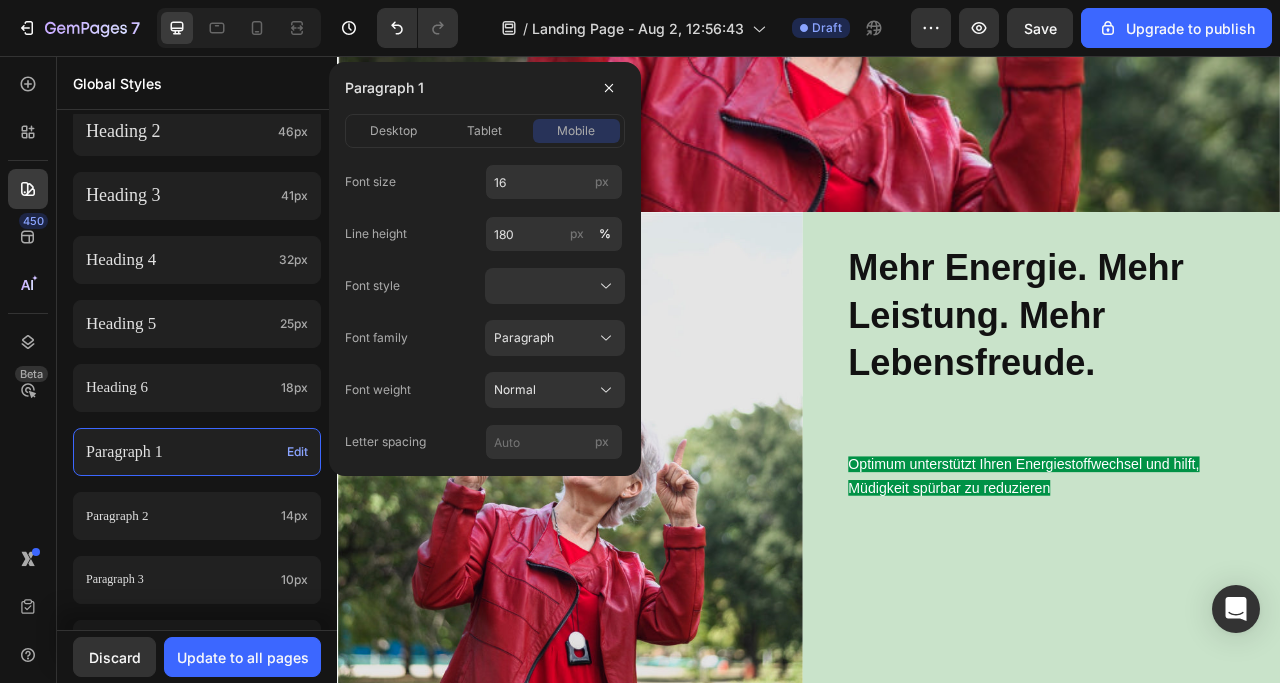 click on "Font size 16 px Line height 180 px % Font style Font family Paragraph Font weight Normal Letter spacing px" 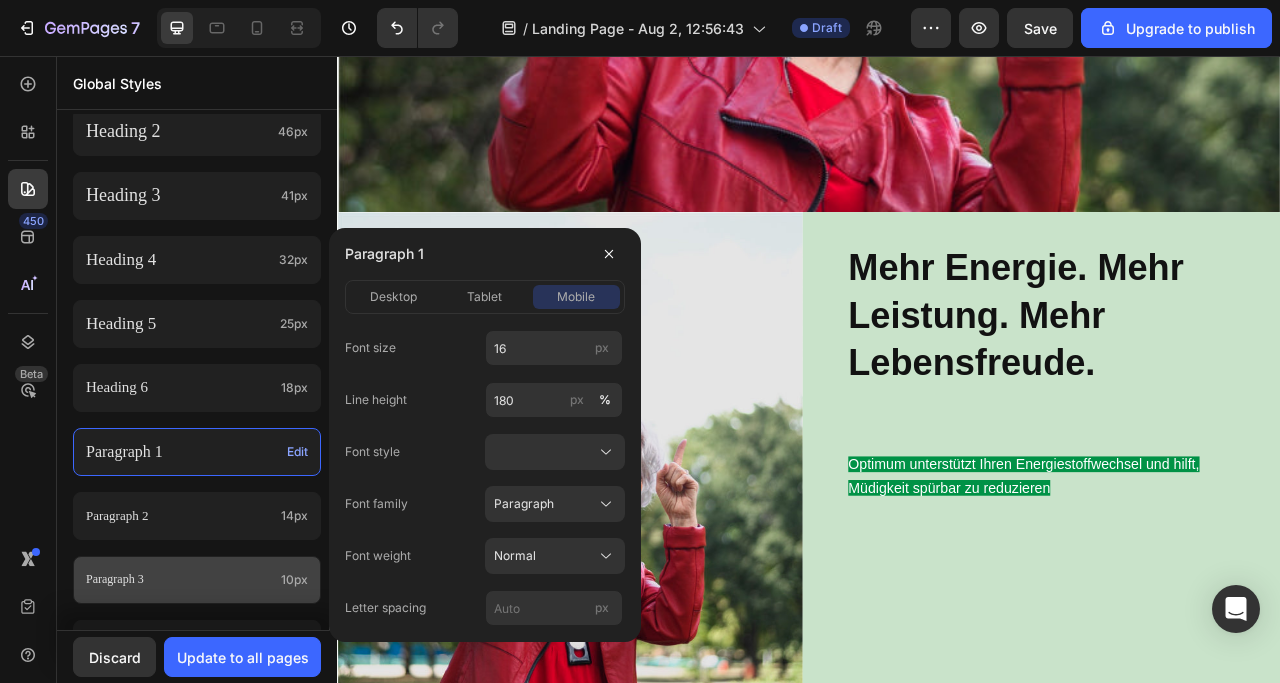 scroll, scrollTop: 900, scrollLeft: 0, axis: vertical 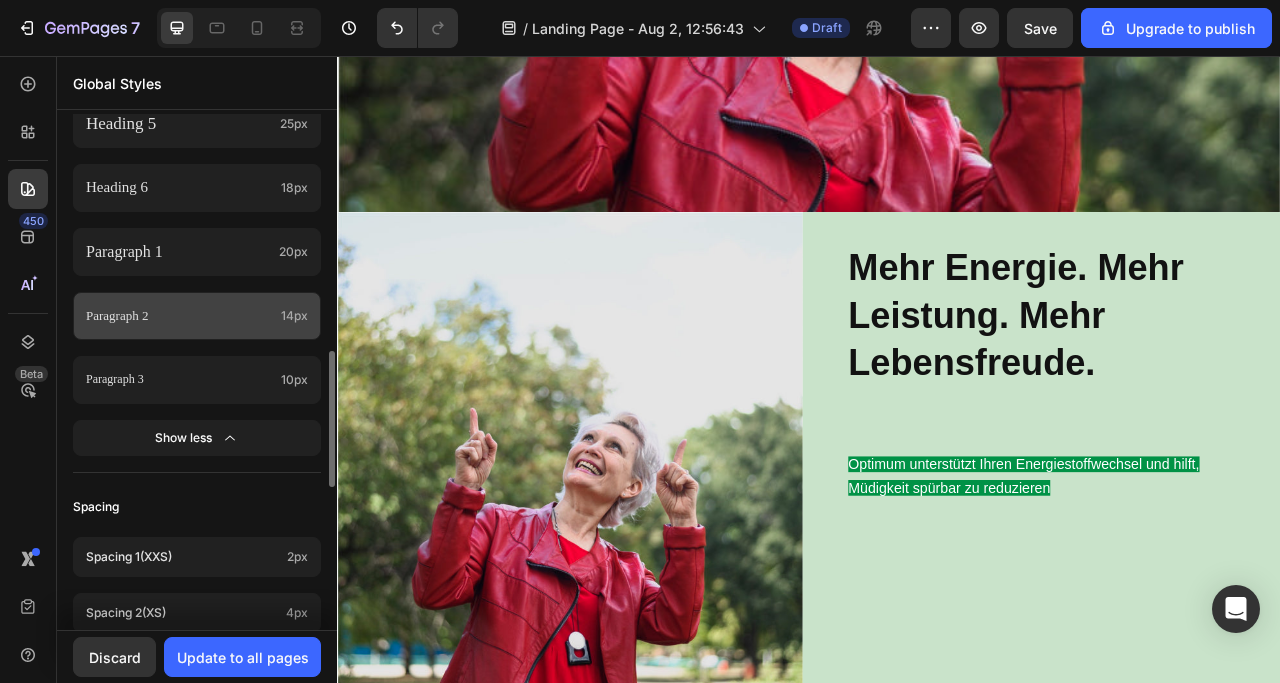 click on "Paragraph 2" at bounding box center (179, 315) 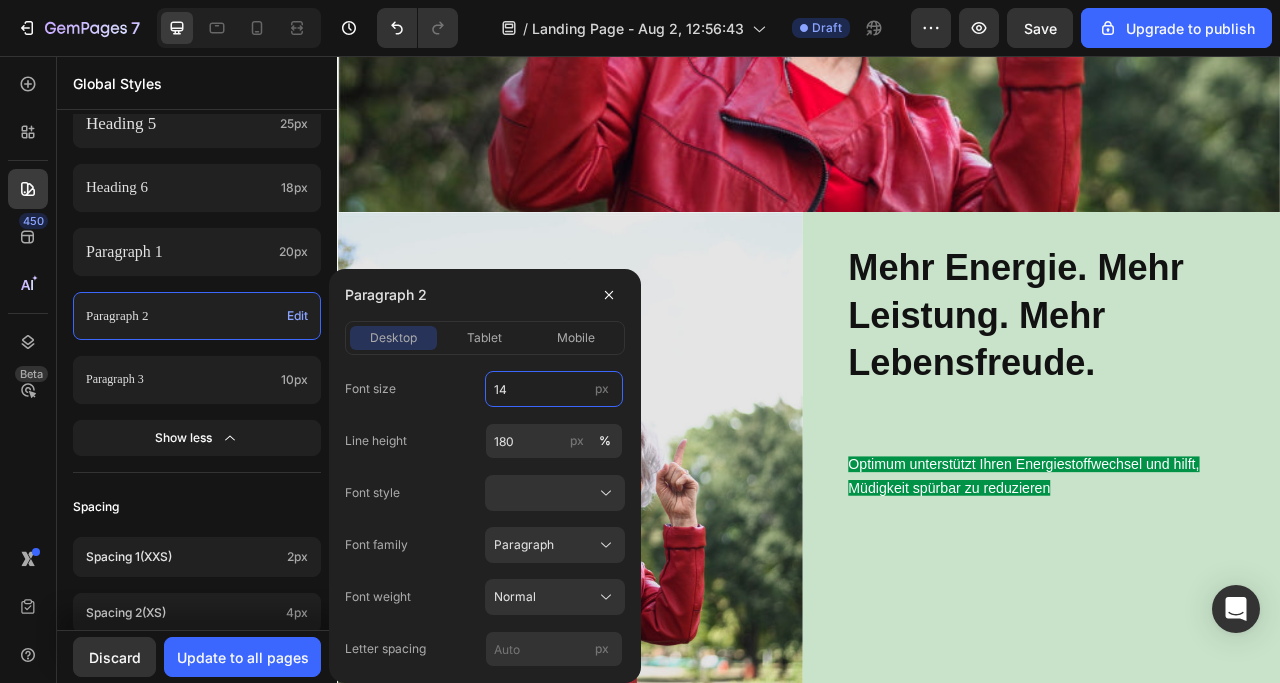 click on "14" at bounding box center (554, 389) 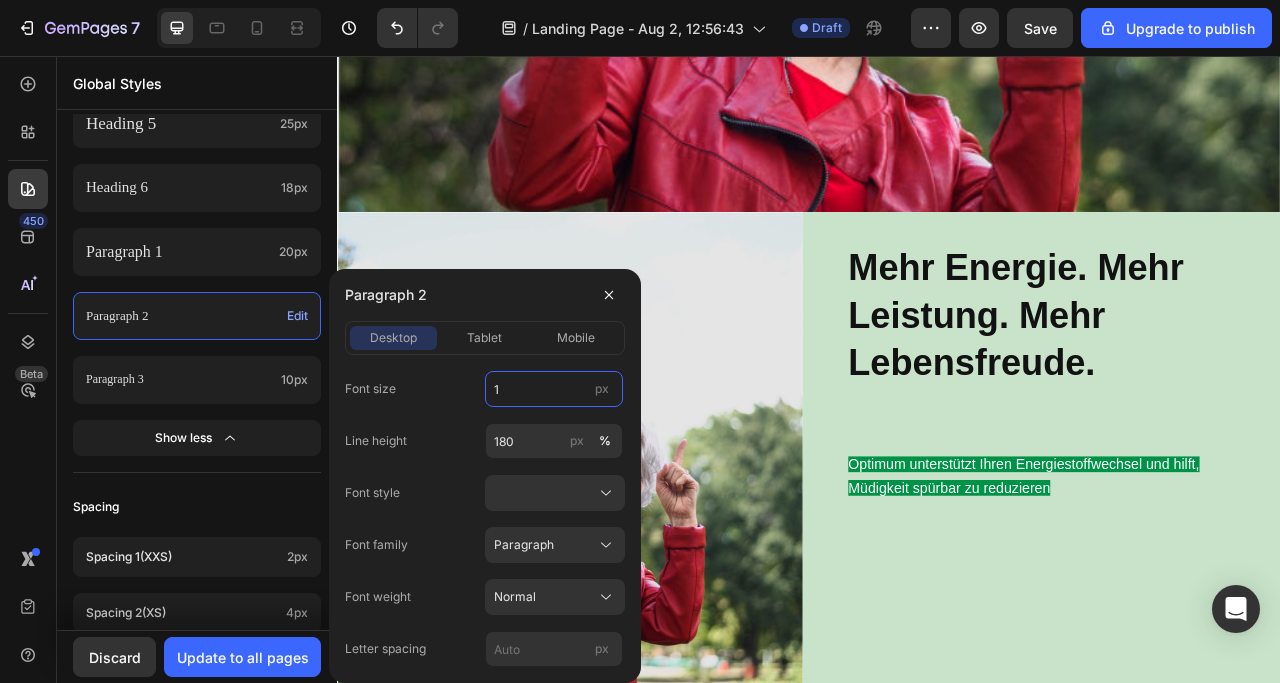 type on "16" 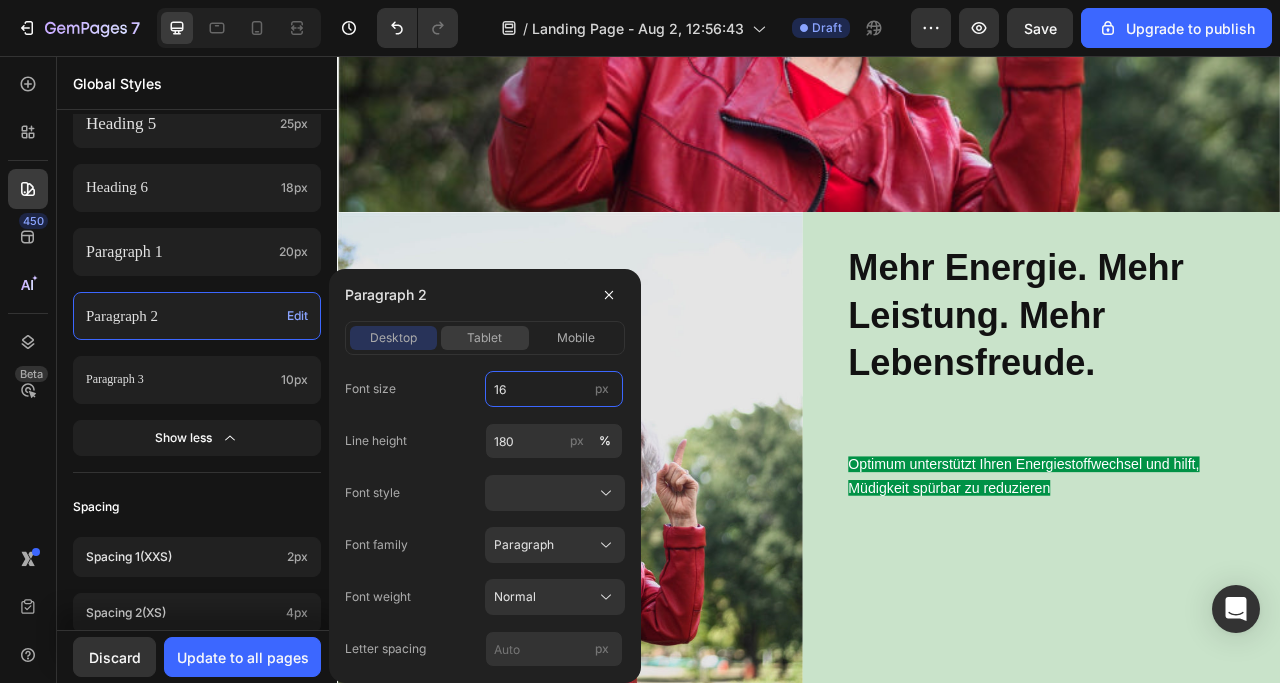 click on "tablet" 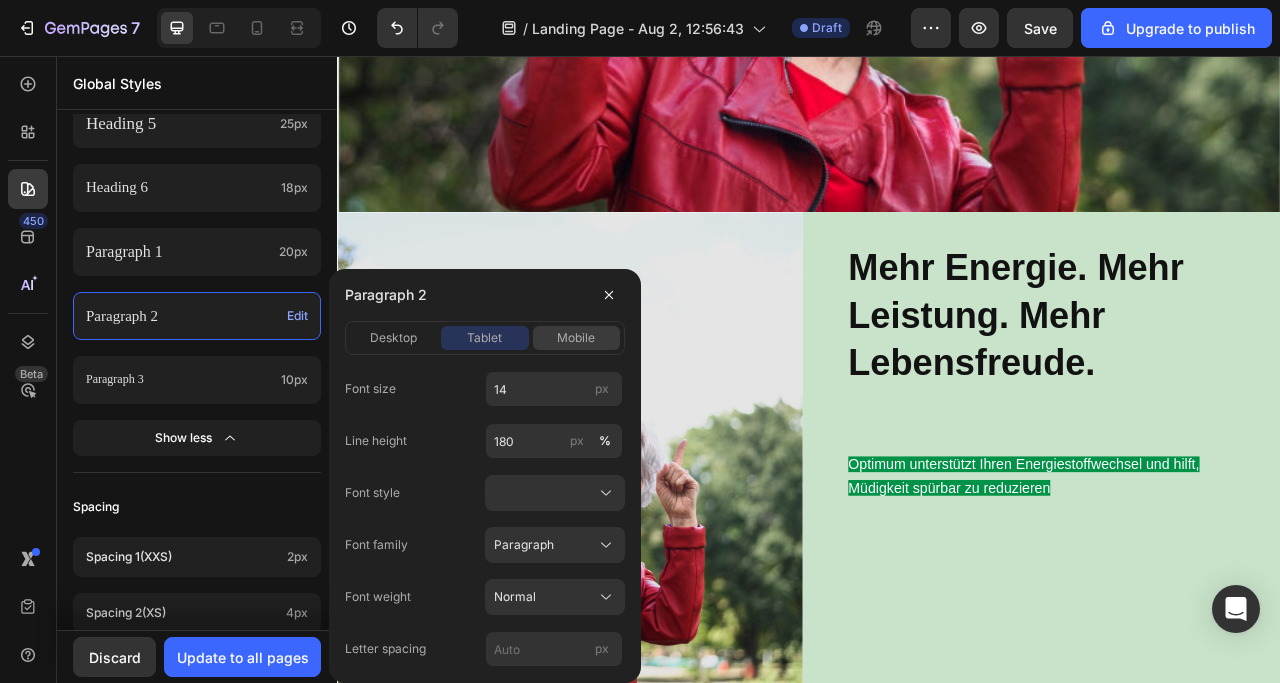 click on "mobile" at bounding box center [576, 338] 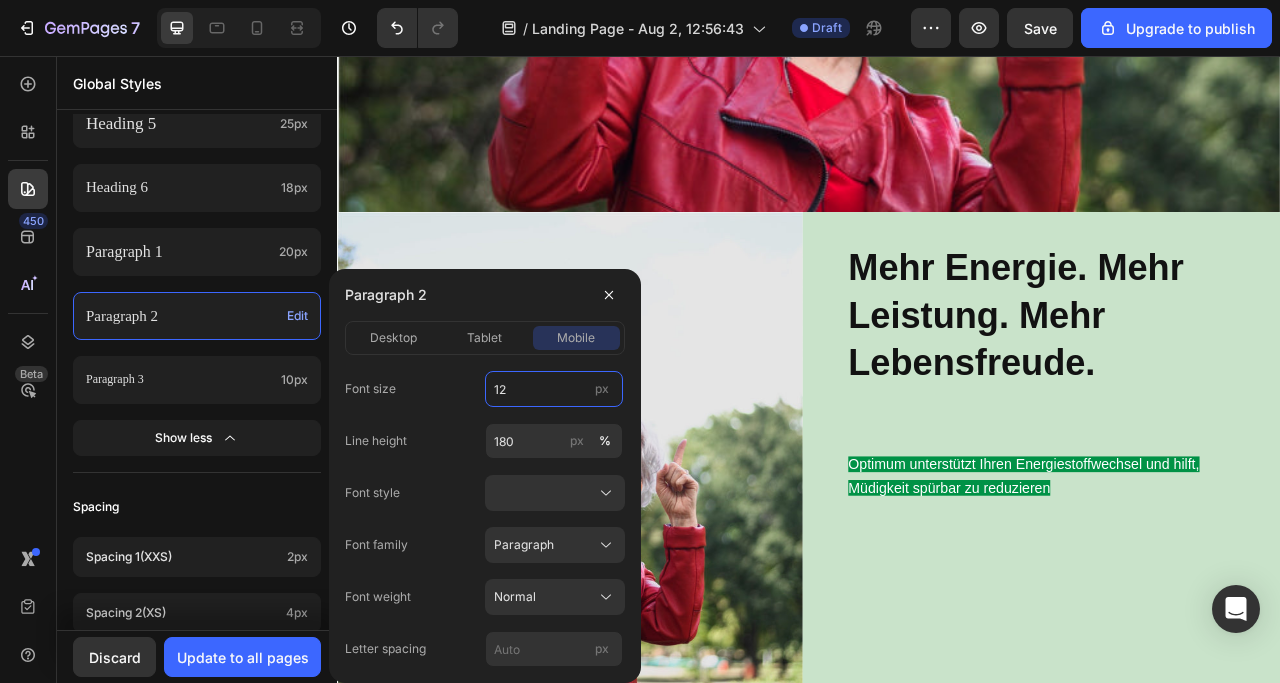 click on "12" at bounding box center [554, 389] 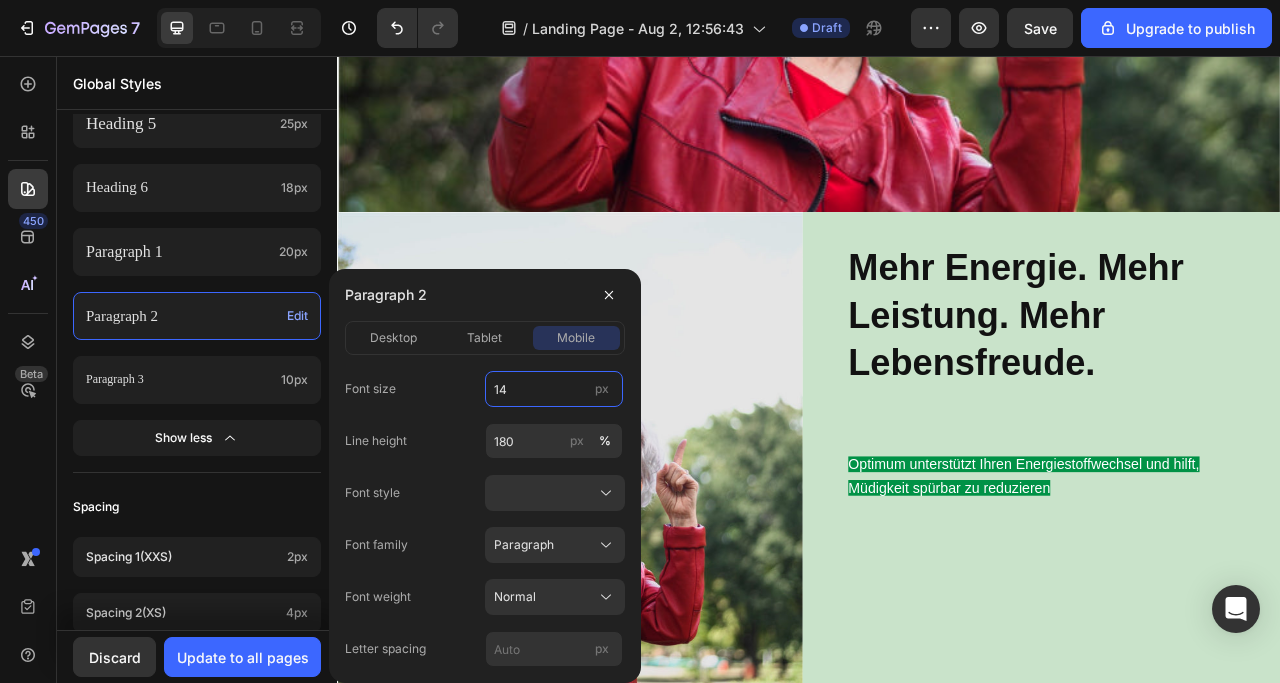 type on "14" 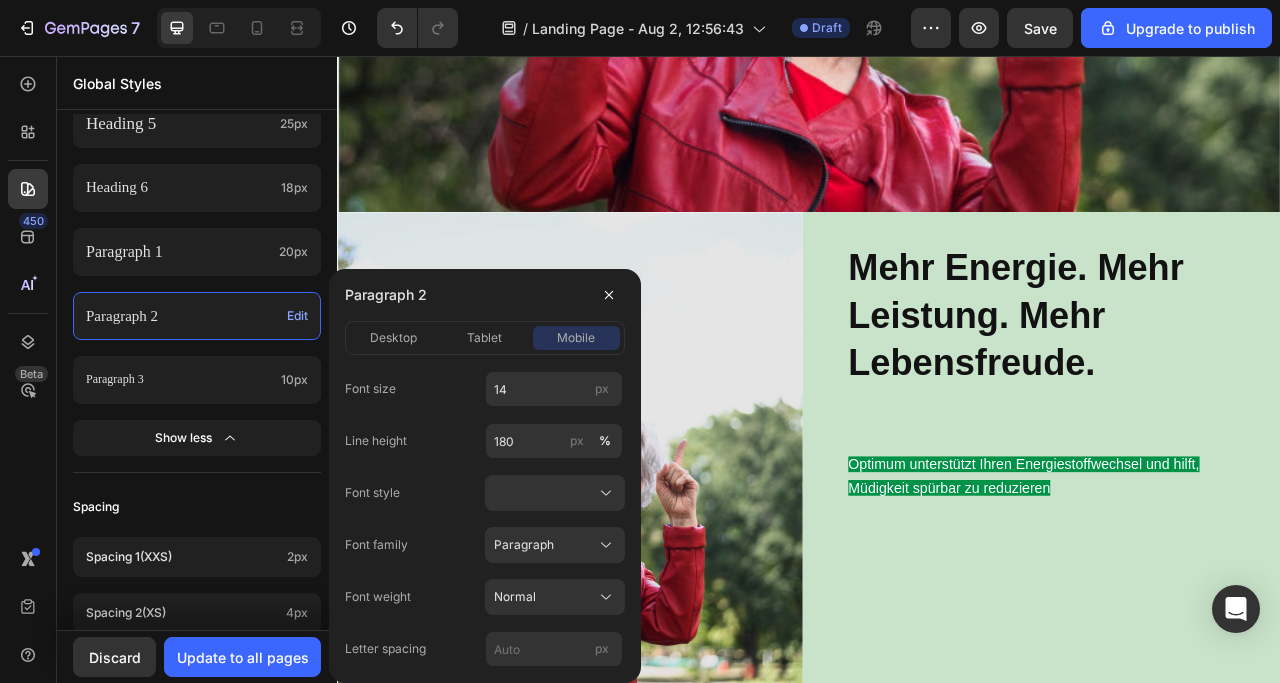 click on "Font size 14 px" at bounding box center [485, 389] 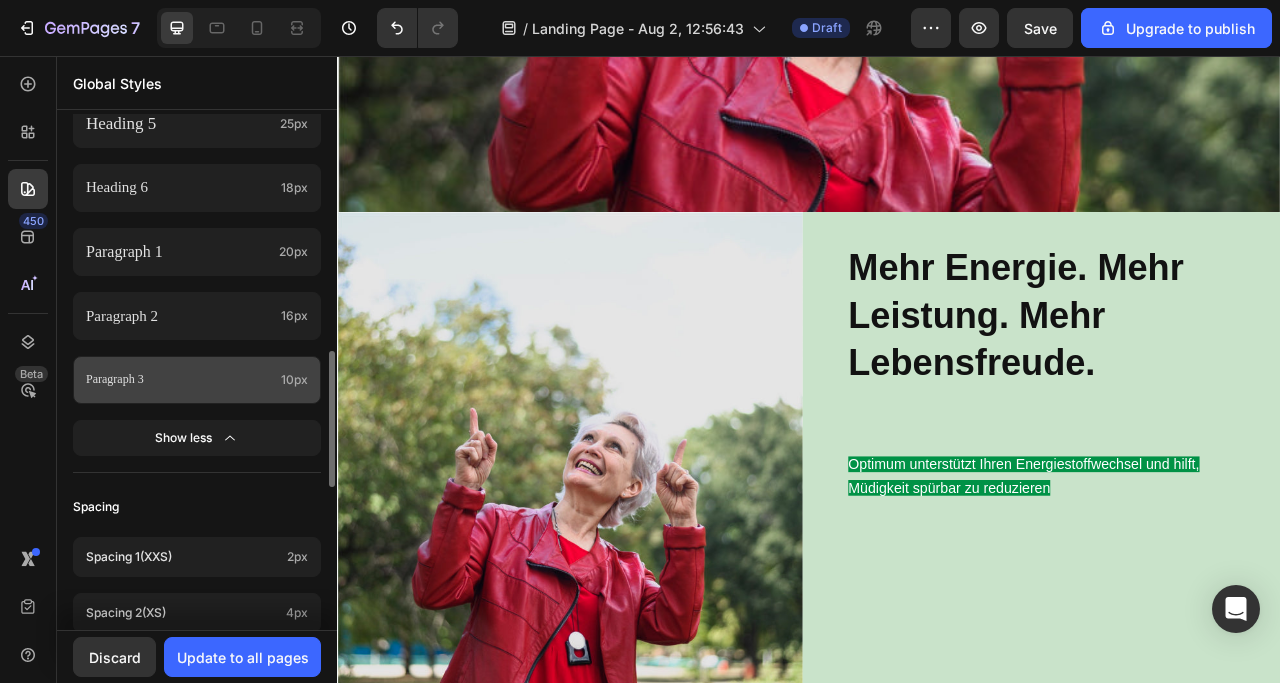 click on "Paragraph 3" at bounding box center [179, 380] 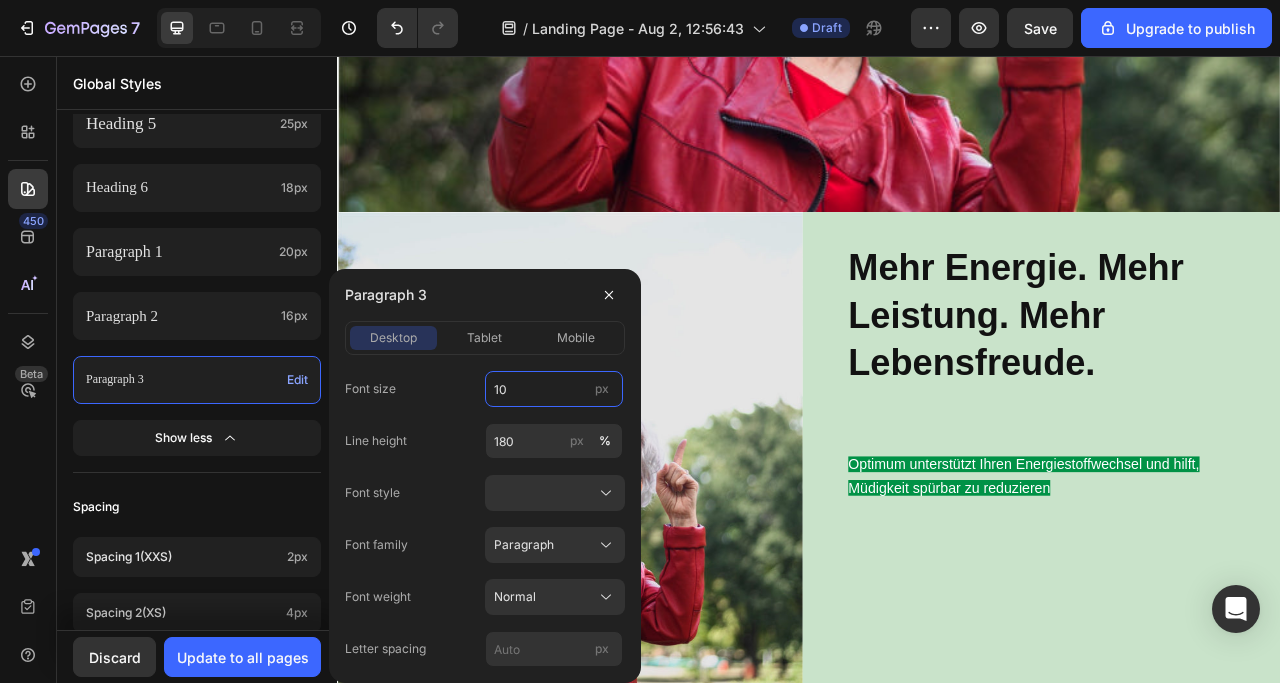 click on "10" at bounding box center (554, 389) 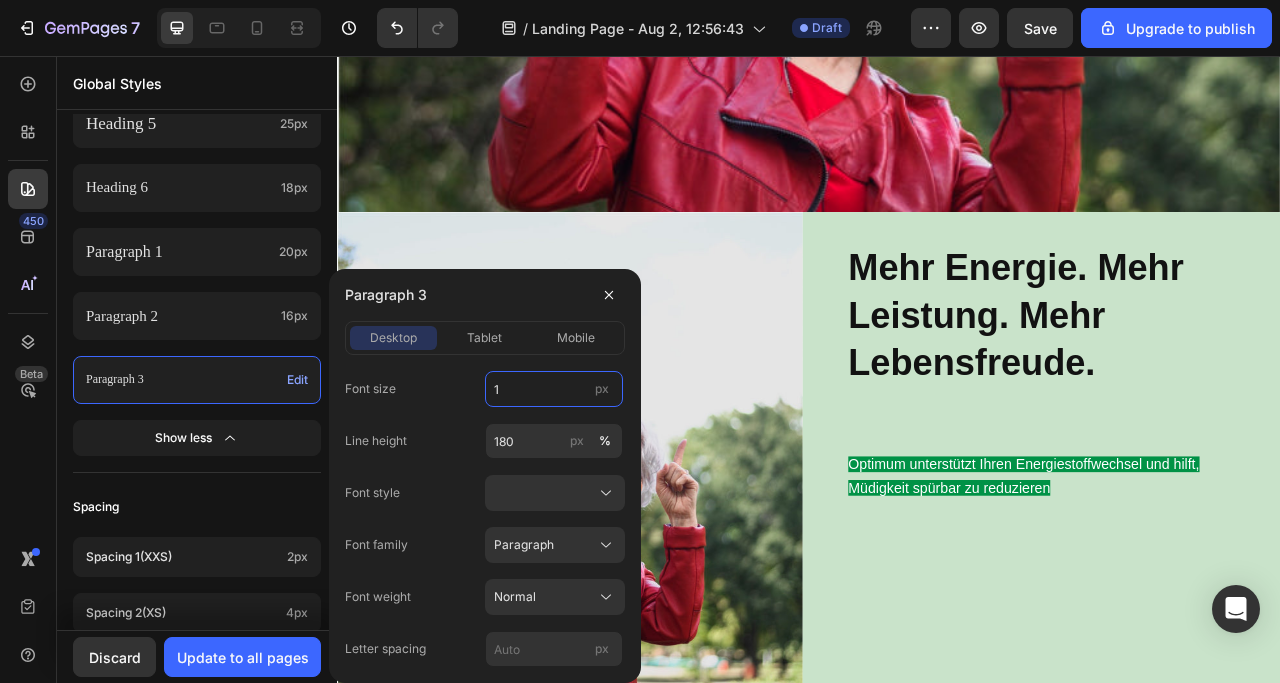 type on "12" 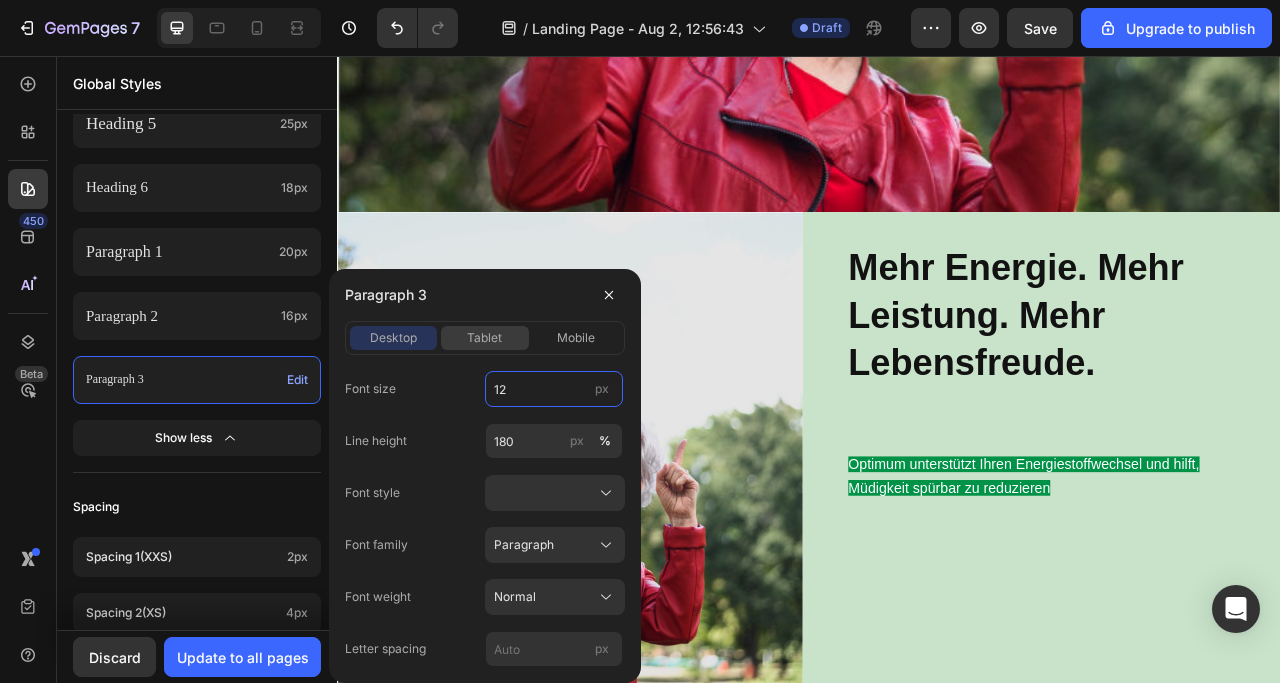click on "tablet" at bounding box center (484, 338) 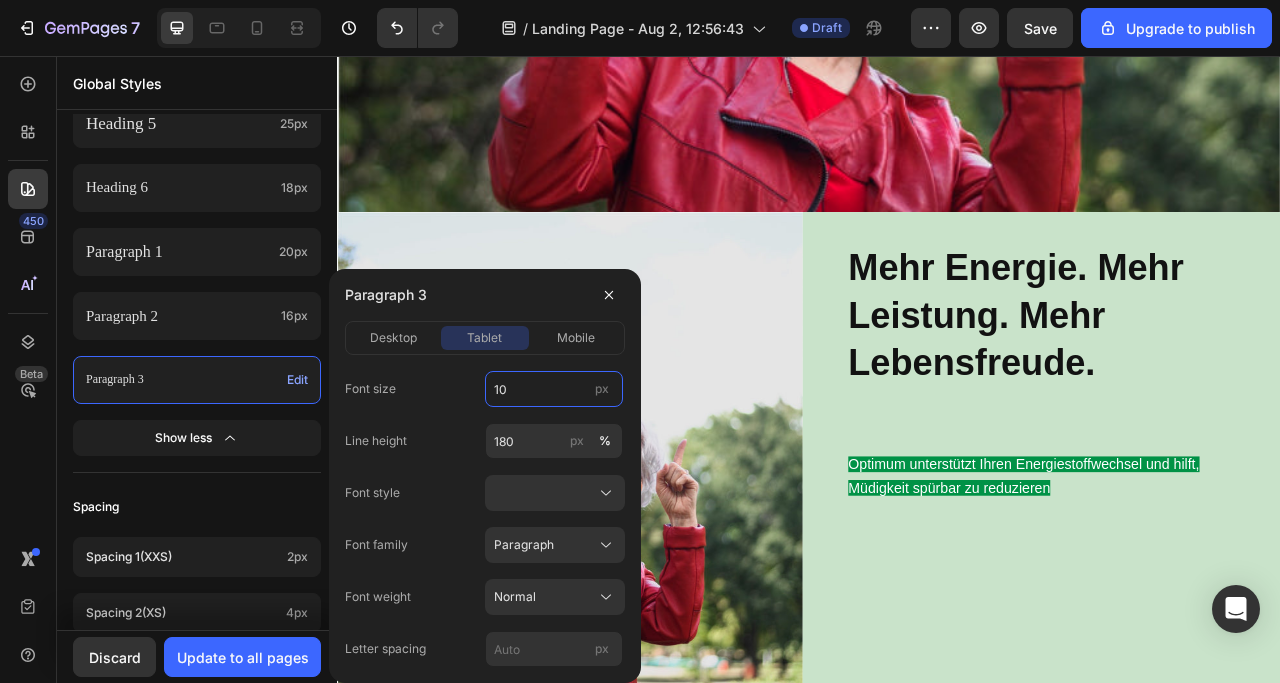 click on "10" at bounding box center (554, 389) 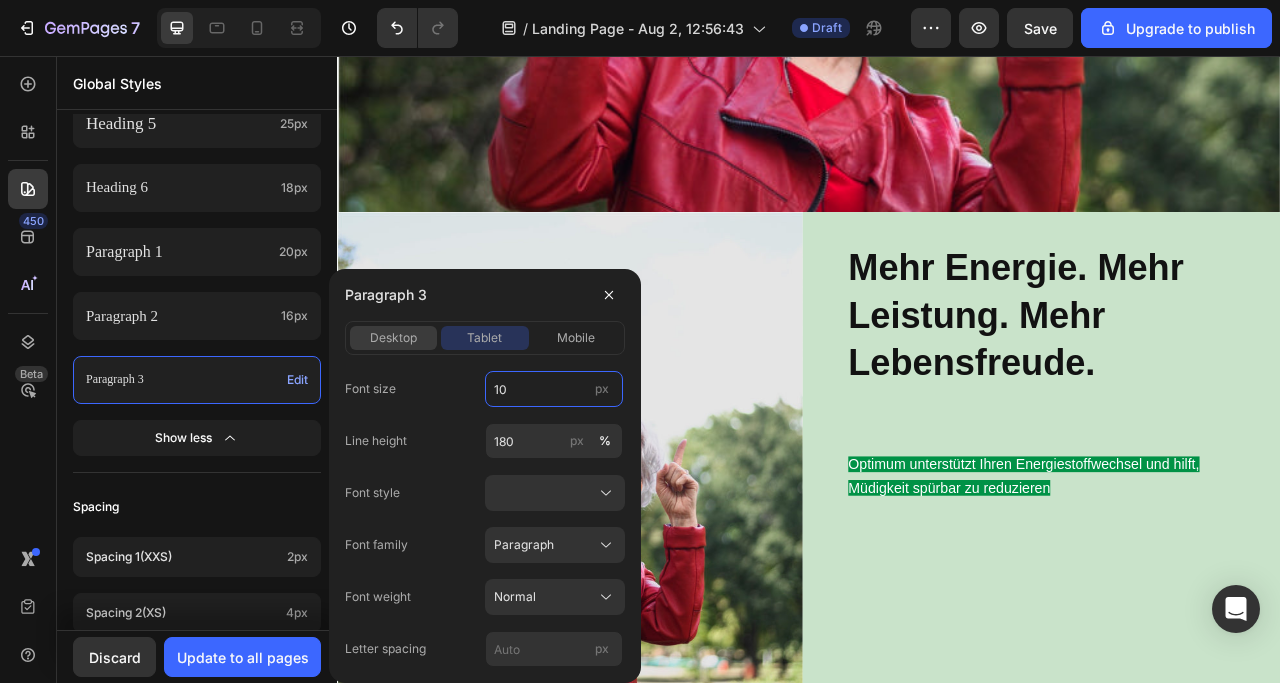 click on "desktop" at bounding box center [393, 338] 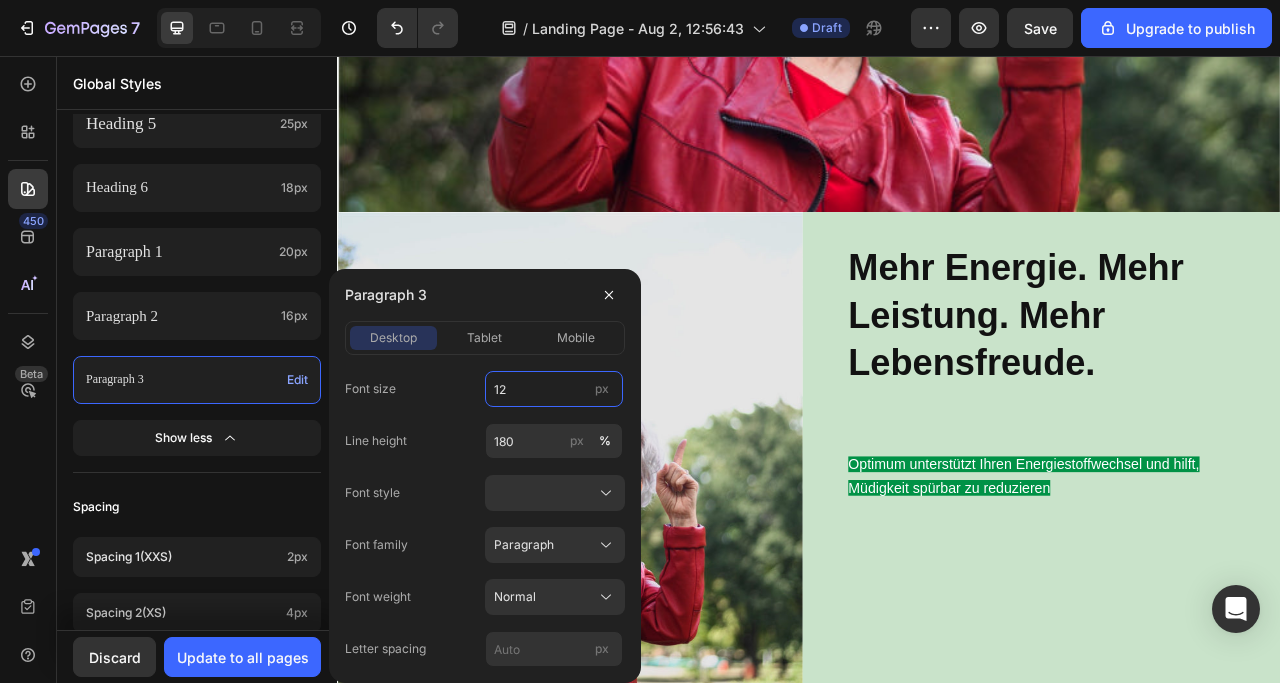 click on "12" at bounding box center (554, 389) 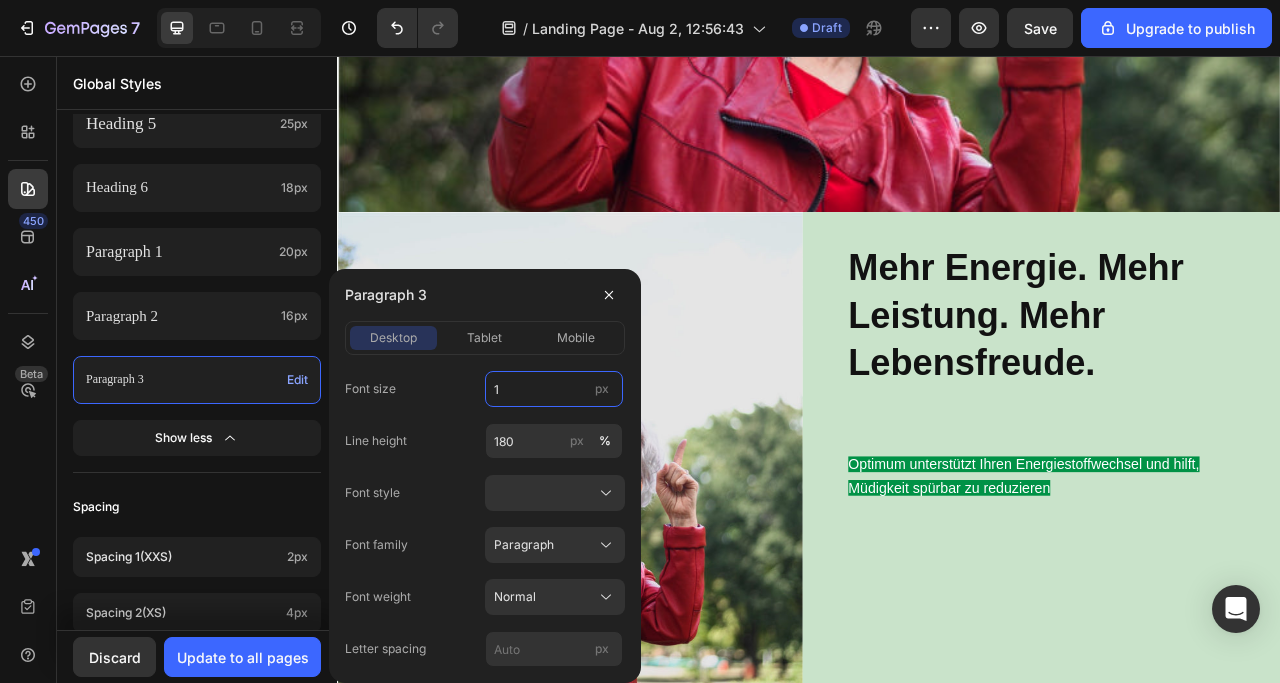 type on "14" 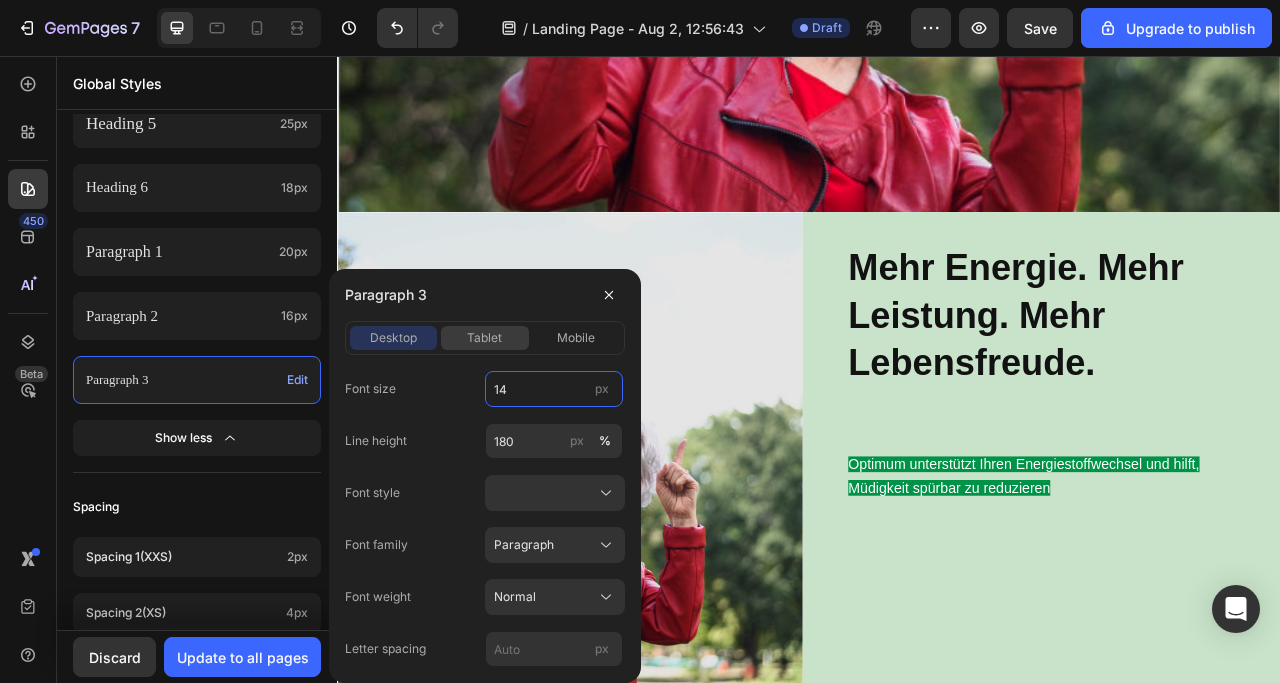 click on "tablet" at bounding box center [484, 338] 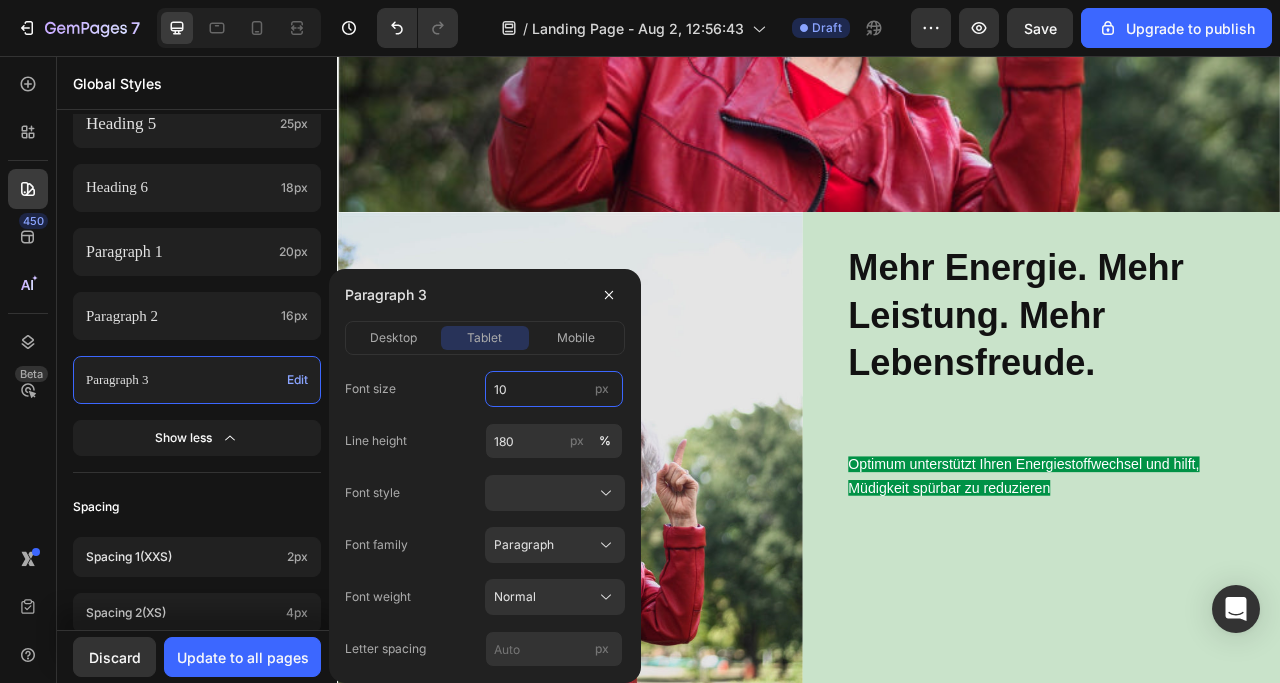 click on "10" at bounding box center (554, 389) 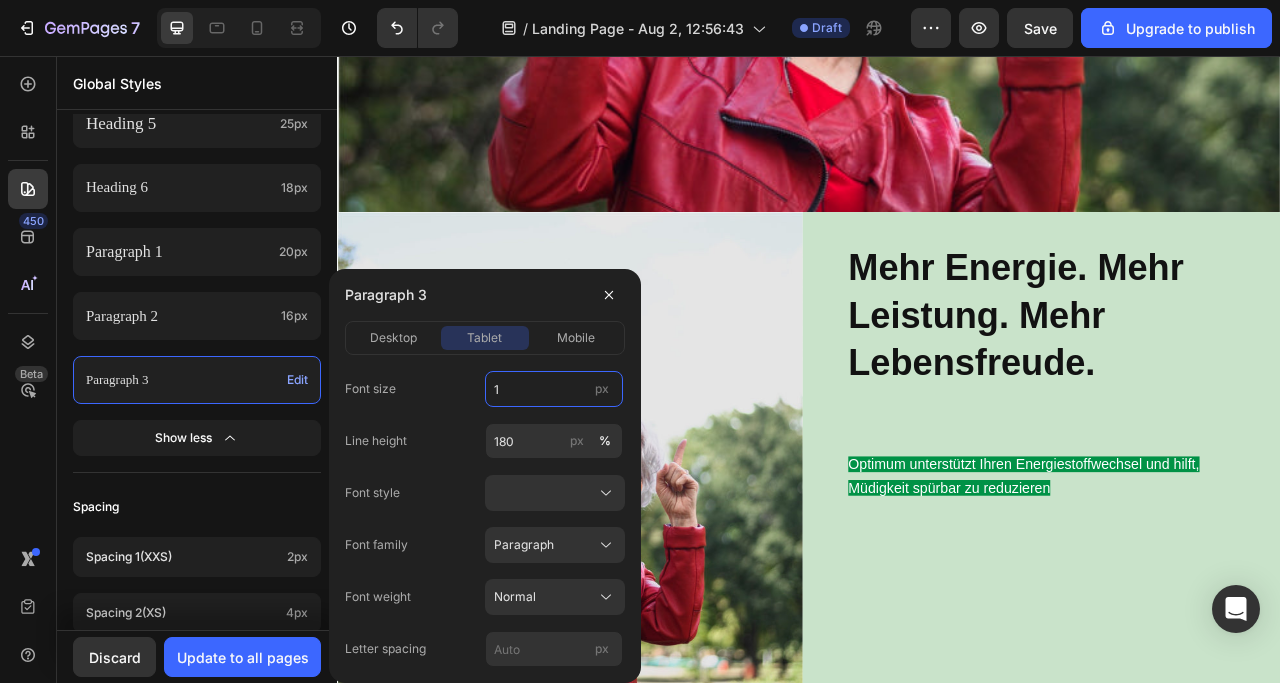 type on "14" 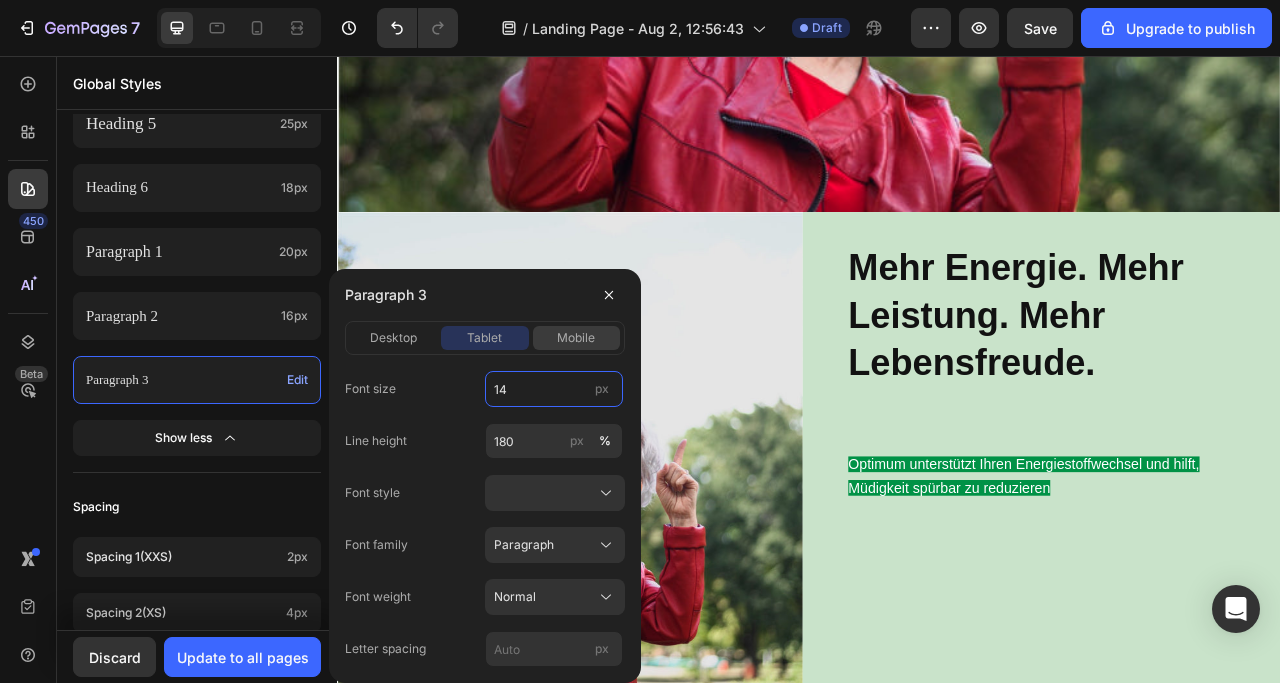 click on "mobile" at bounding box center [576, 338] 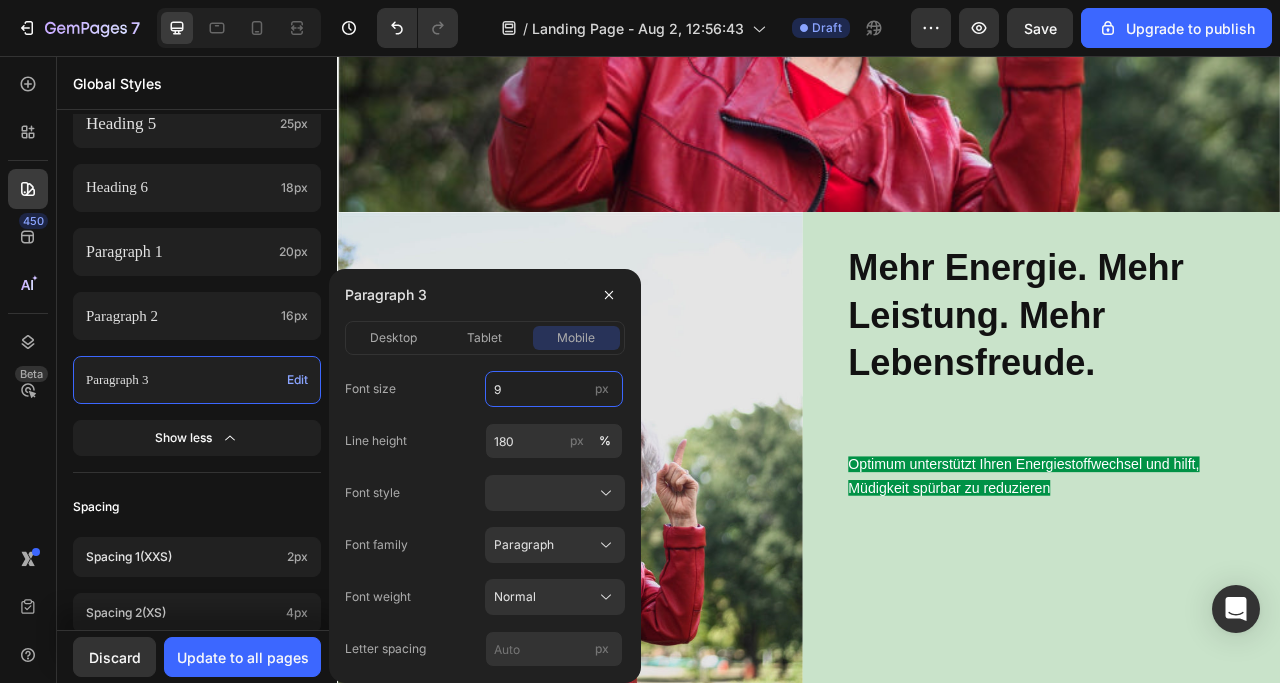 click on "9" at bounding box center [554, 389] 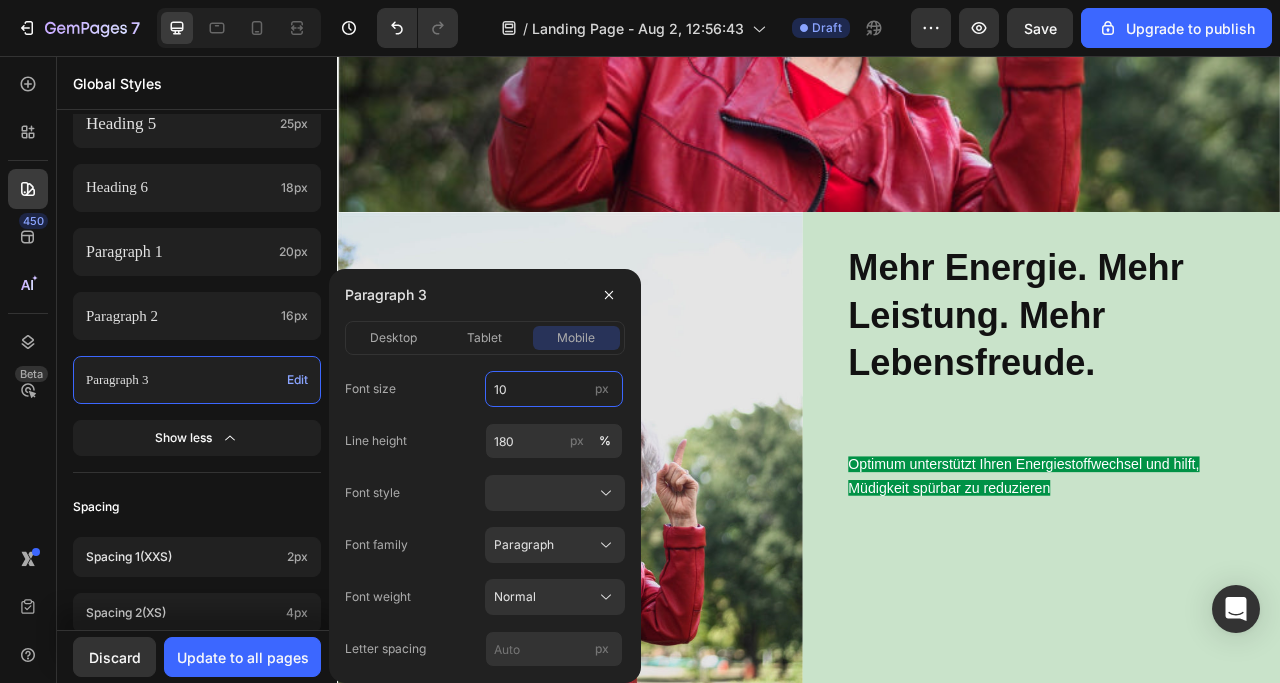 type on "10" 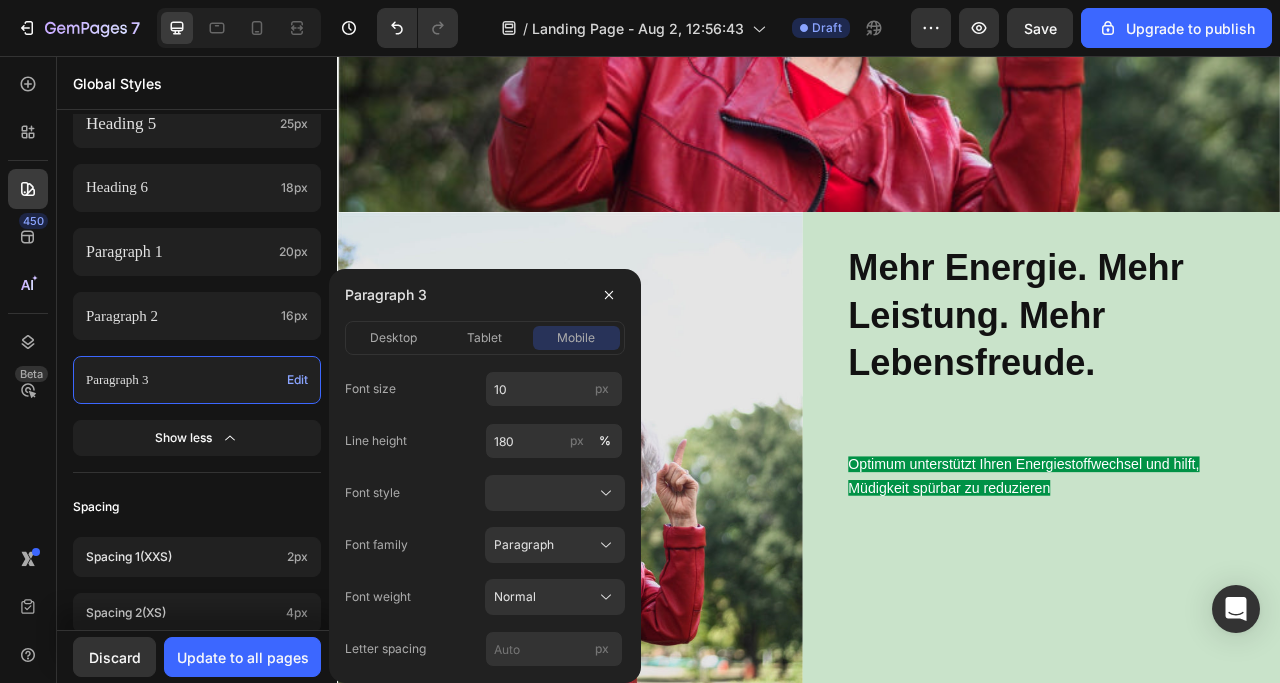click on "Font size 10 px" at bounding box center [485, 389] 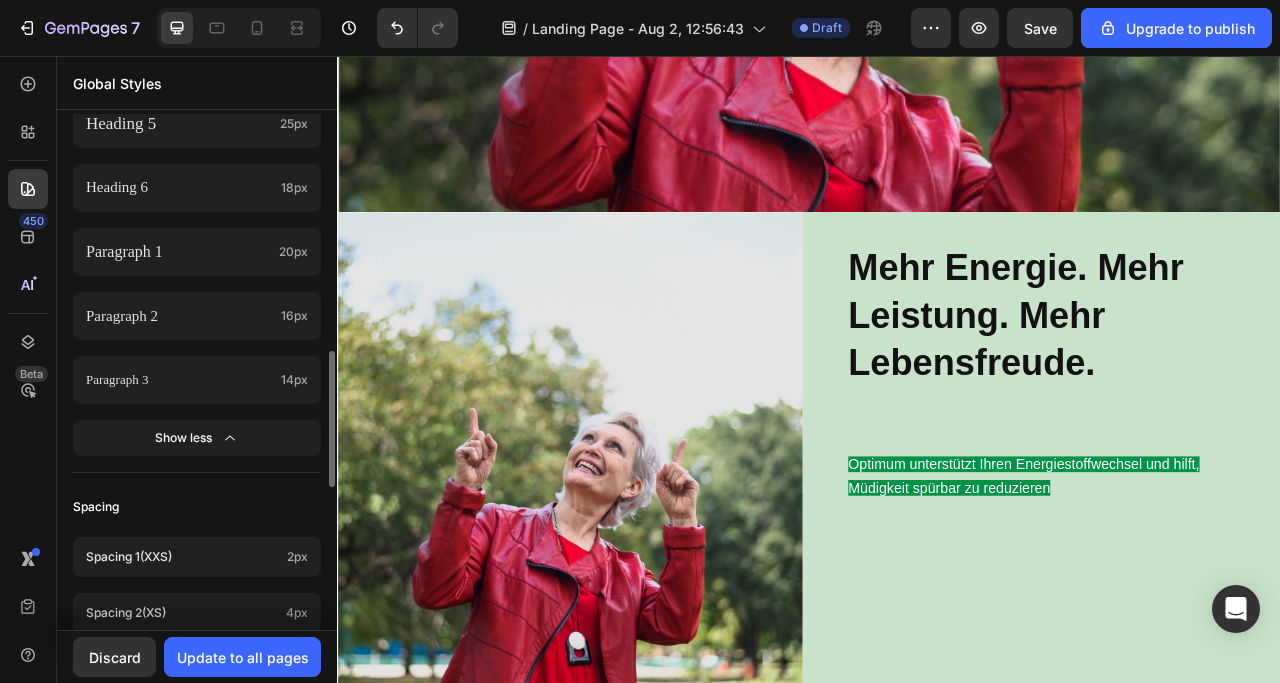 click on "Your theme has changed to Copy of Horizon  Preview theme styles  Colors Button Text Background Line Accent Font manager Heading sans-serif Paragraph sans-serif Typography Heading 1 52px Heading 2 46px Heading 3 41px Heading 4 32px Heading 5 25px Heading 6 18px Paragraph 1 20px Paragraph 2 16px Paragraph 3 14px Show less Spacing Spacing 1  (xxs) 2px Spacing 2  (xs) 4px Spacing 3  (s) 8px Show more Default row width Row width  1200px Page padding  16px Corners Small 3 px Medium 6 px Large 16 px" at bounding box center [197, 192] 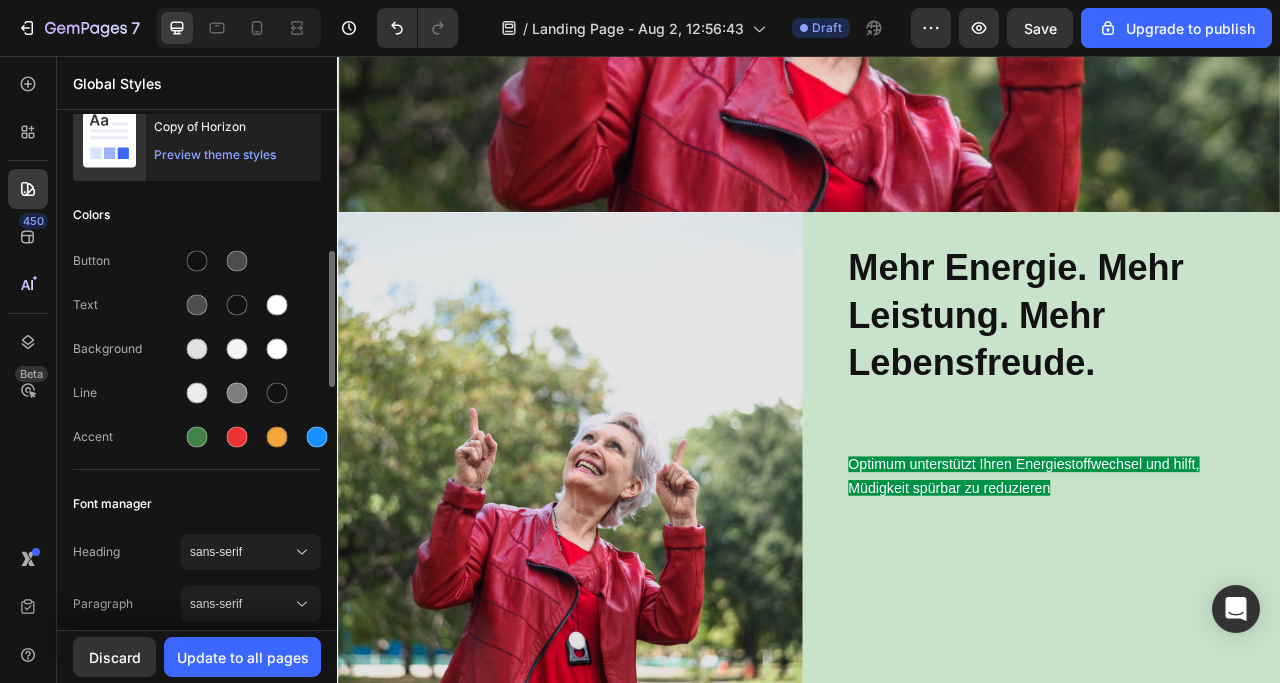 scroll, scrollTop: 0, scrollLeft: 0, axis: both 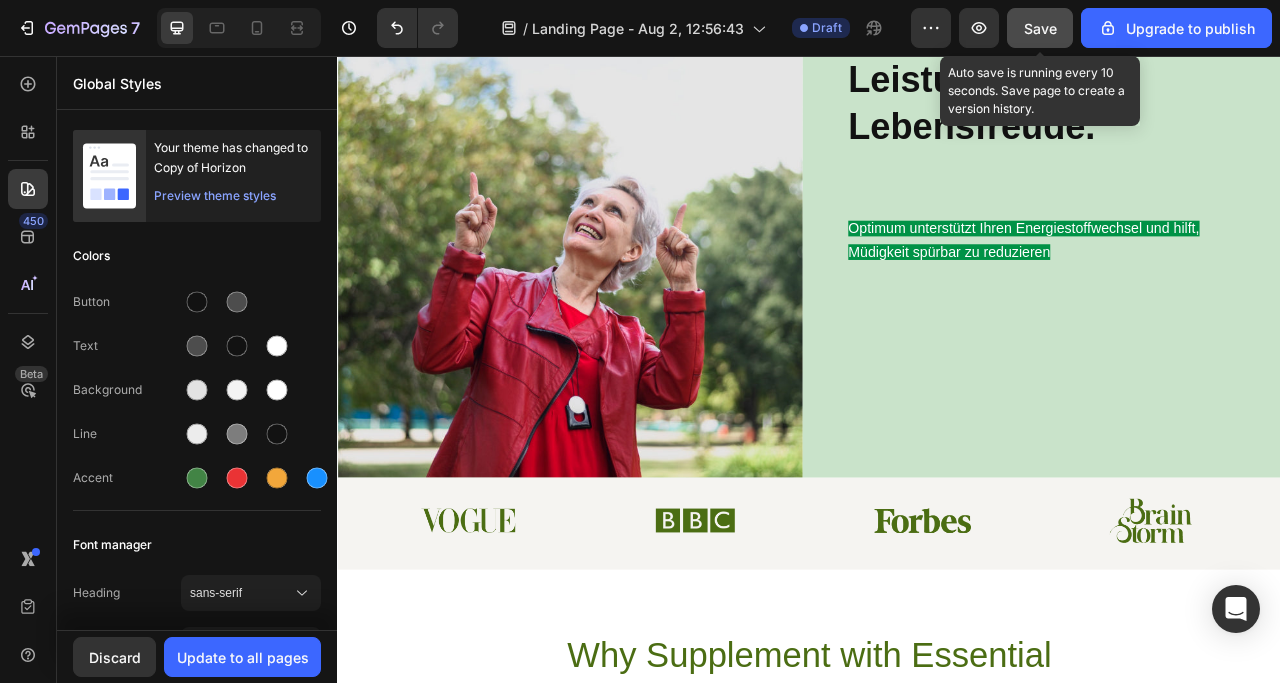 click on "Save" at bounding box center [1040, 28] 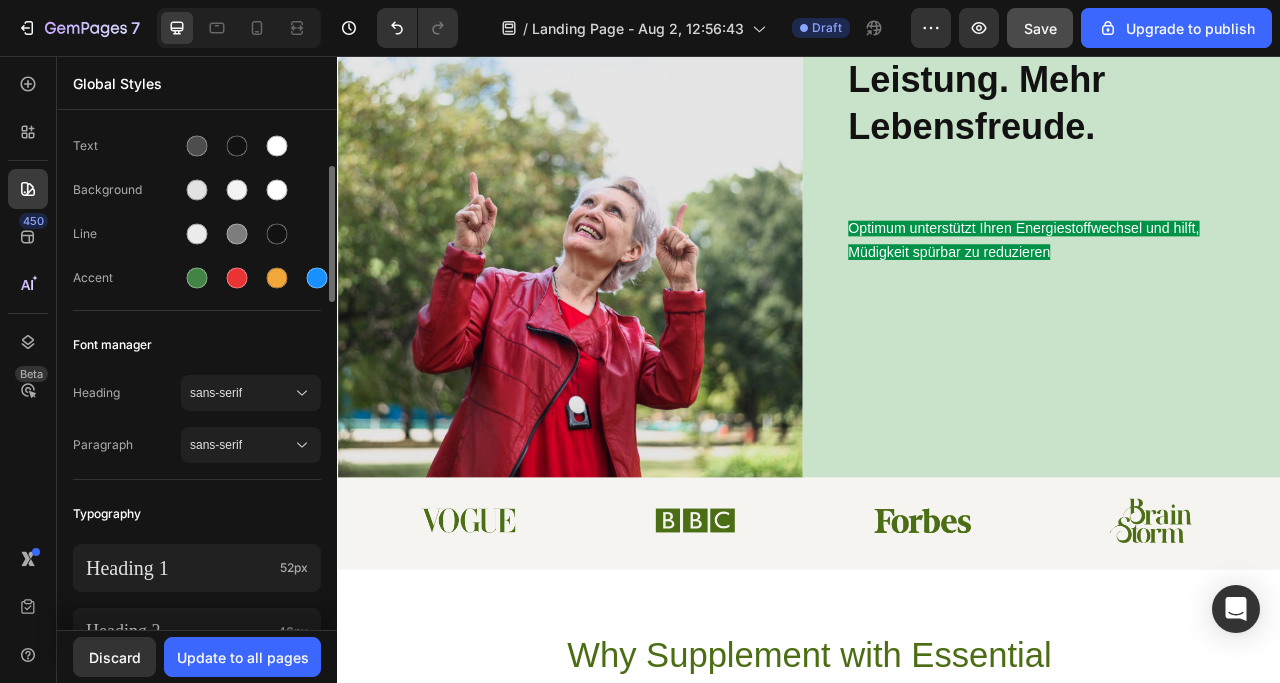 scroll, scrollTop: 0, scrollLeft: 0, axis: both 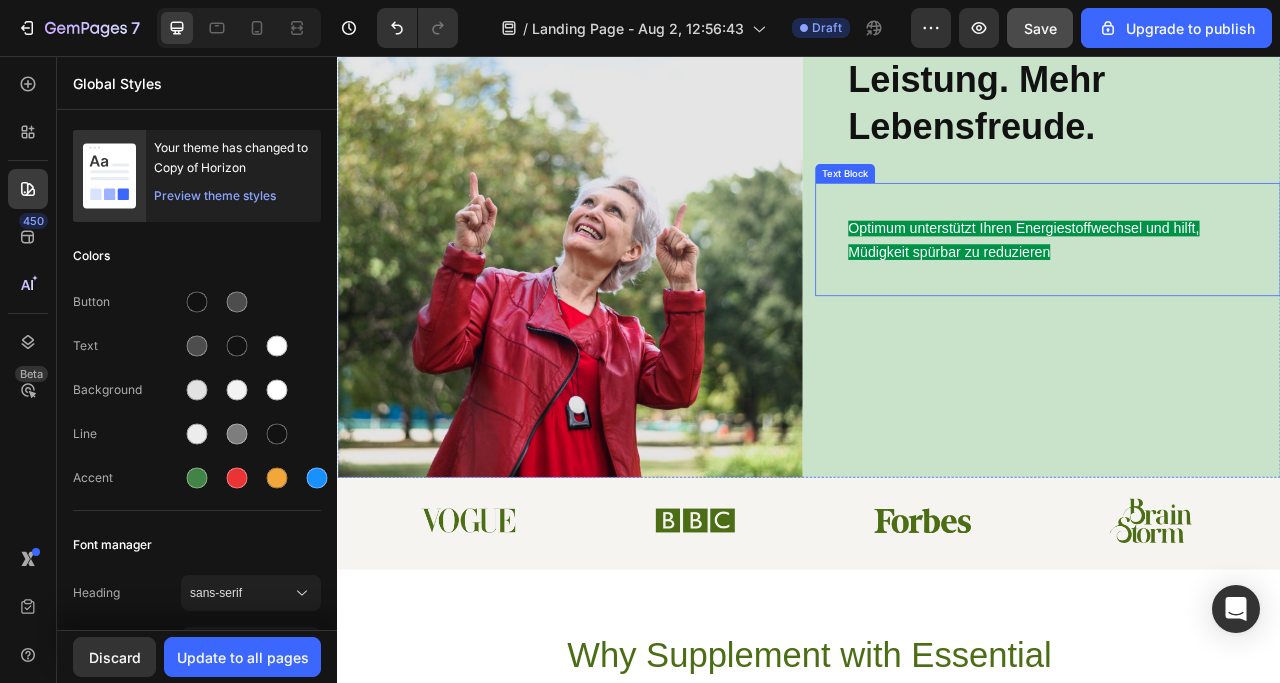 click on "Optimum unterstützt Ihren Energiestoffwechsel und hilft, Müdigkeit spürbar zu reduzieren Text Block" at bounding box center (1241, 289) 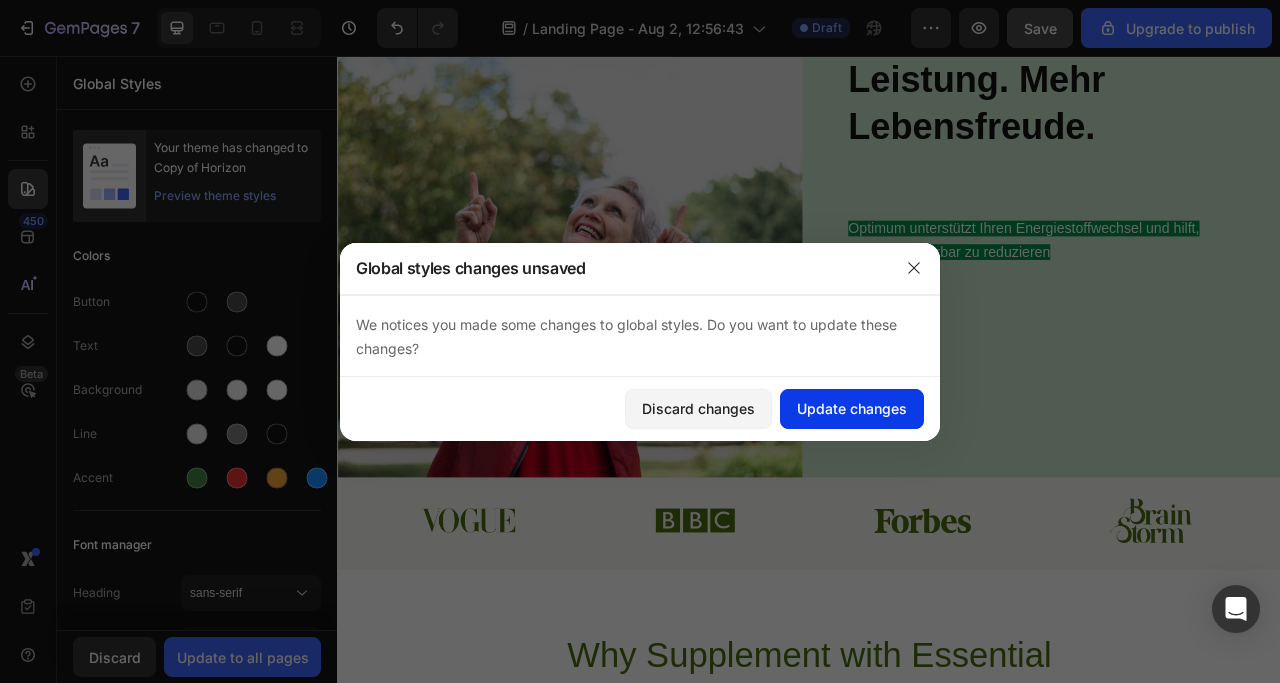 click on "Update changes" at bounding box center (852, 408) 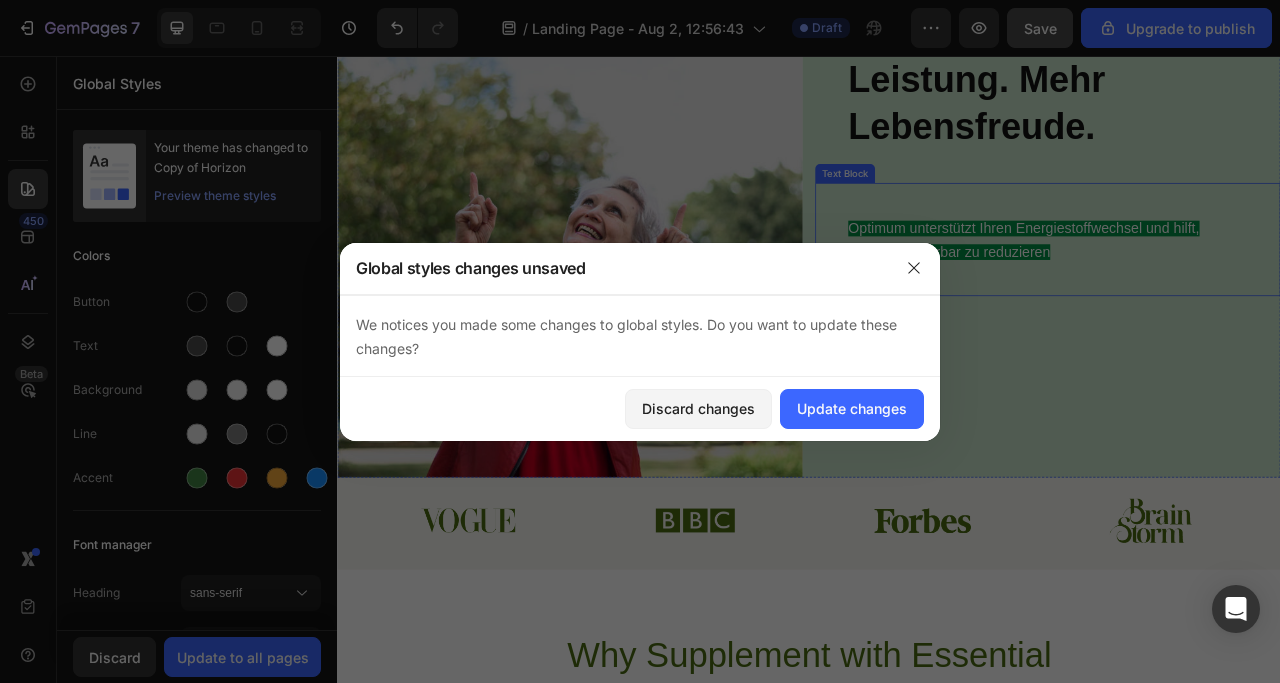 click on "Optimum unterstützt Ihren Energiestoffwechsel und hilft, Müdigkeit spürbar zu reduzieren Text Block" at bounding box center (1241, 289) 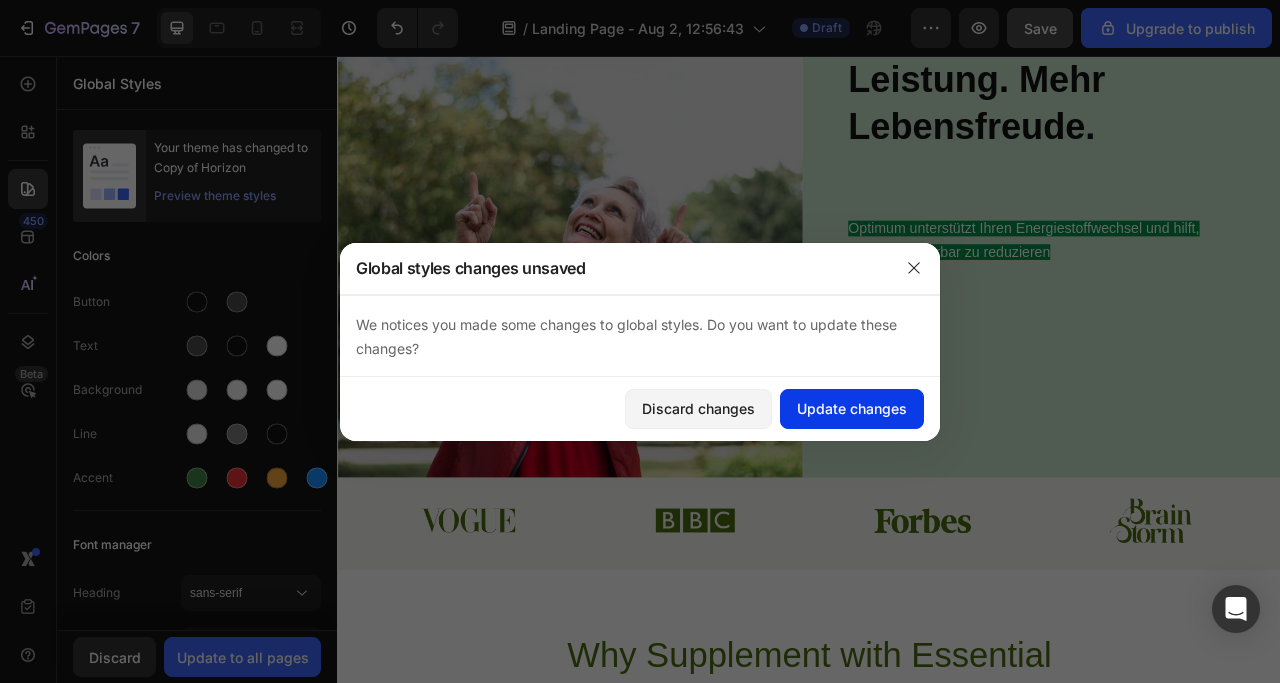 click on "Update changes" at bounding box center [852, 408] 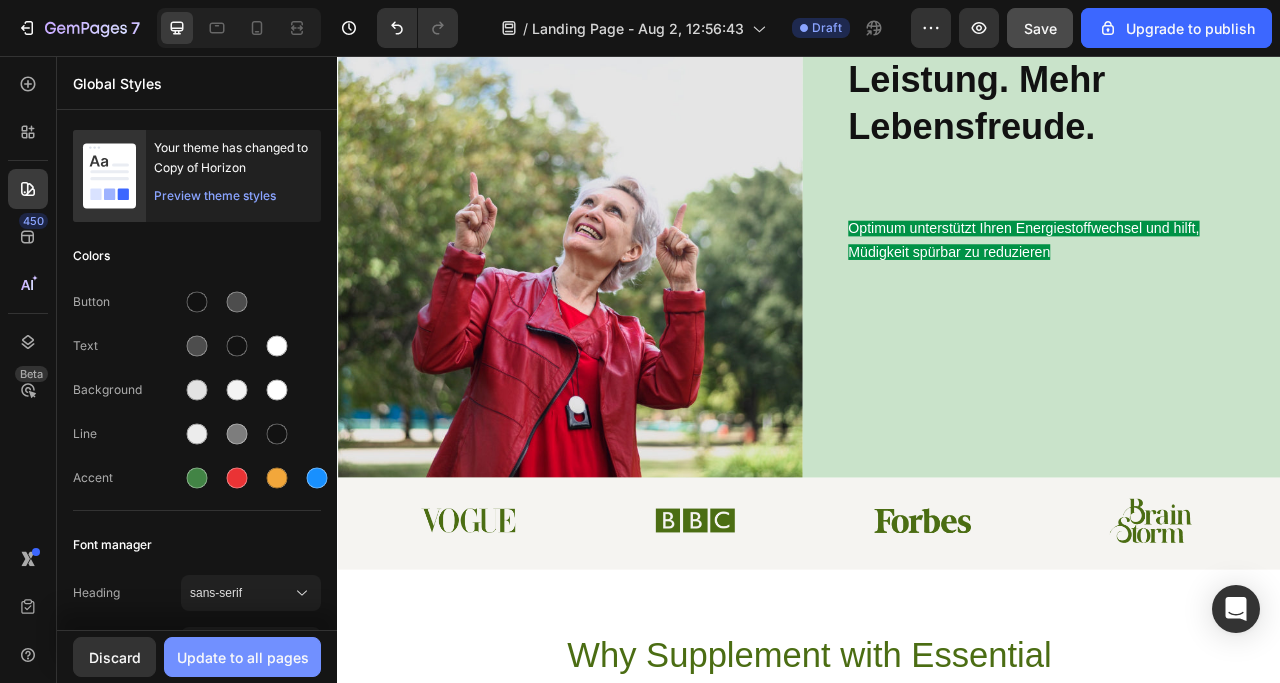 click on "Update to all pages" at bounding box center [243, 657] 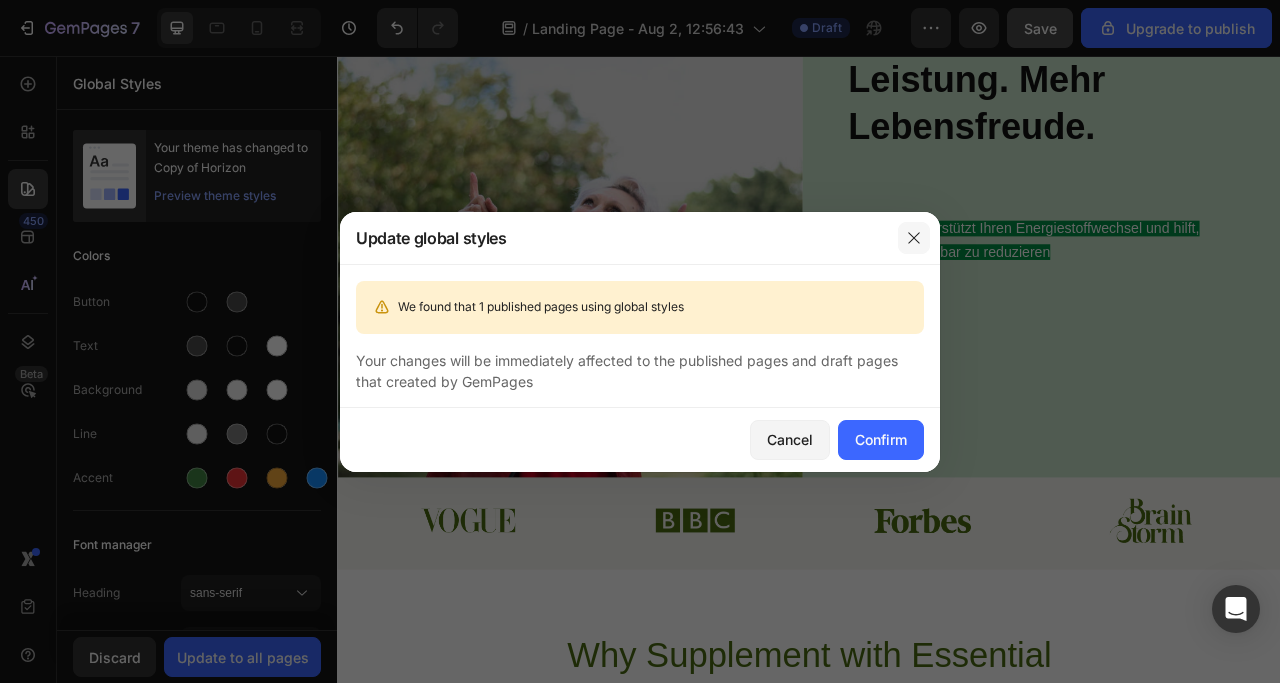 type 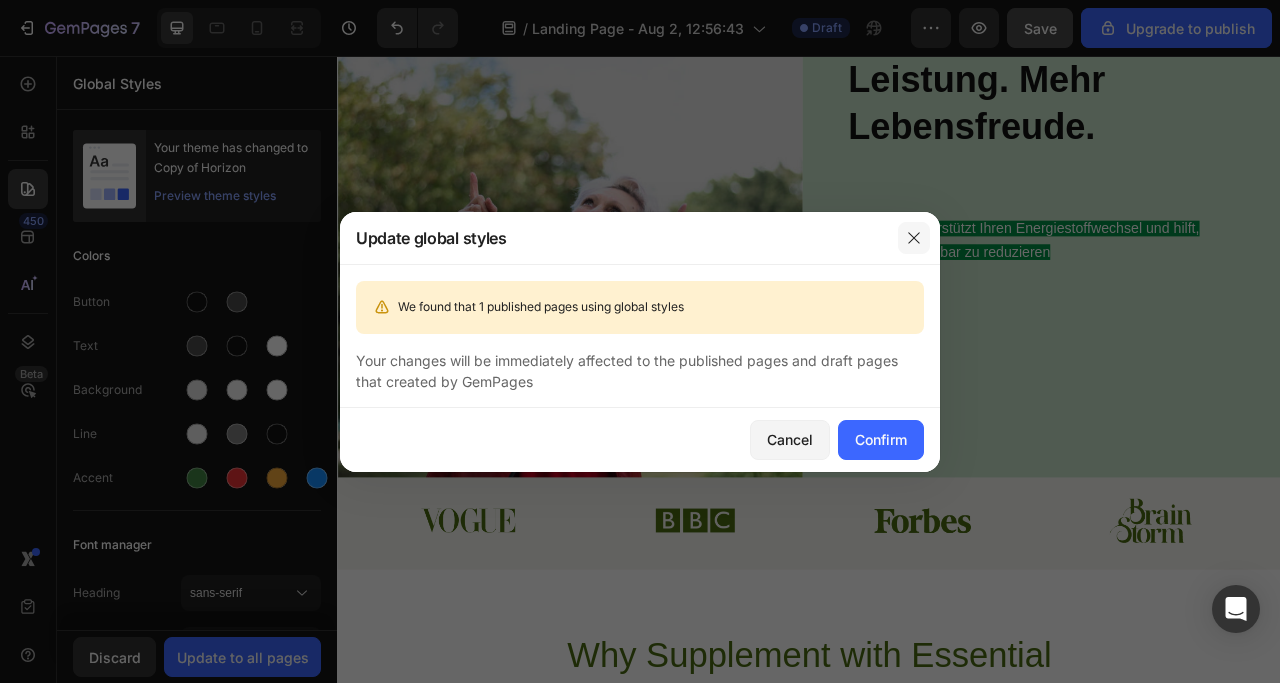 click 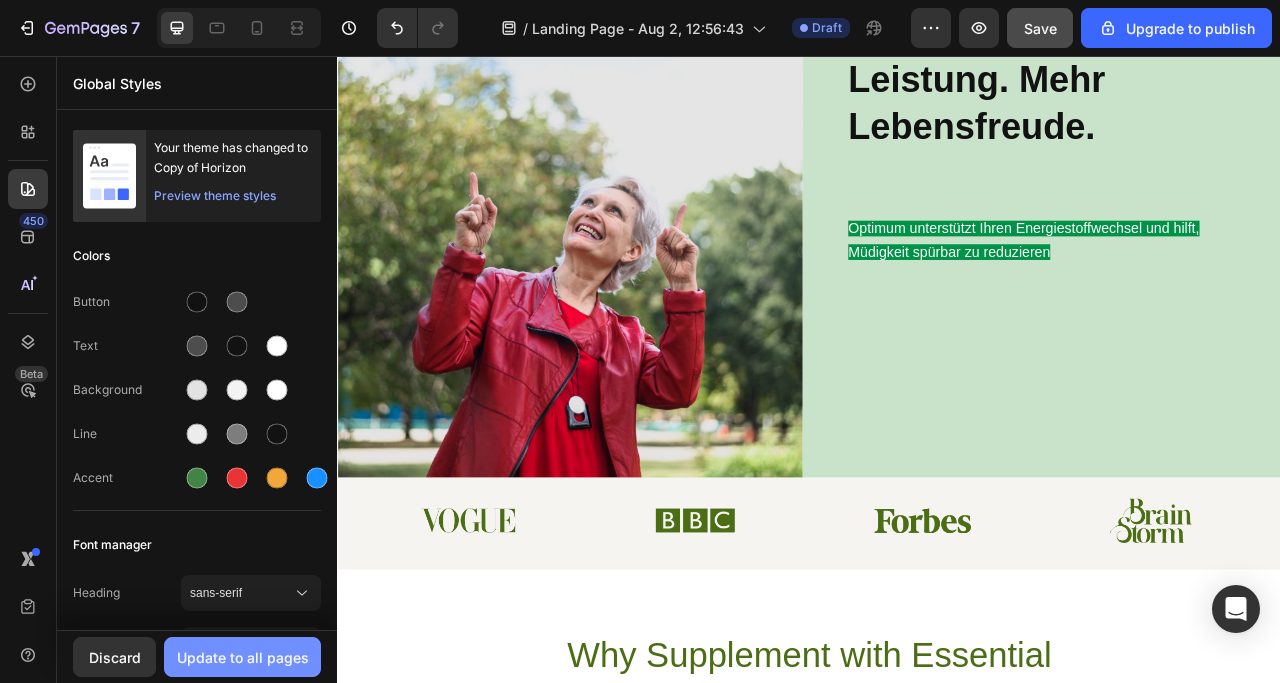 click on "Update to all pages" at bounding box center [243, 657] 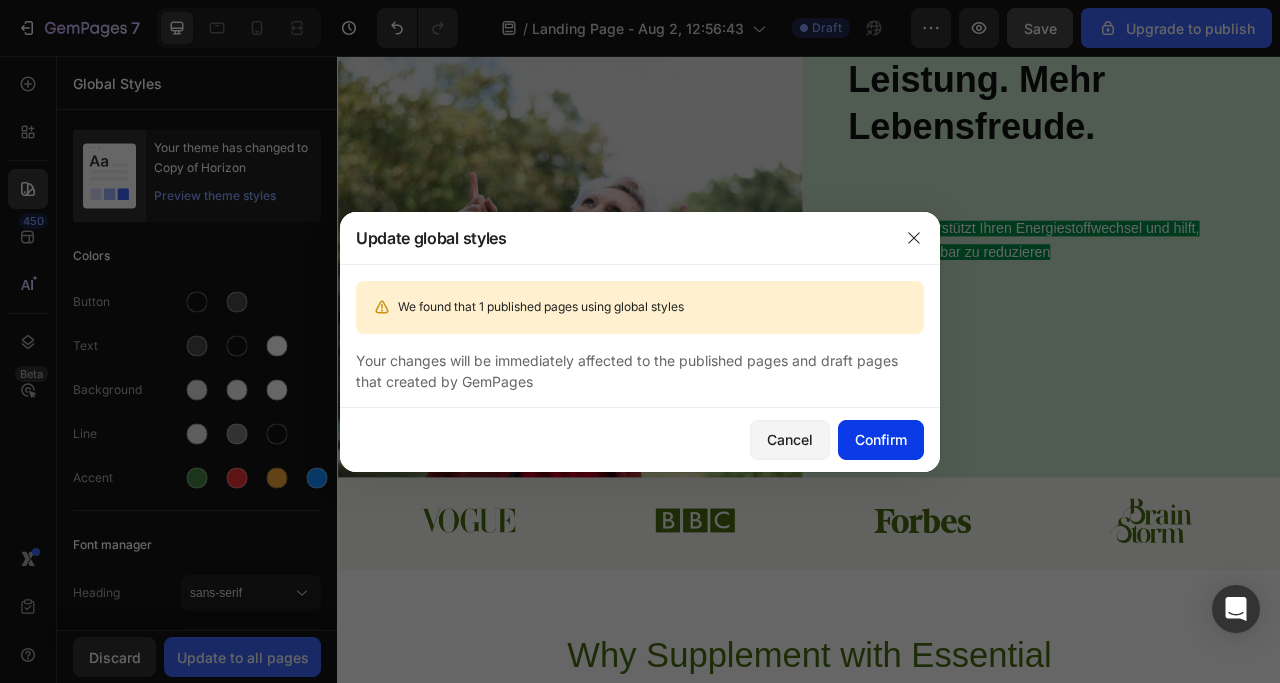 click on "Confirm" at bounding box center (881, 439) 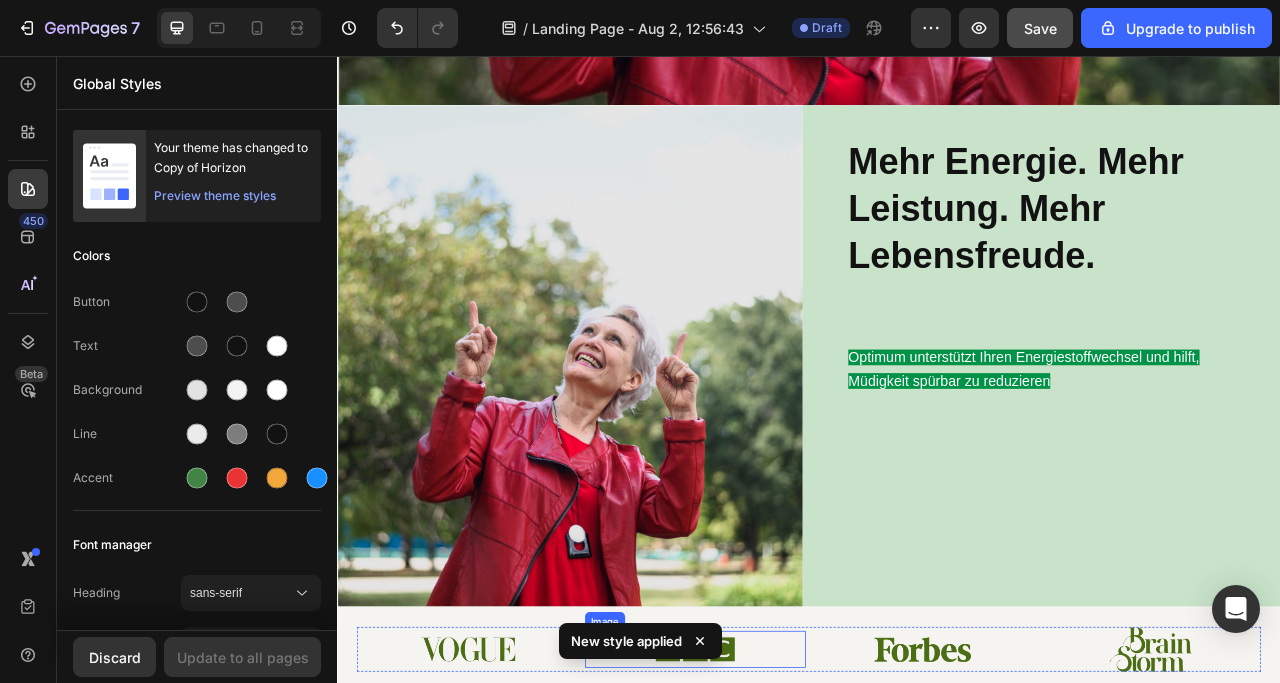 scroll, scrollTop: 700, scrollLeft: 0, axis: vertical 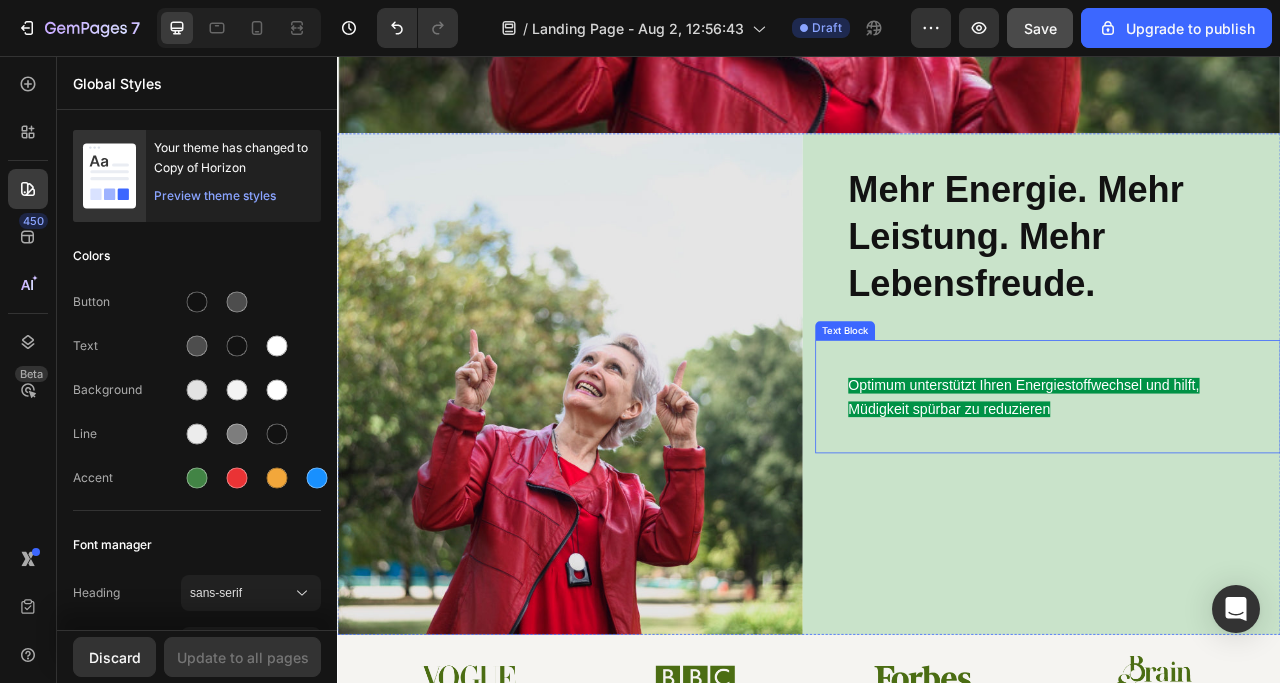 click on "Optimum unterstützt Ihren Energiestoffwechsel und hilft, Müdigkeit spürbar zu reduzieren Text Block" at bounding box center (1241, 489) 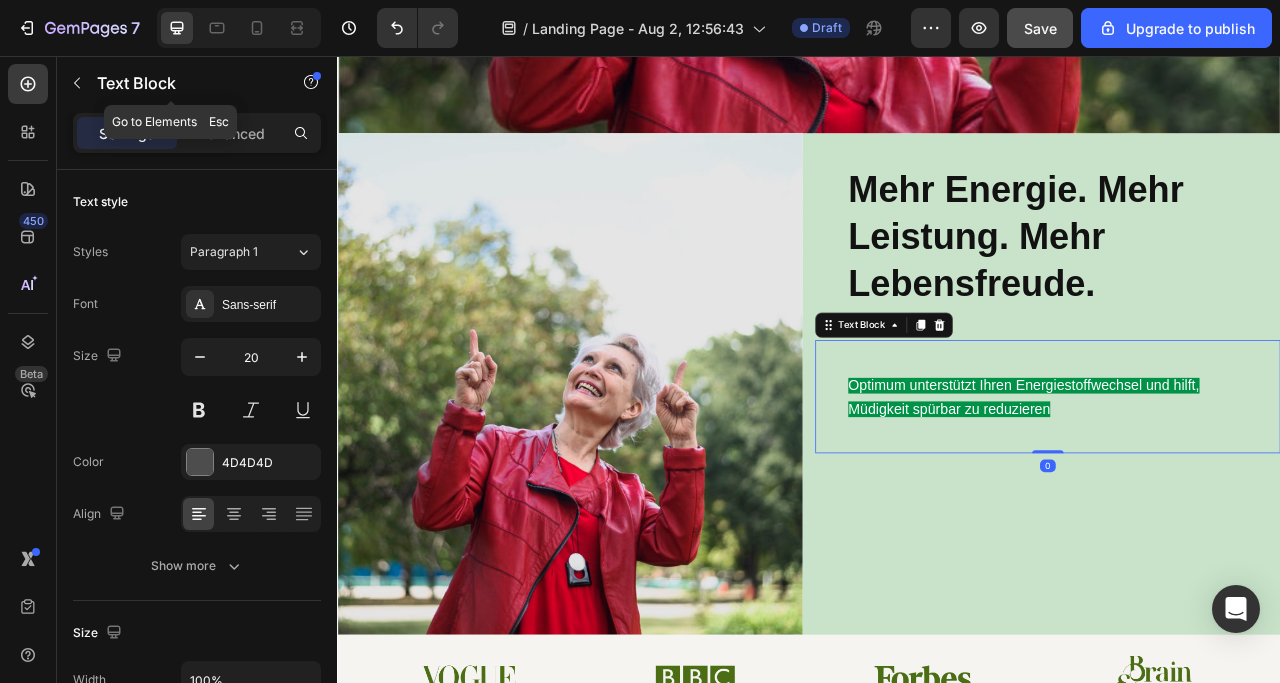 click on "Text Block" 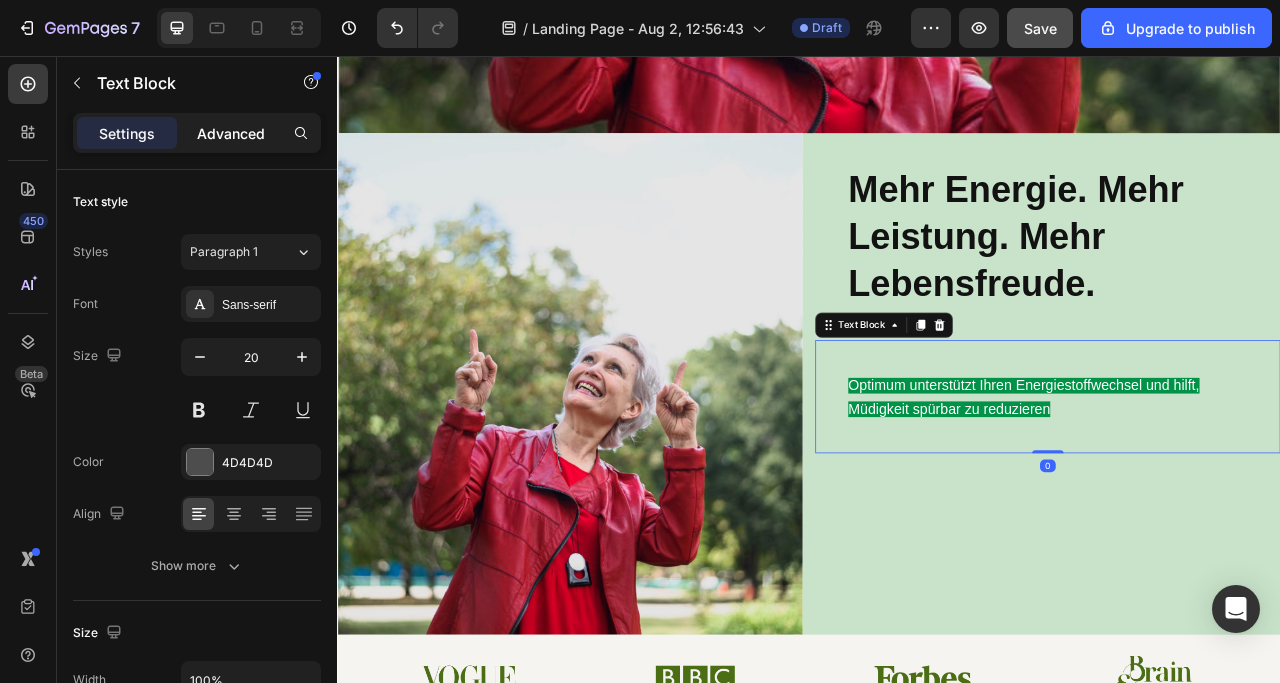 click on "Advanced" at bounding box center (231, 133) 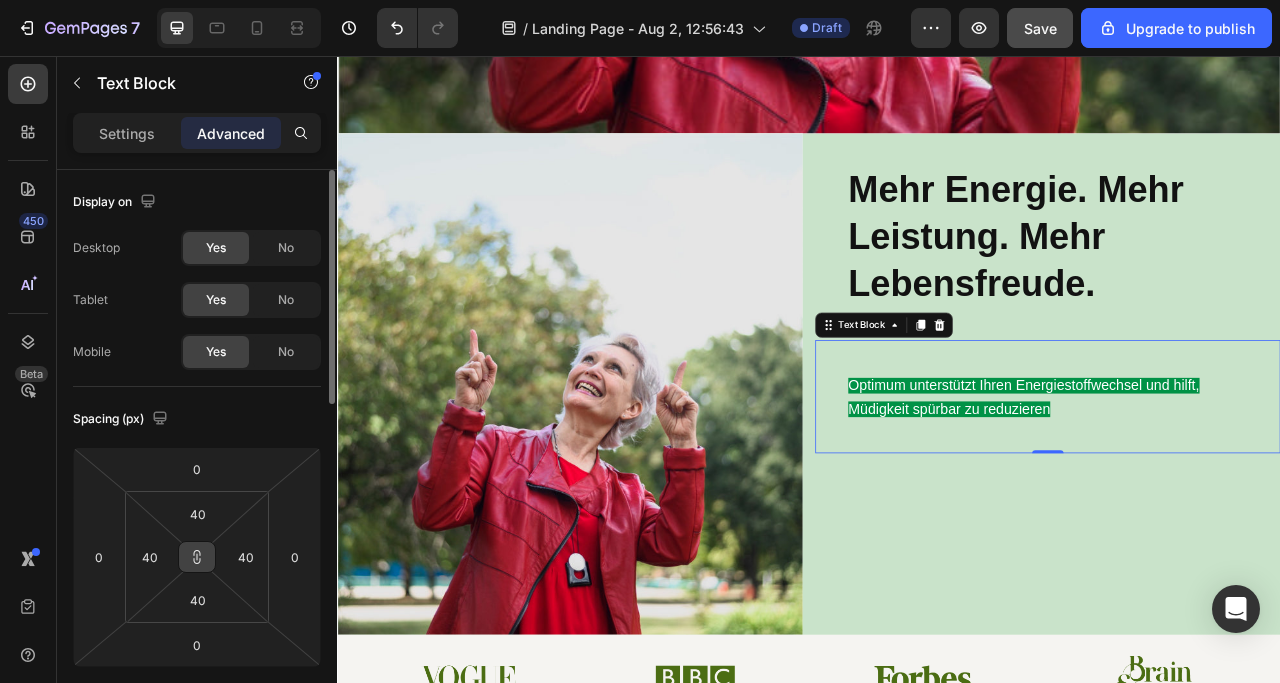 click 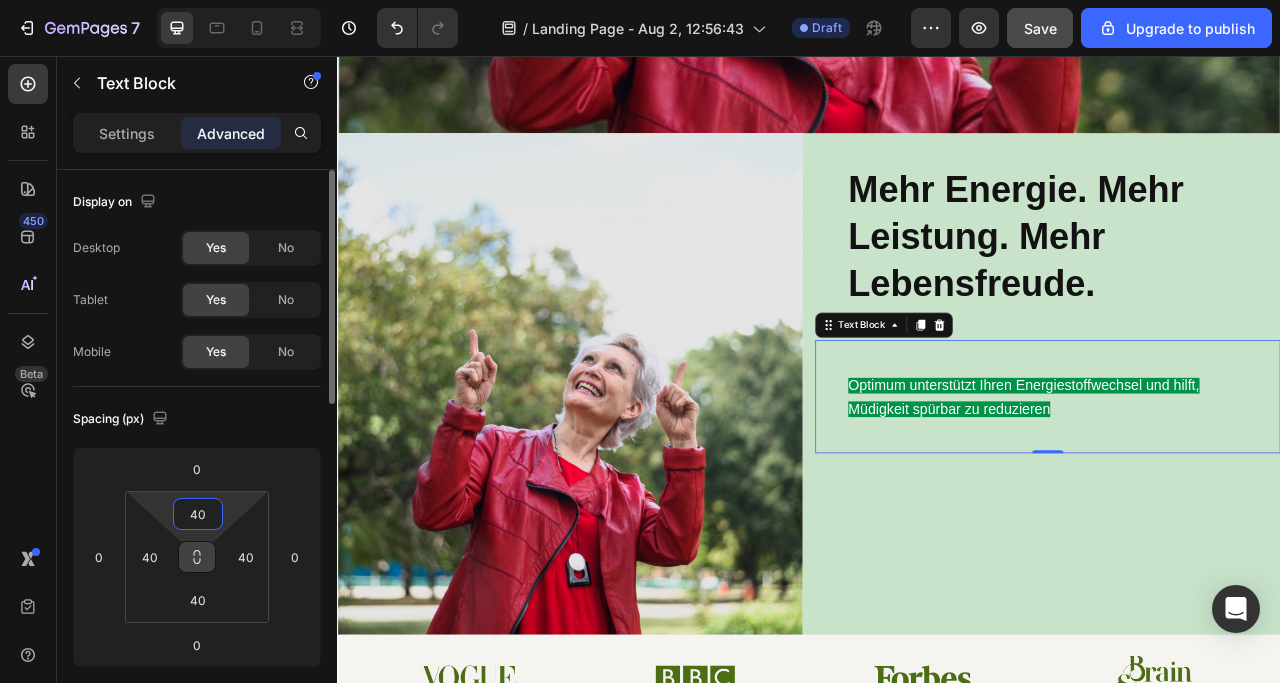 click on "40" at bounding box center (198, 514) 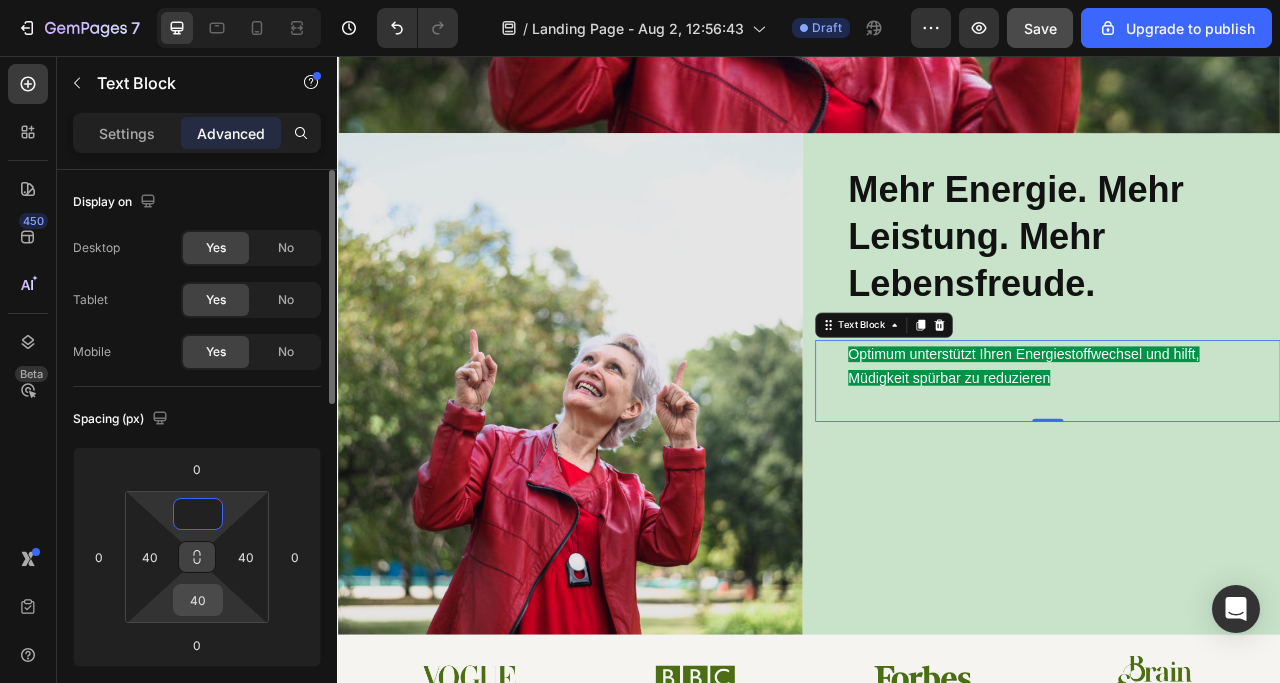 type on "0" 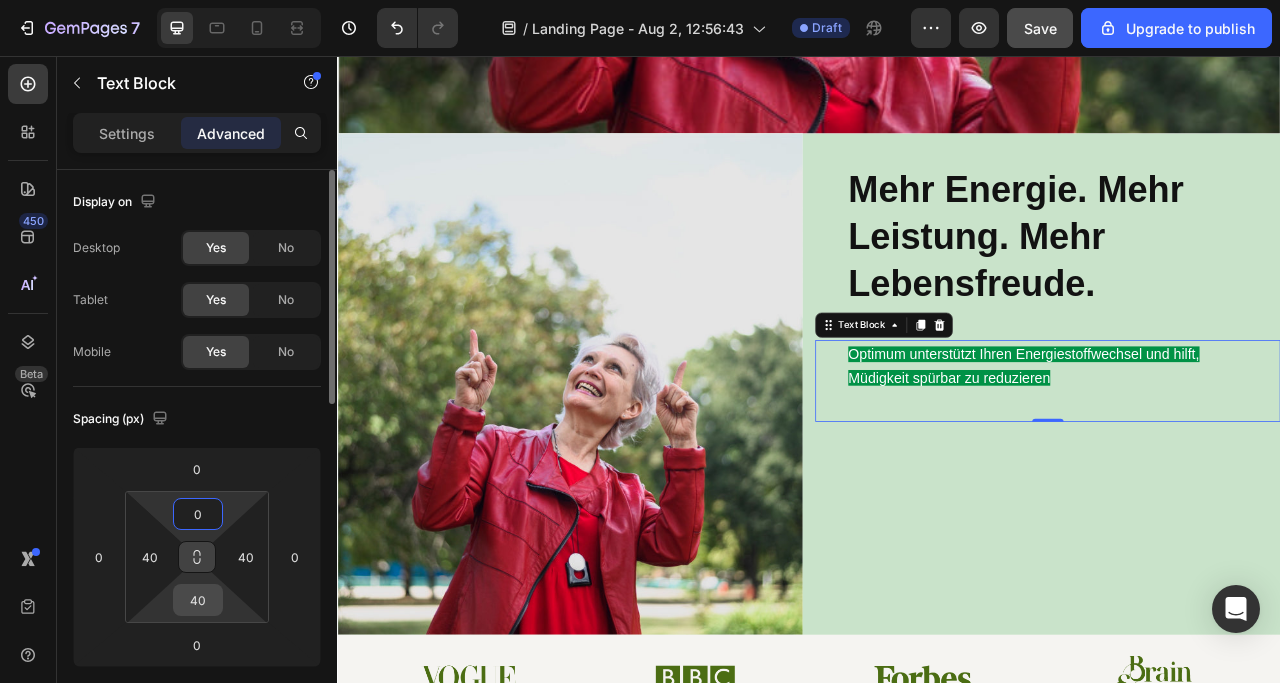 click on "40" at bounding box center (198, 600) 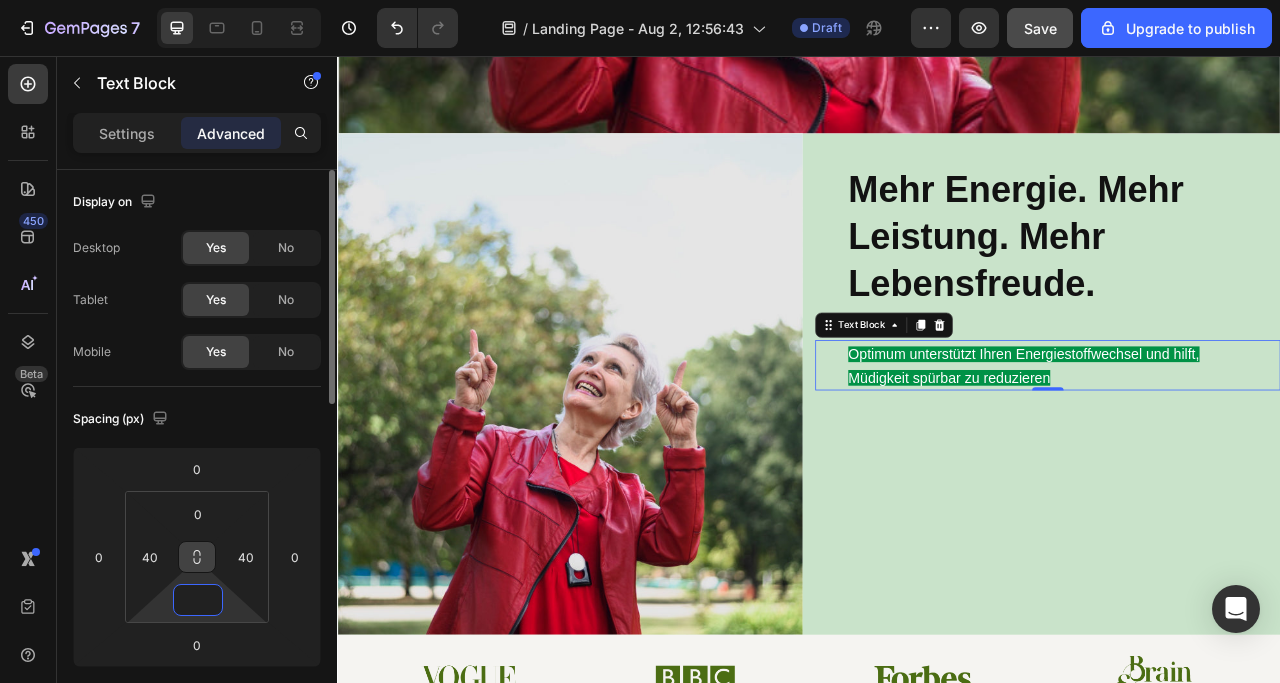 type on "0" 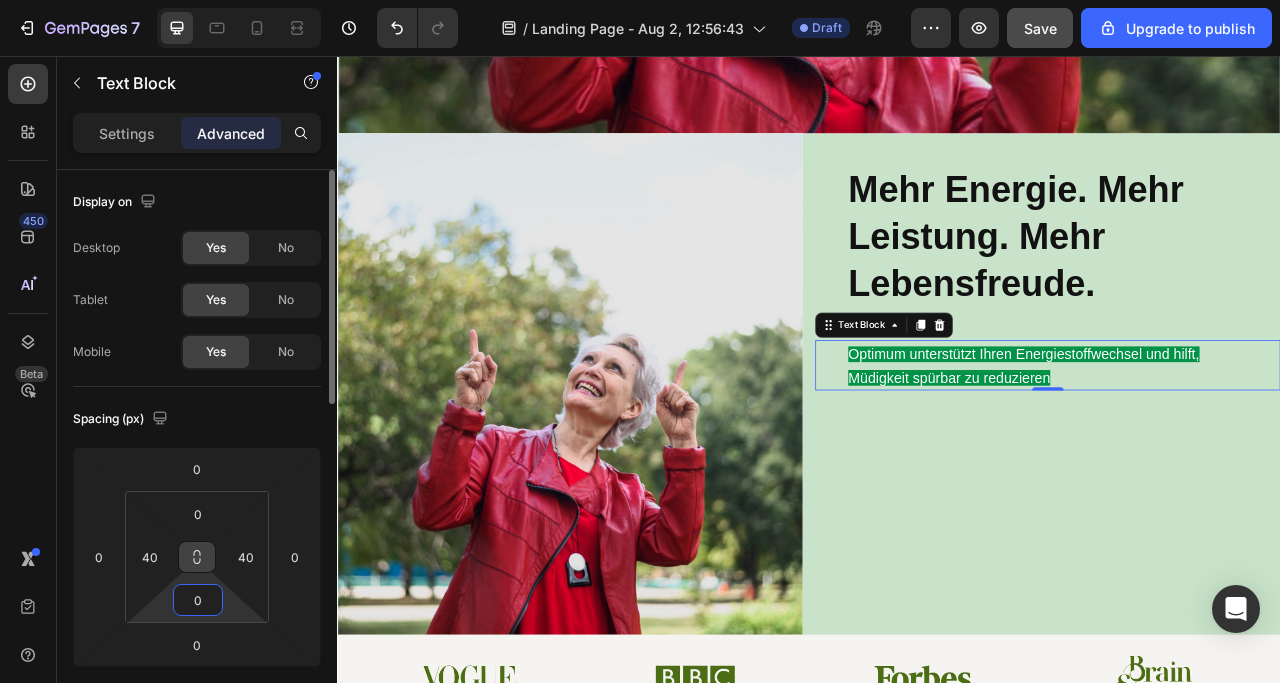 click on "Spacing (px)" at bounding box center [197, 419] 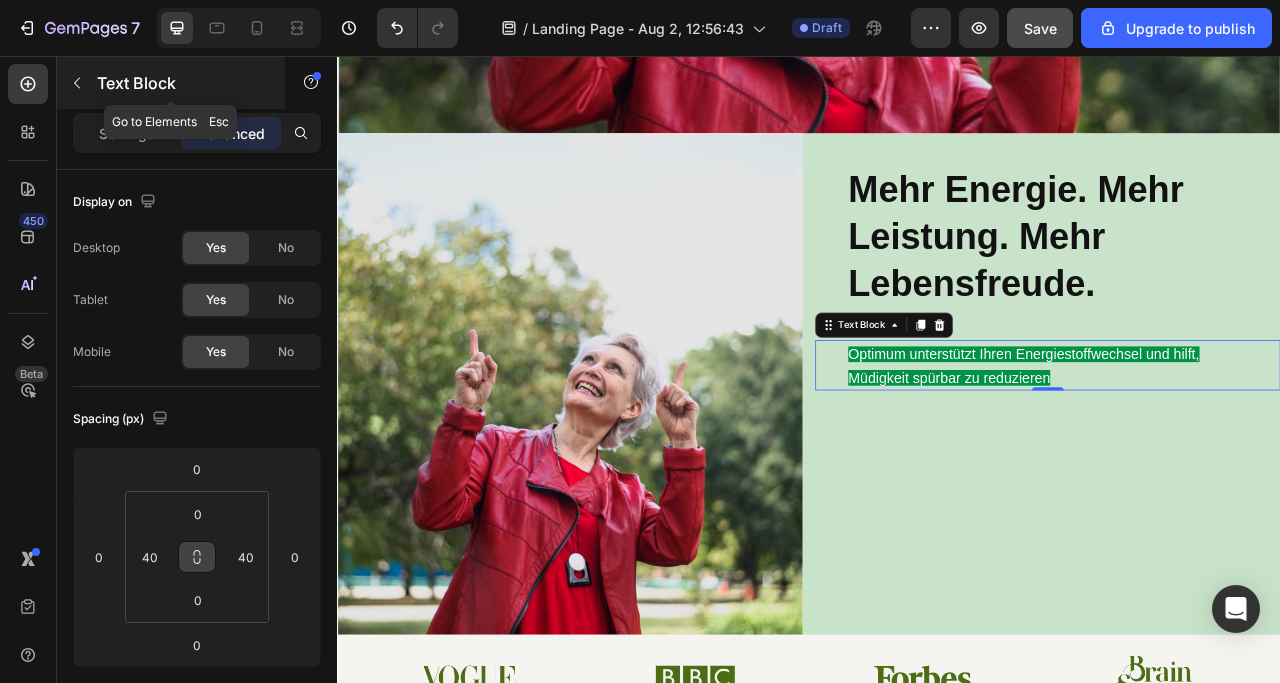 click on "Text Block" at bounding box center (171, 83) 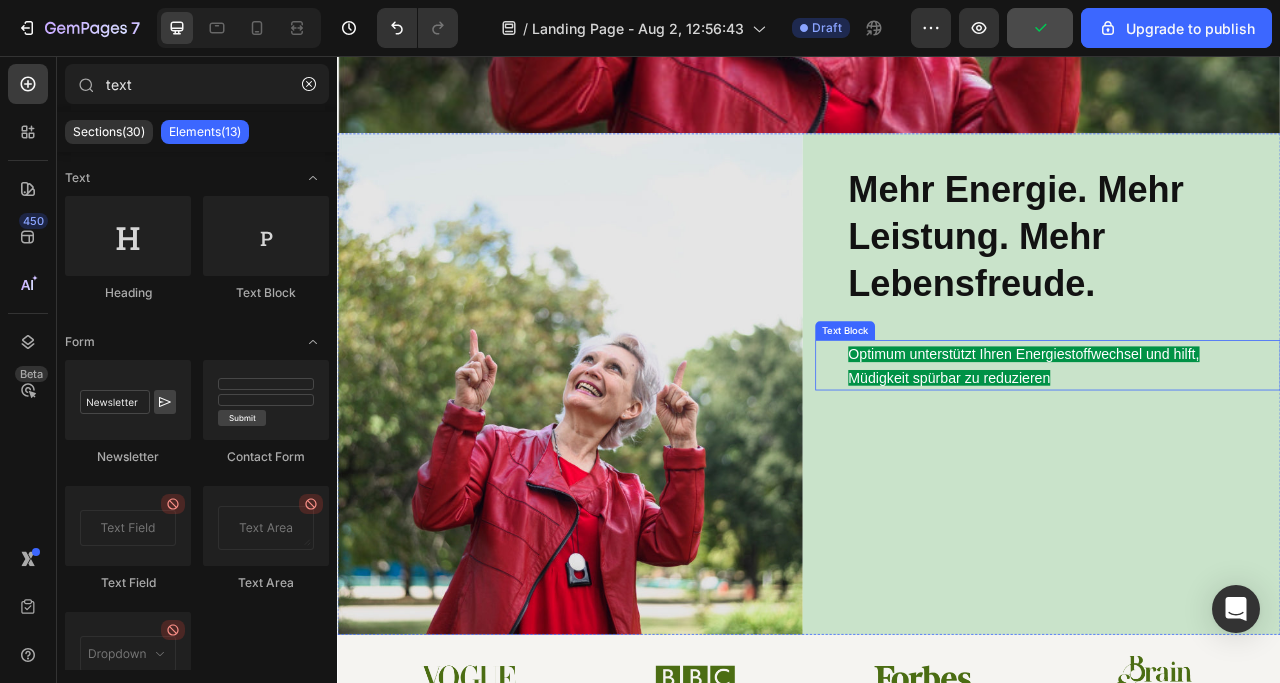 click on "Optimum unterstützt Ihren Energiestoffwechsel und hilft, Müdigkeit spürbar zu reduzieren" at bounding box center [1241, 449] 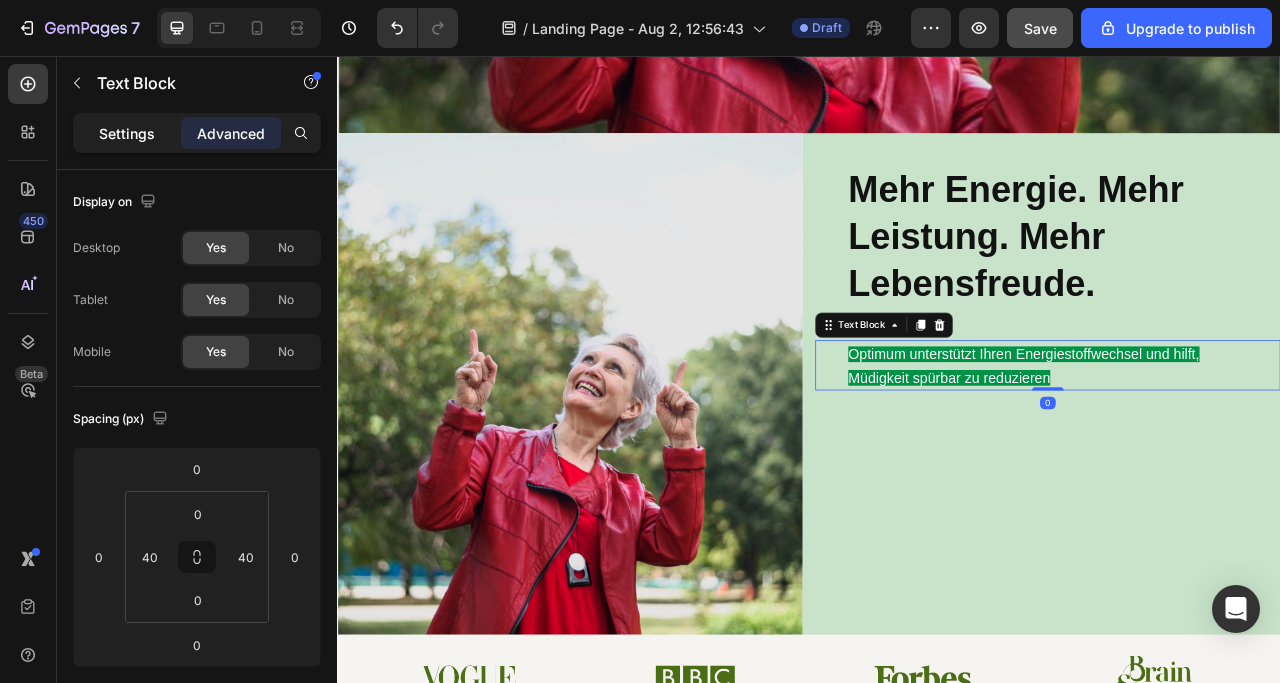 click on "Settings" 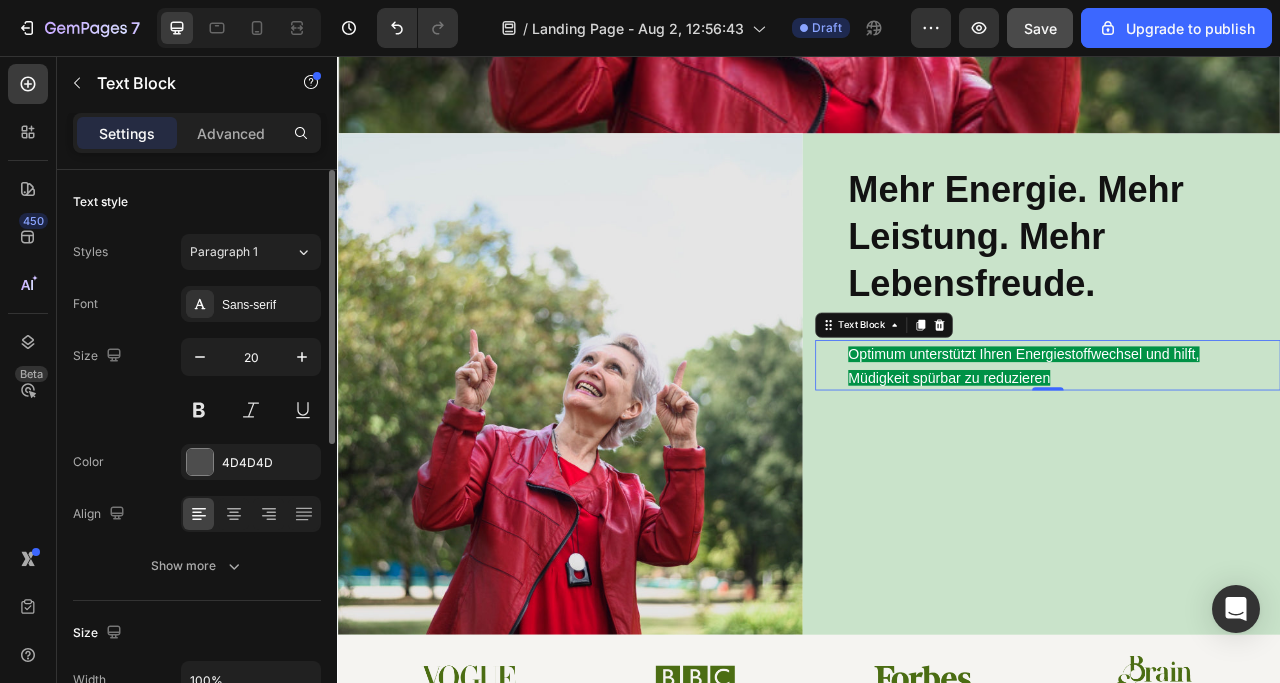 click on "Size 20" at bounding box center [197, 383] 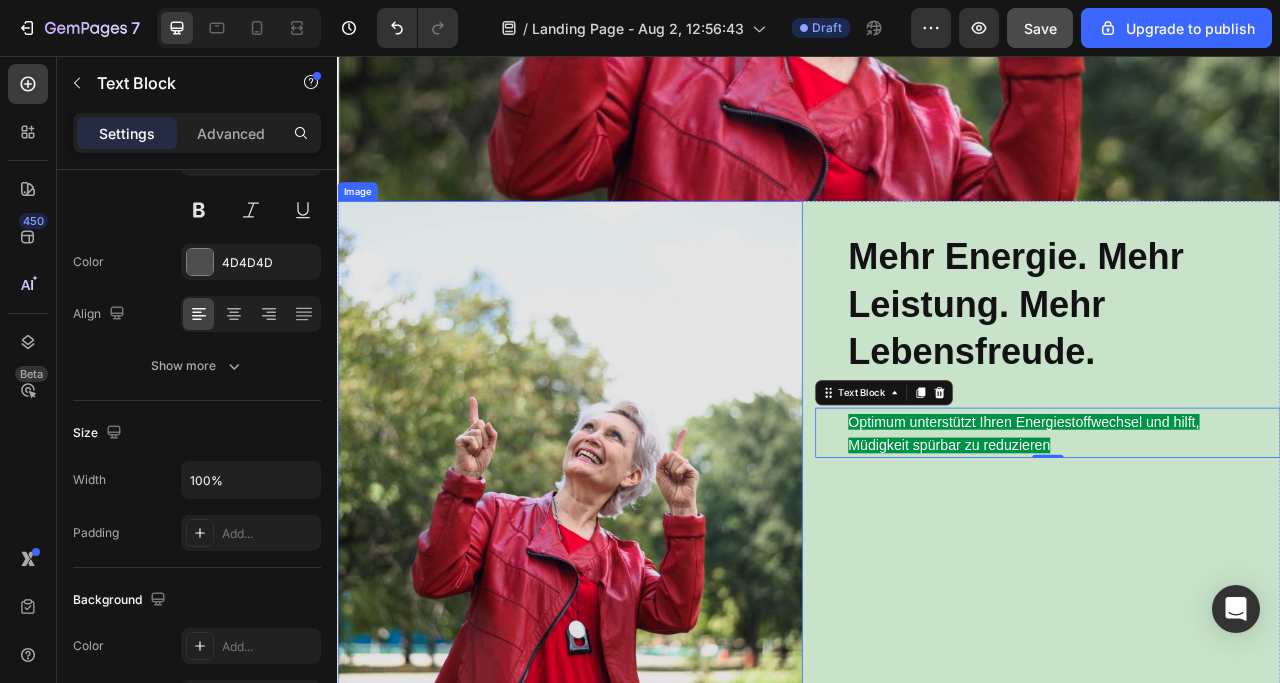 scroll, scrollTop: 600, scrollLeft: 0, axis: vertical 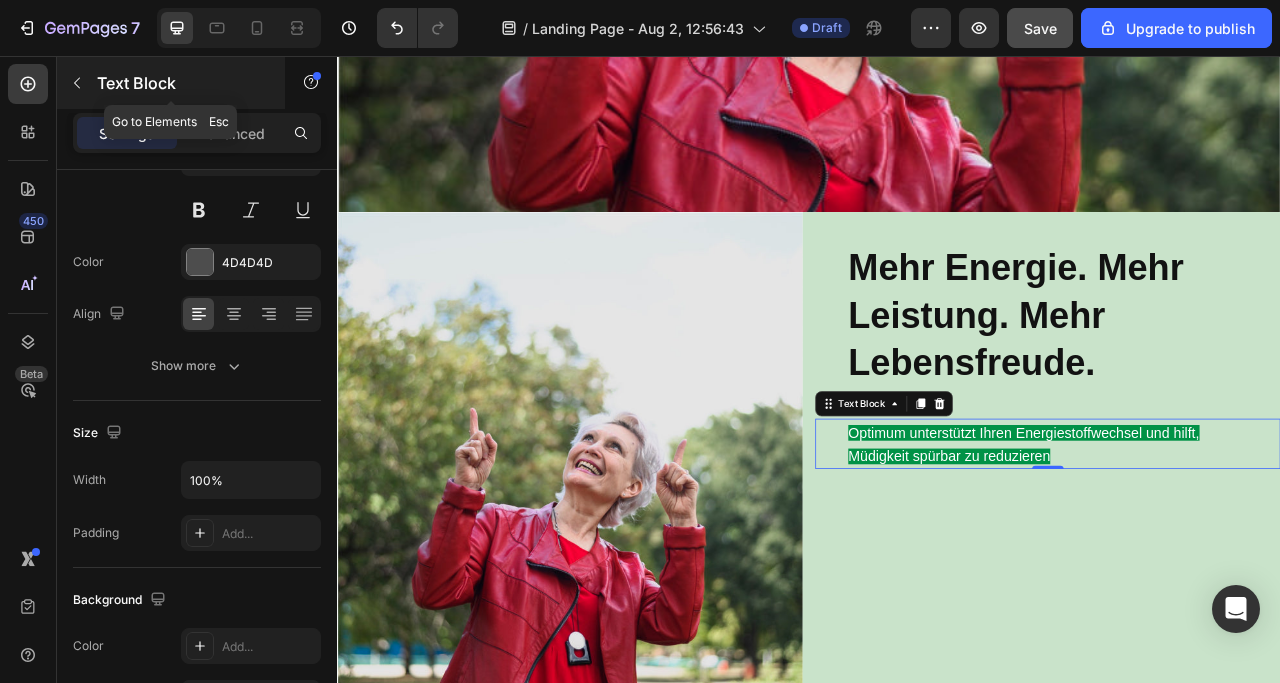 click 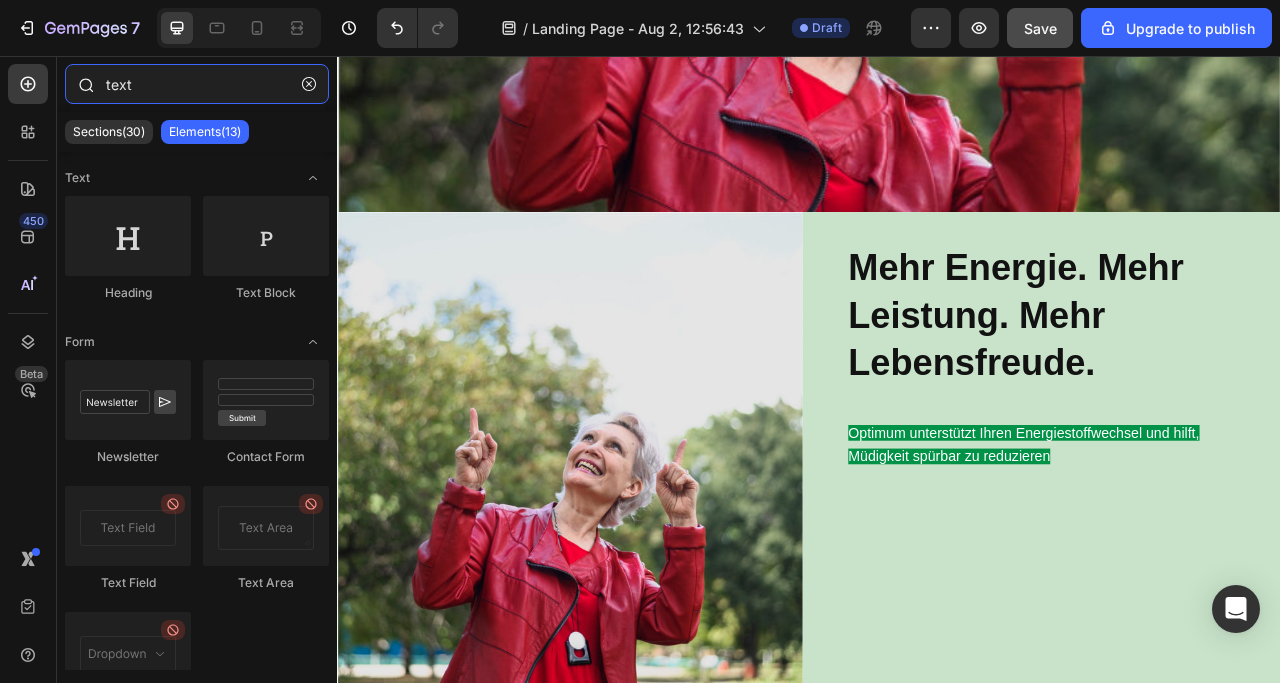 click on "text" at bounding box center [197, 84] 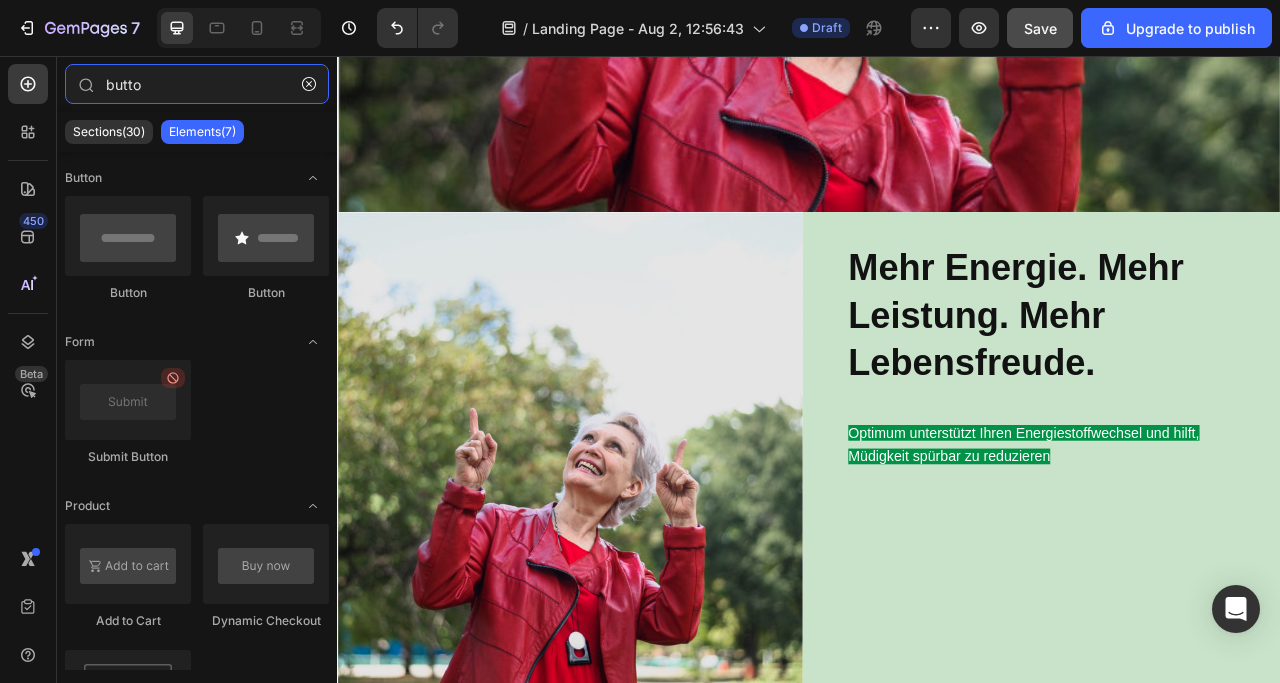 type on "butto" 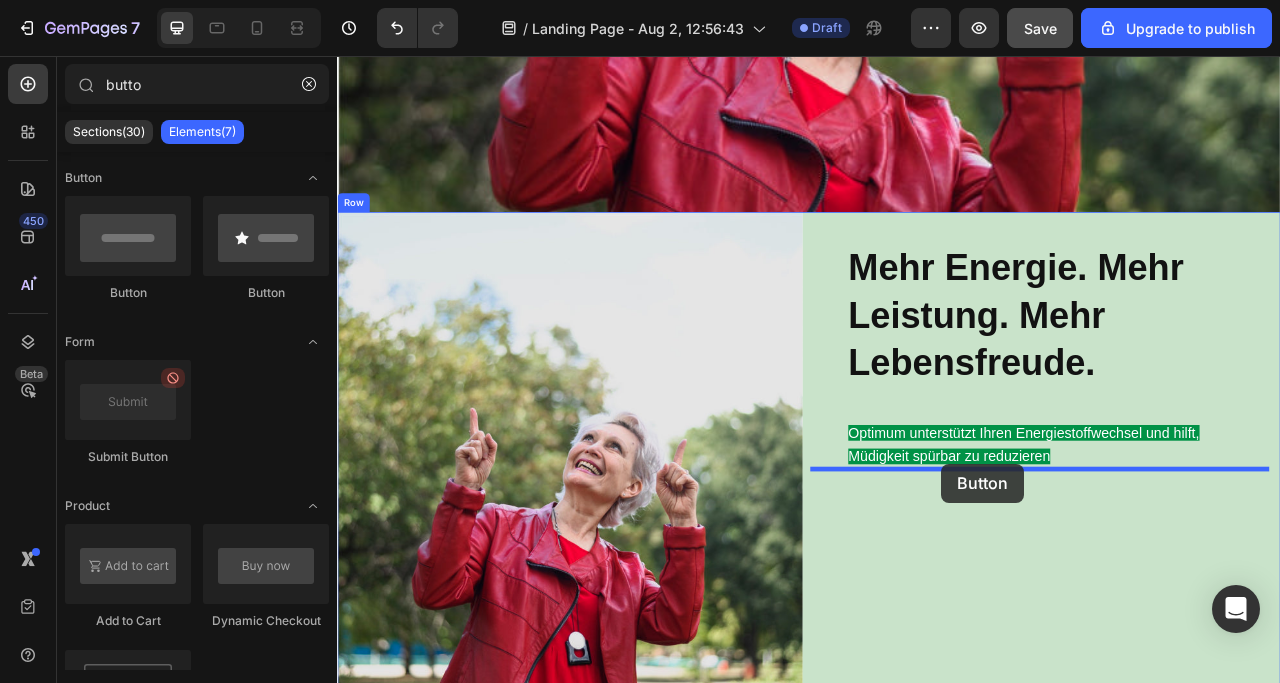 drag, startPoint x: 584, startPoint y: 288, endPoint x: 1106, endPoint y: 575, distance: 595.6954 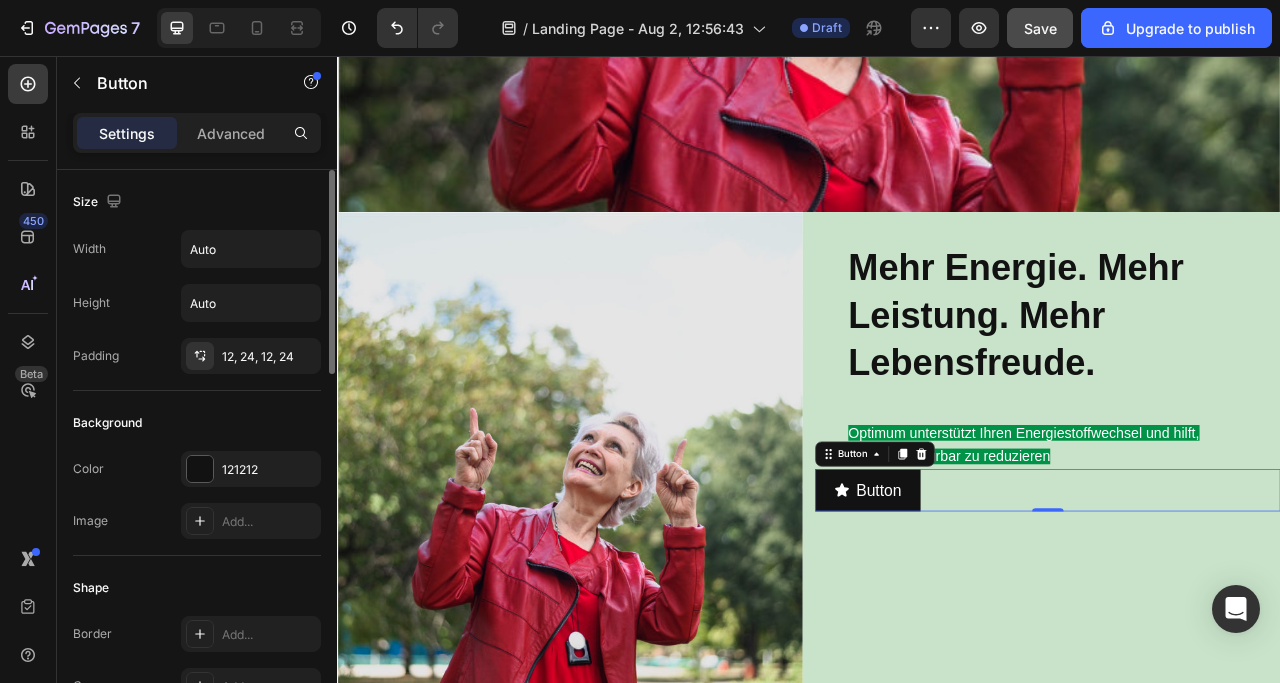 scroll, scrollTop: 100, scrollLeft: 0, axis: vertical 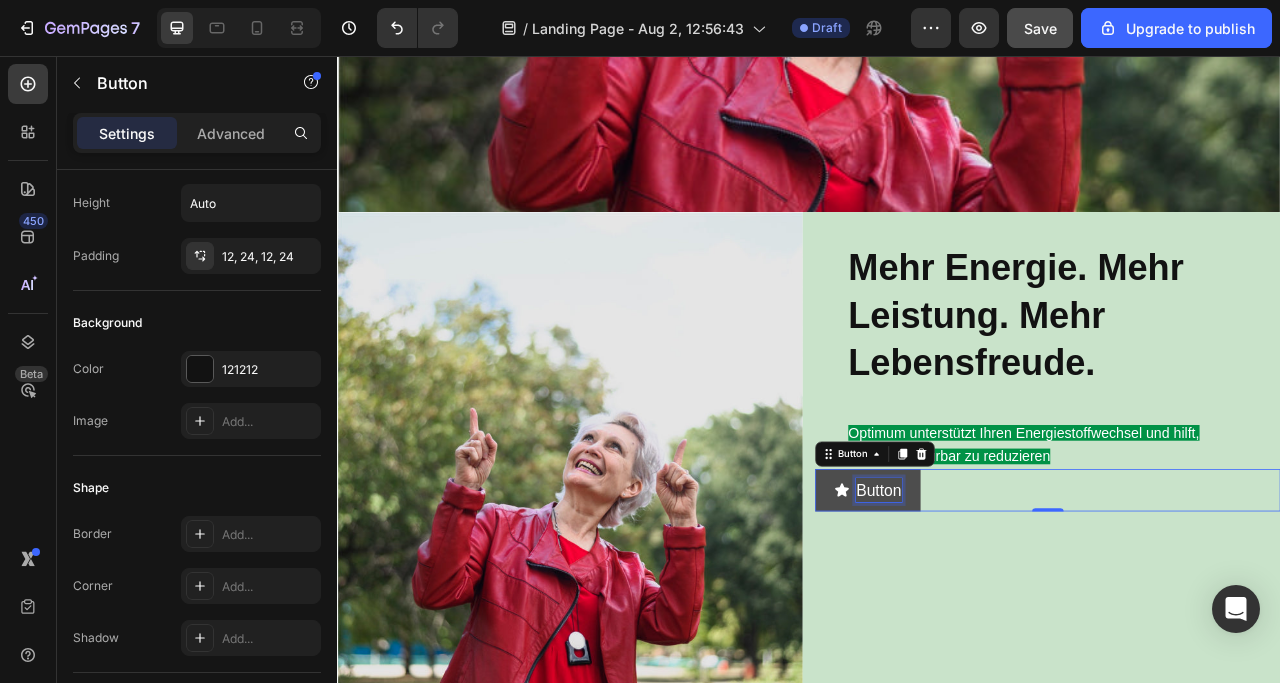 click on "Button" at bounding box center [1026, 608] 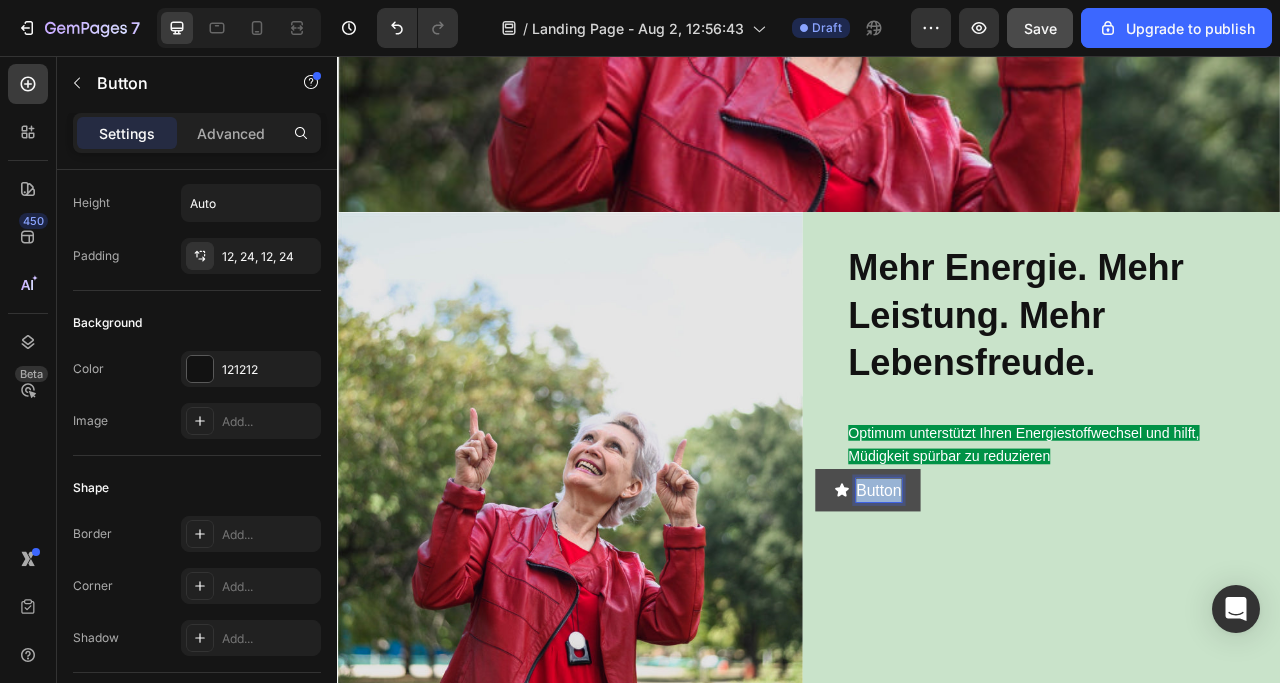click on "Button" at bounding box center (1026, 608) 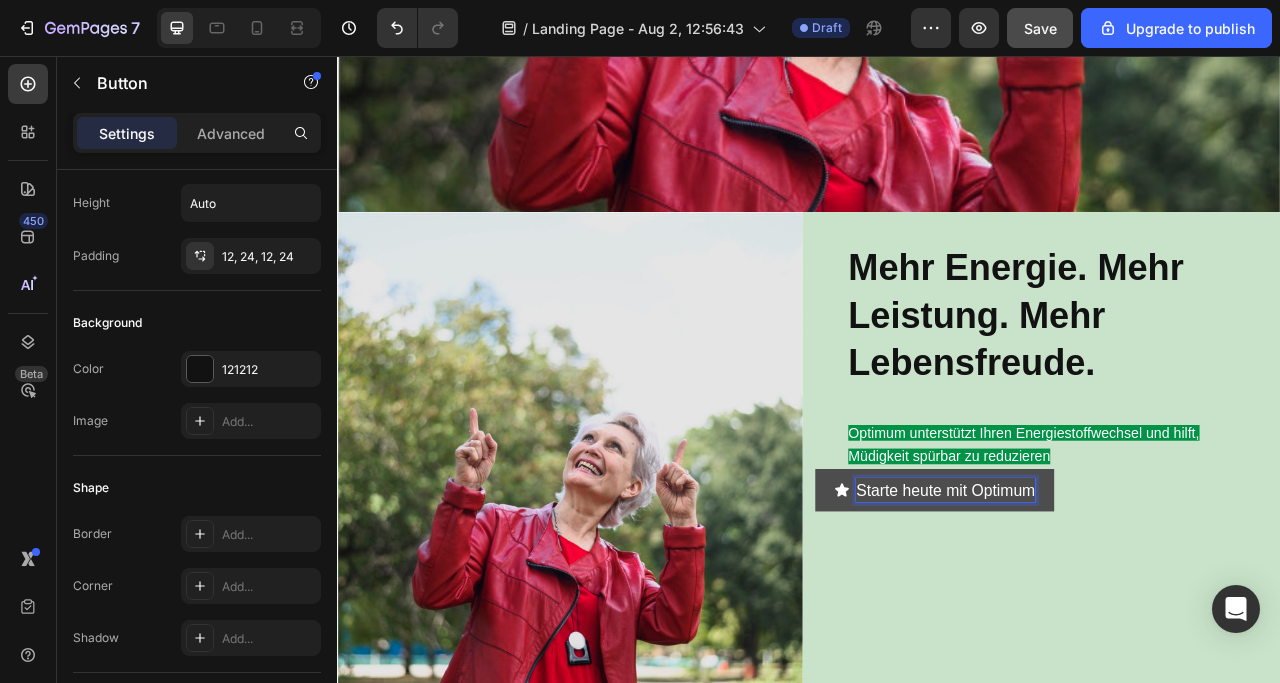 click 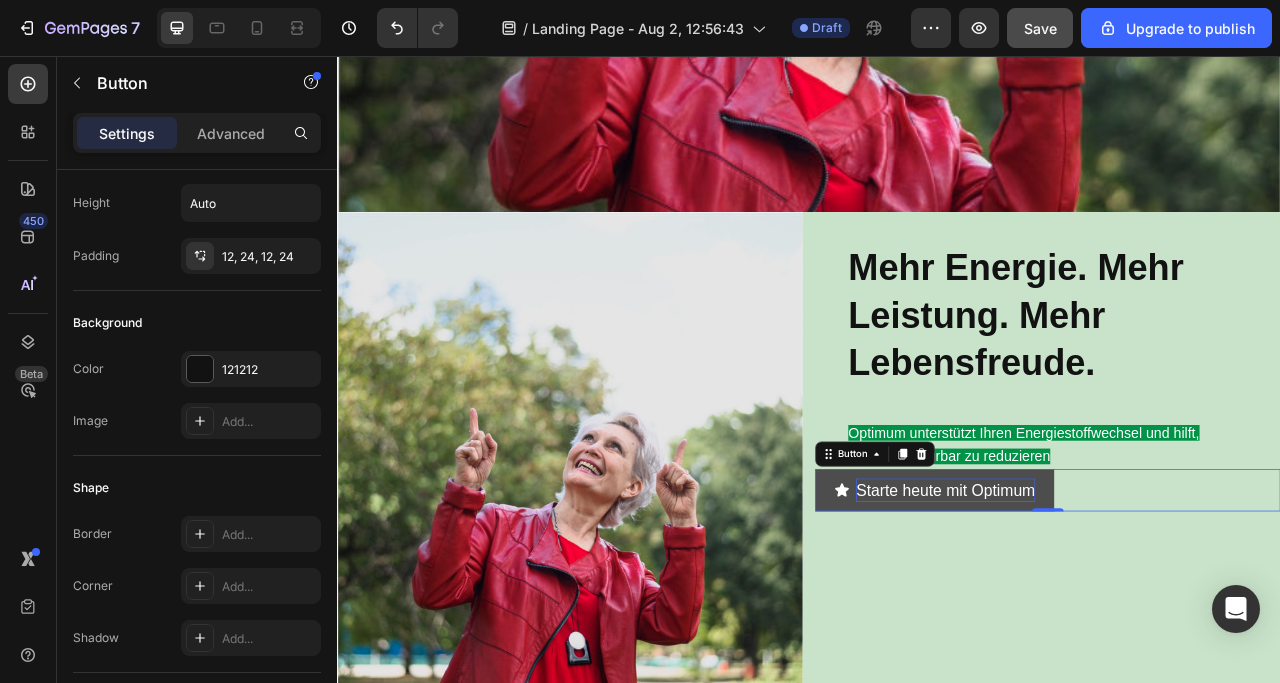 click 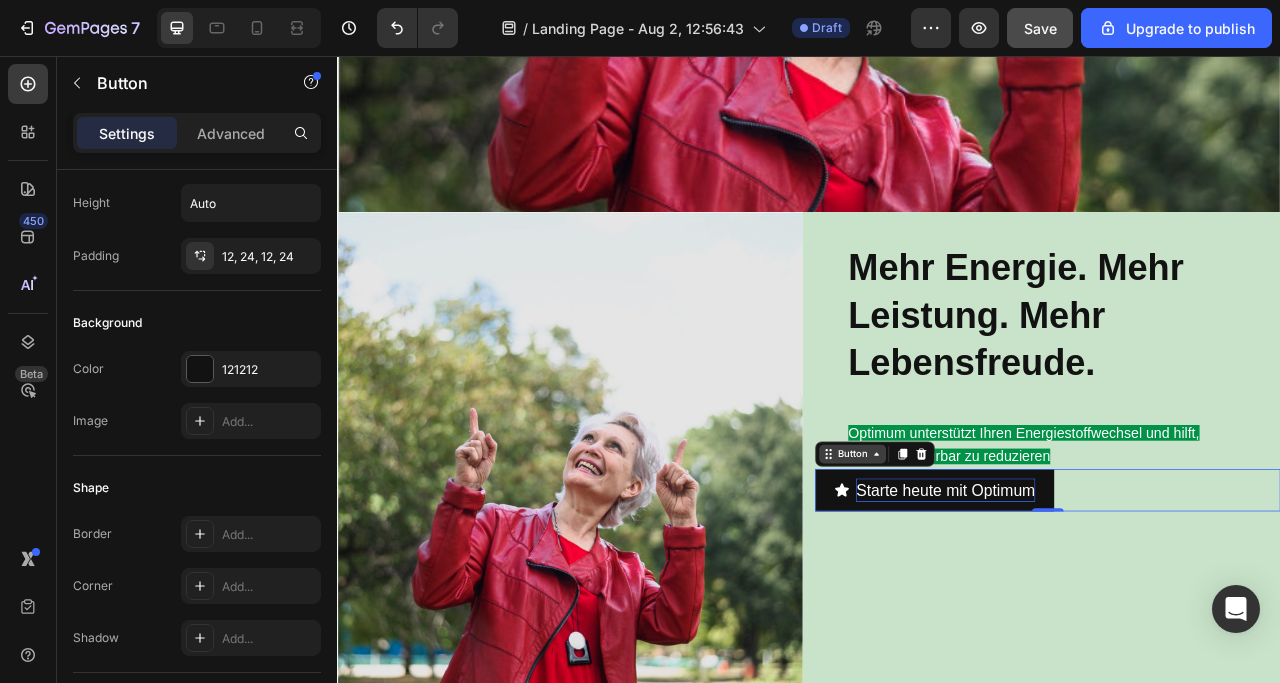 click on "Button" at bounding box center (992, 562) 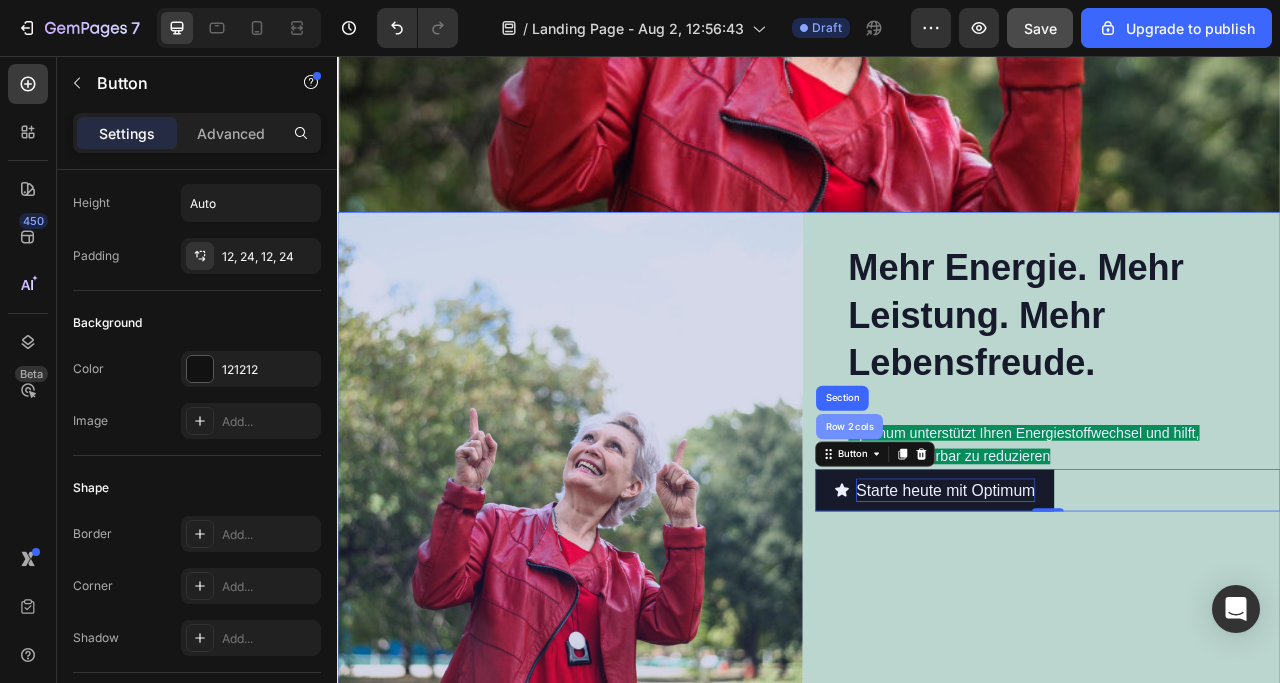 click on "Row 2 cols" at bounding box center (988, 527) 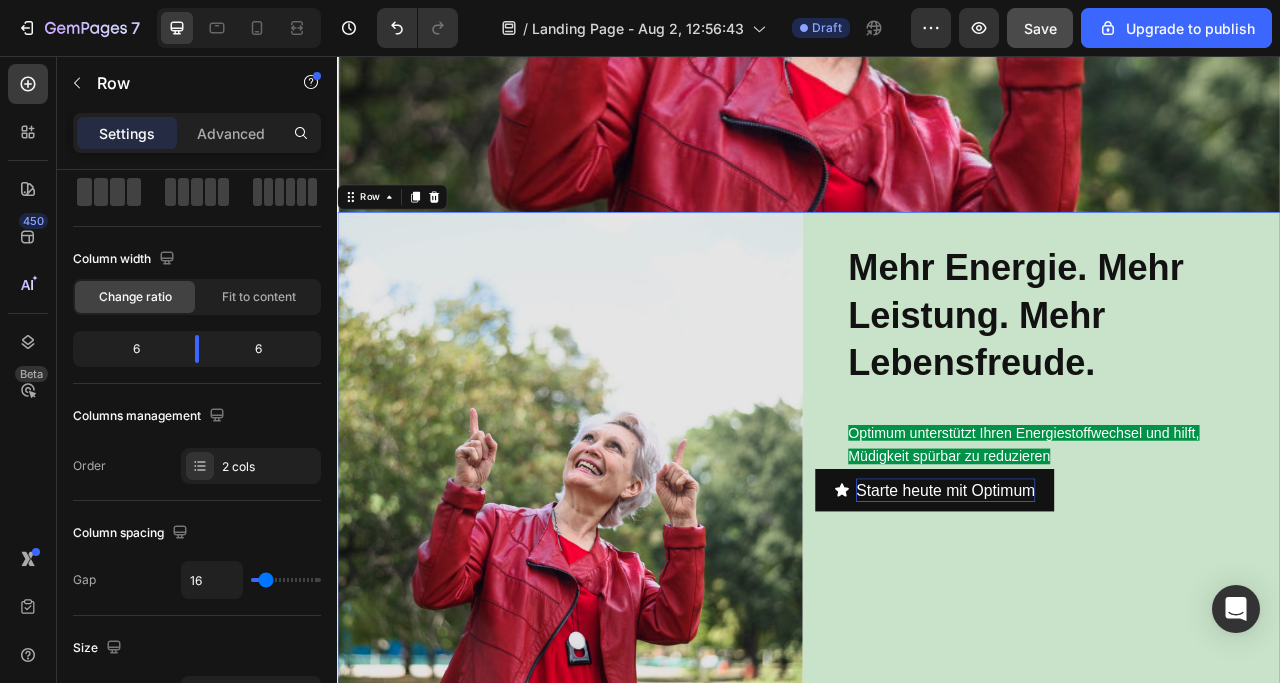 scroll, scrollTop: 0, scrollLeft: 0, axis: both 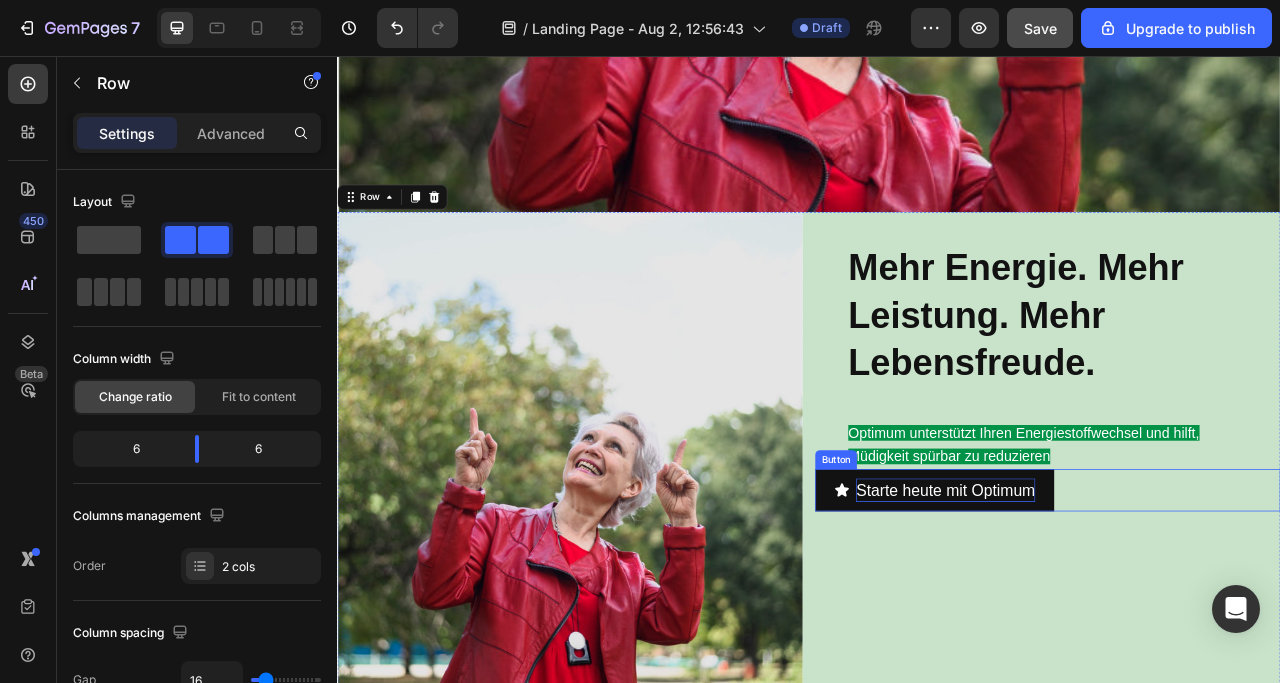 click on "Starte heute mit Optimum" at bounding box center (1111, 608) 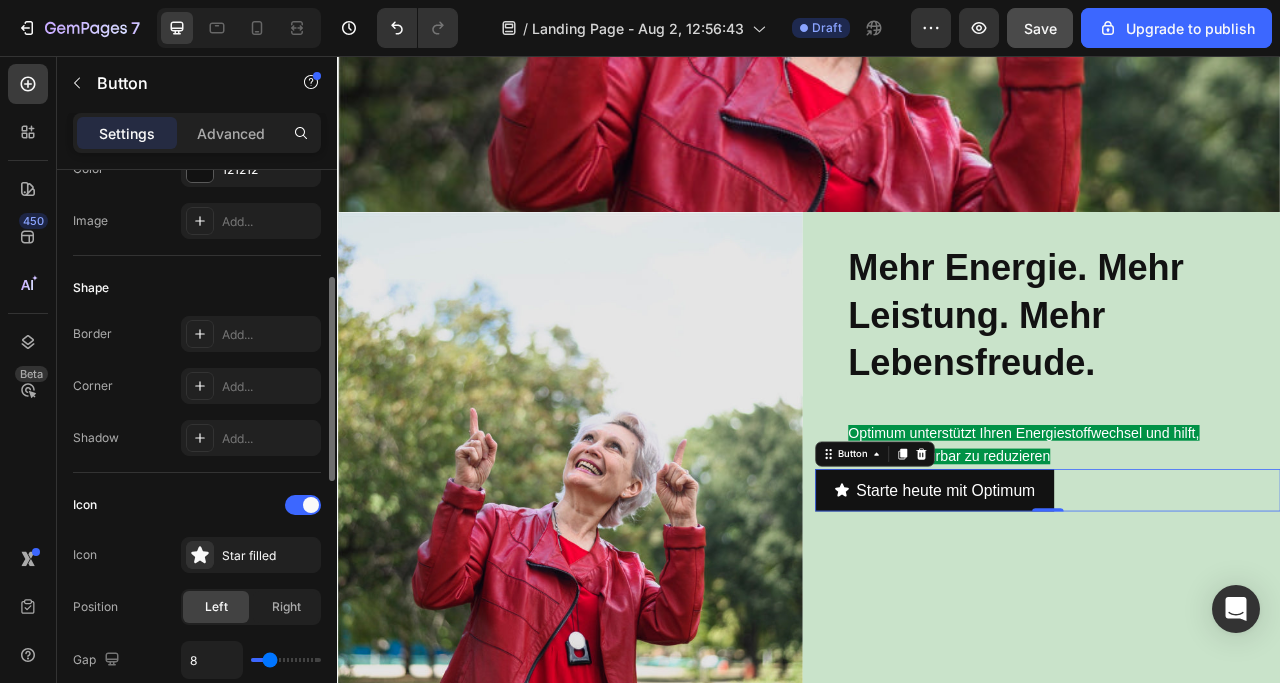 scroll, scrollTop: 400, scrollLeft: 0, axis: vertical 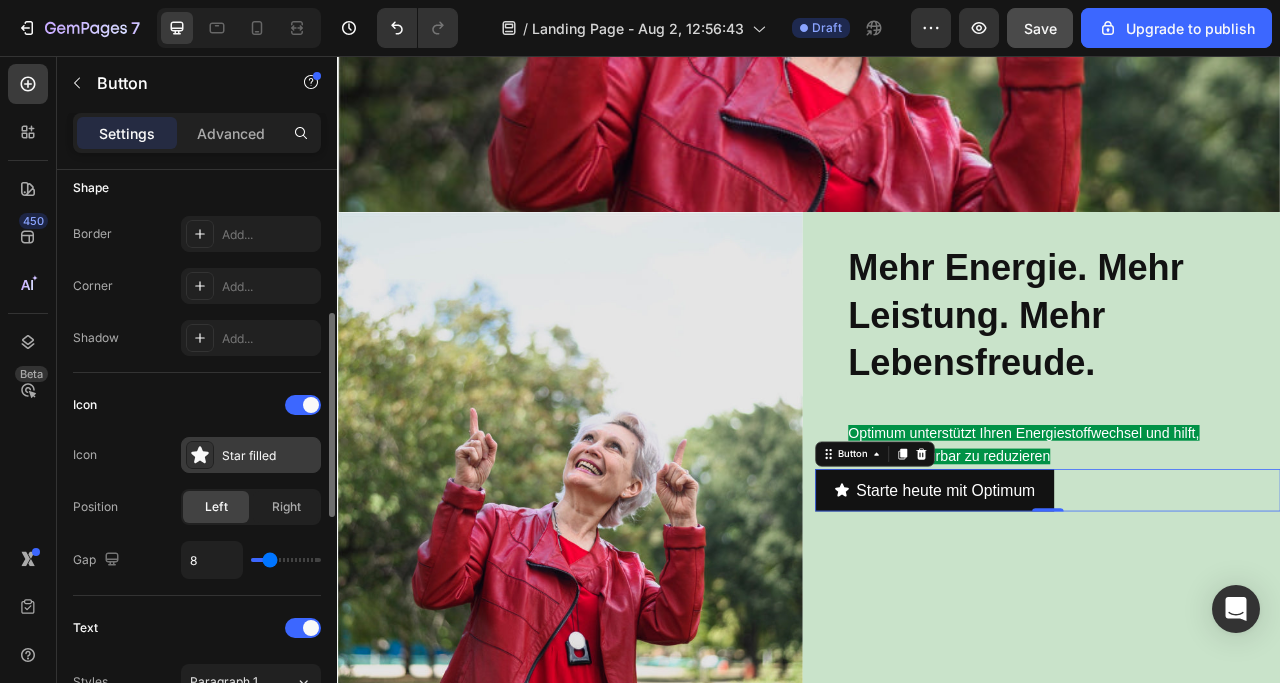 click at bounding box center (200, 455) 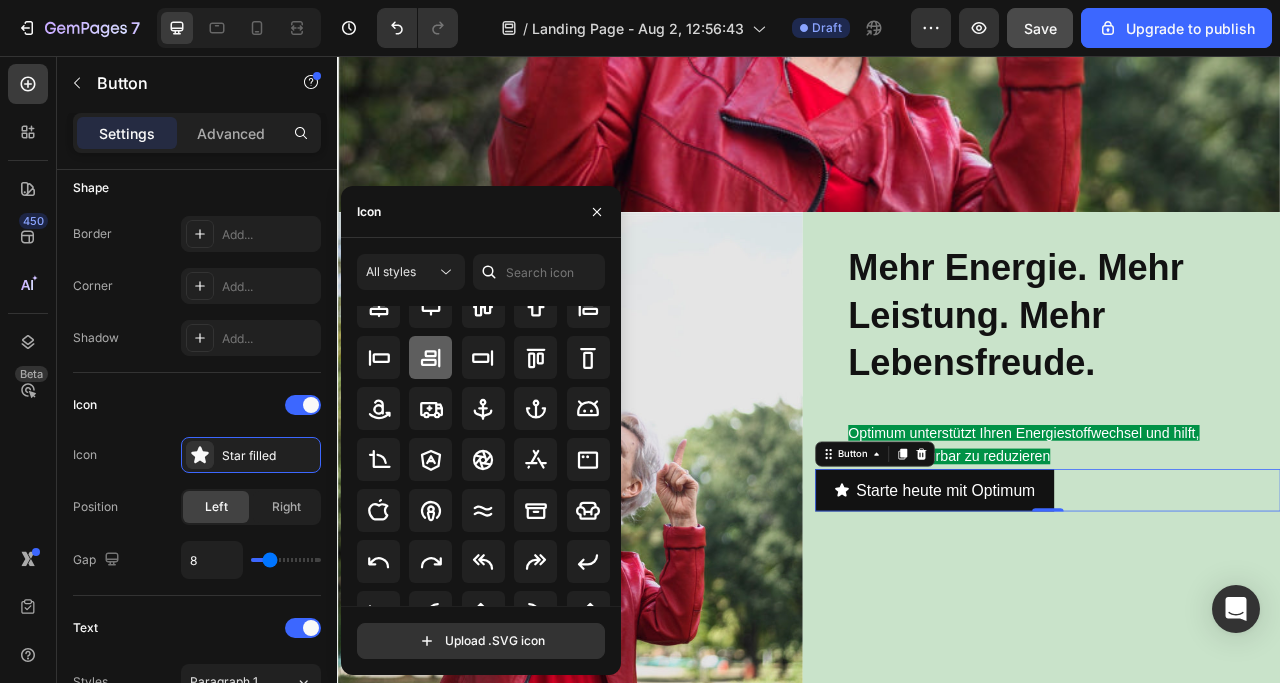 scroll, scrollTop: 100, scrollLeft: 0, axis: vertical 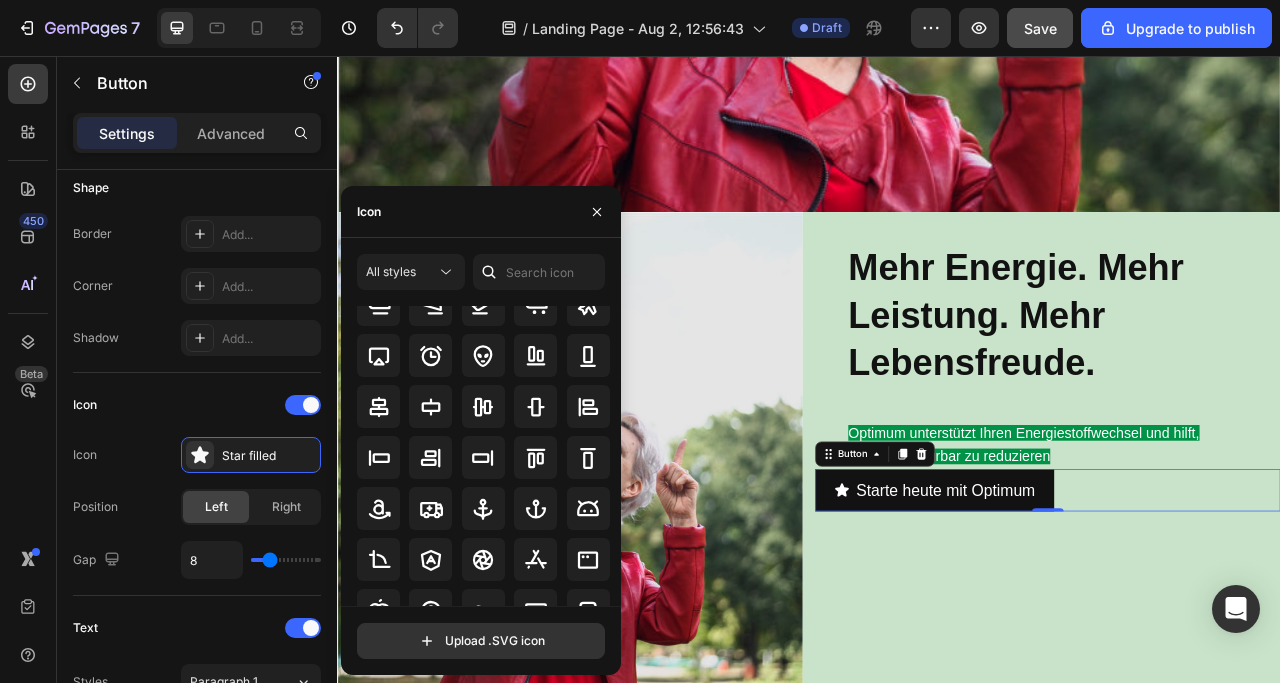 click on "Icon" at bounding box center (481, 212) 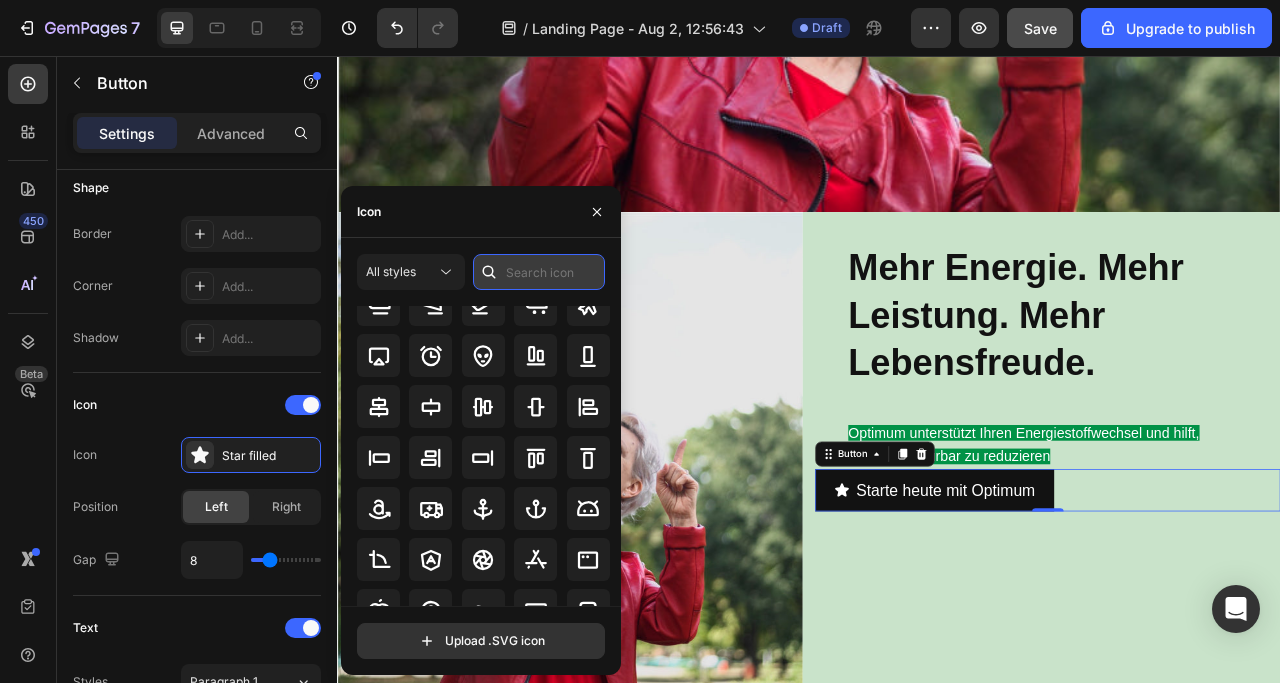 click at bounding box center [539, 272] 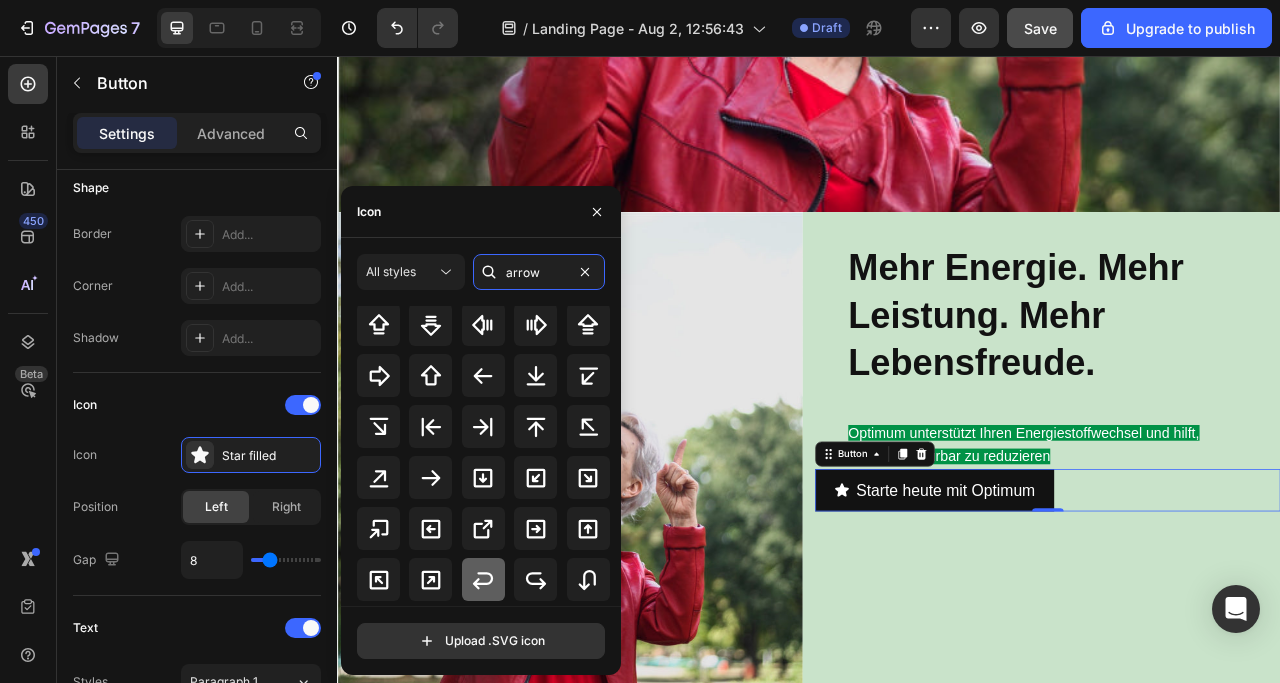scroll, scrollTop: 420, scrollLeft: 0, axis: vertical 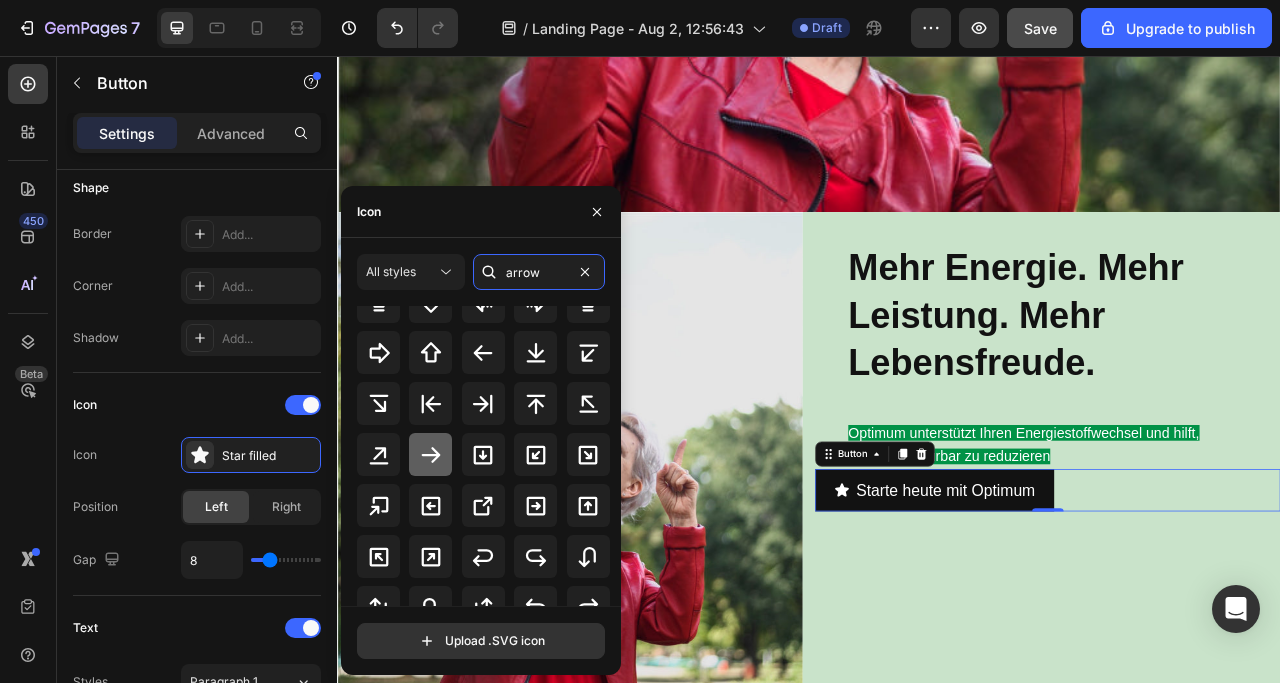type on "arrow" 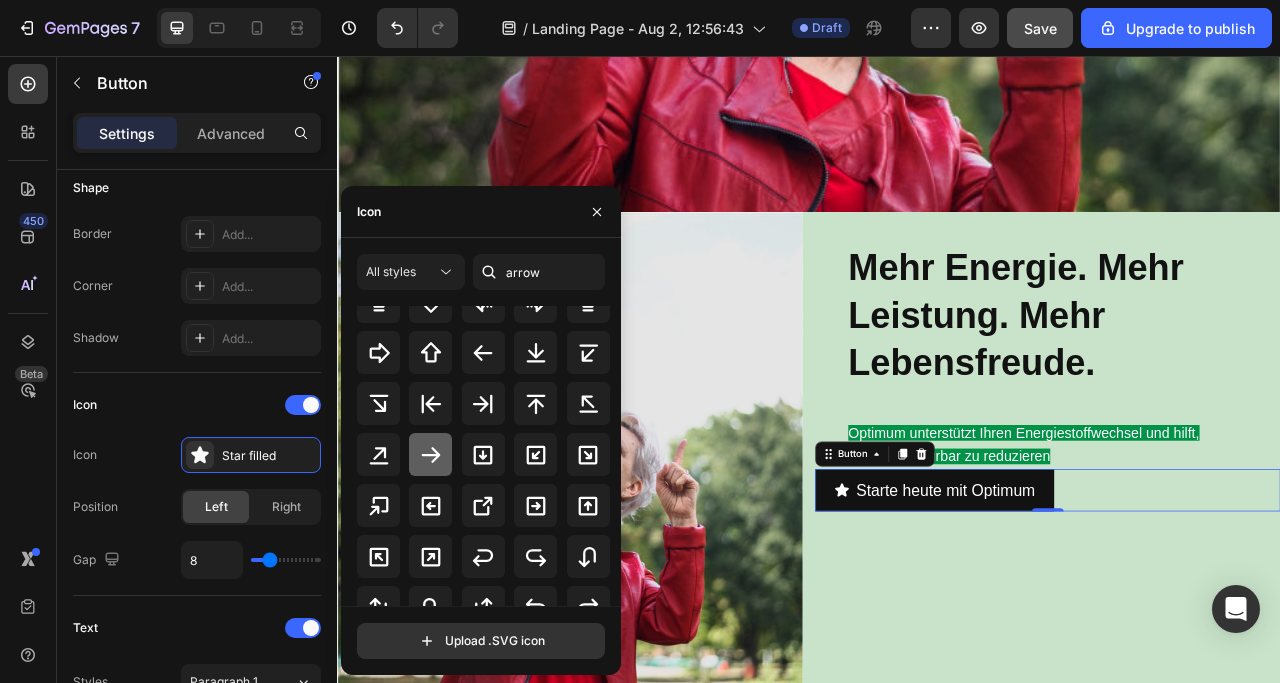 click 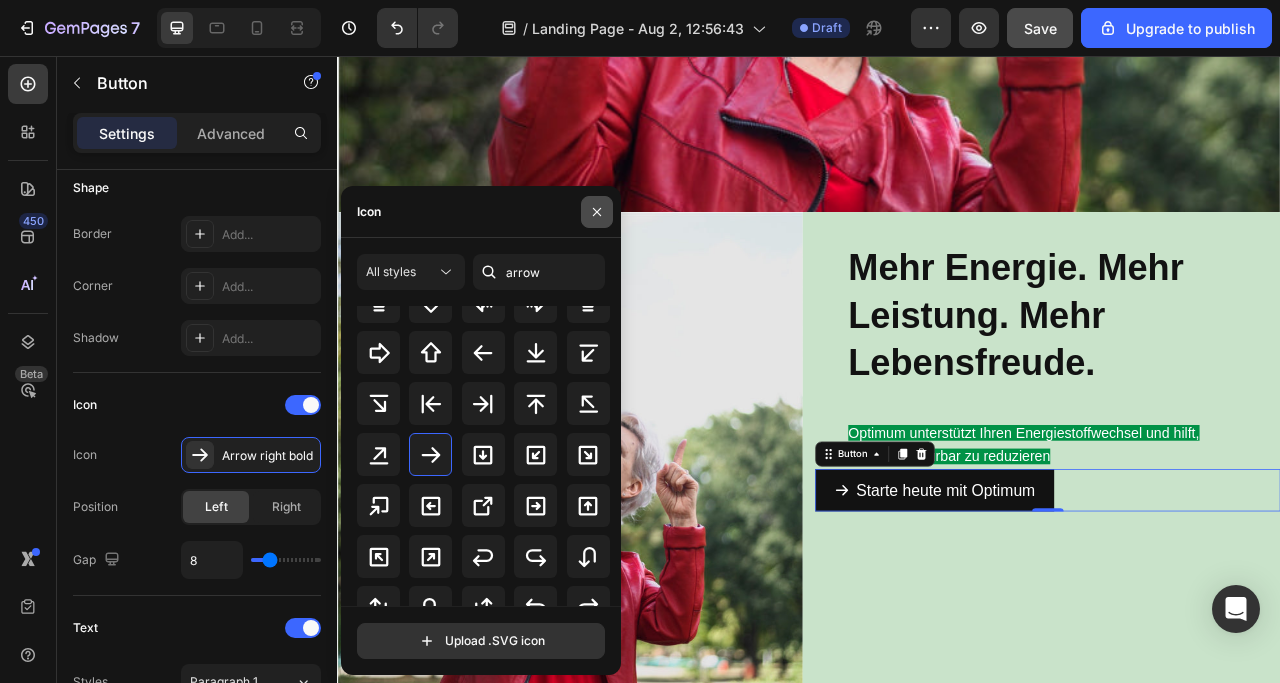 click 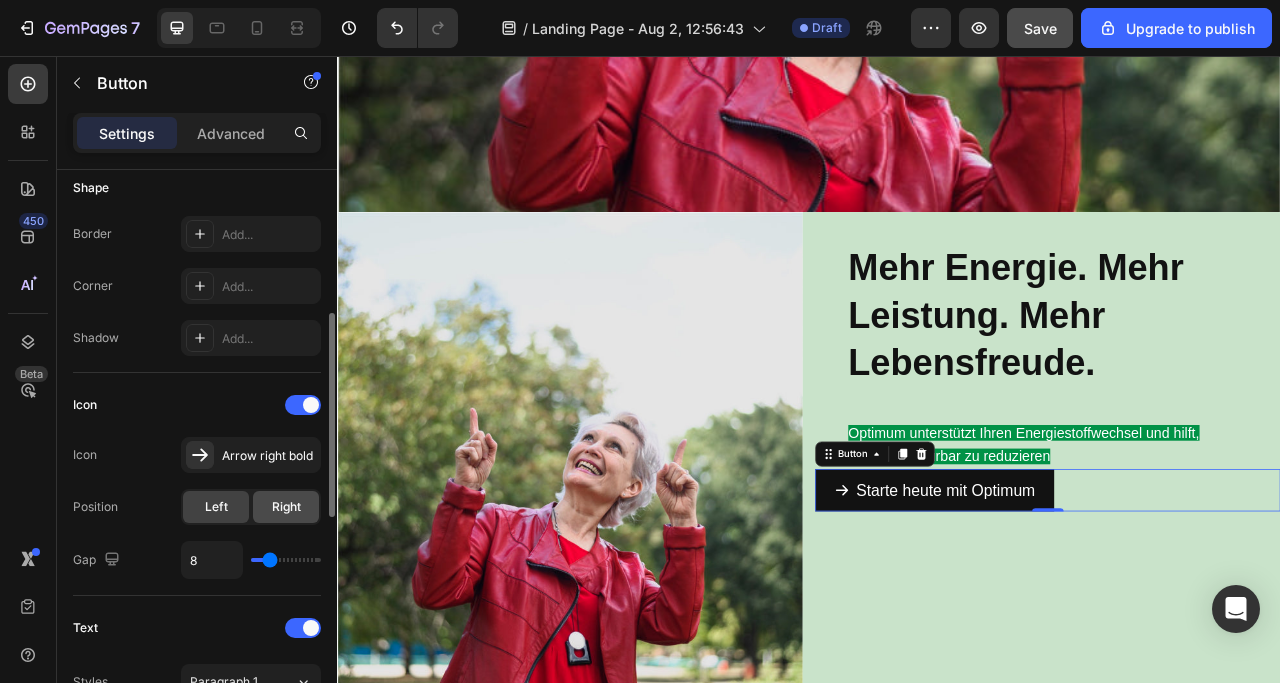 click on "Right" 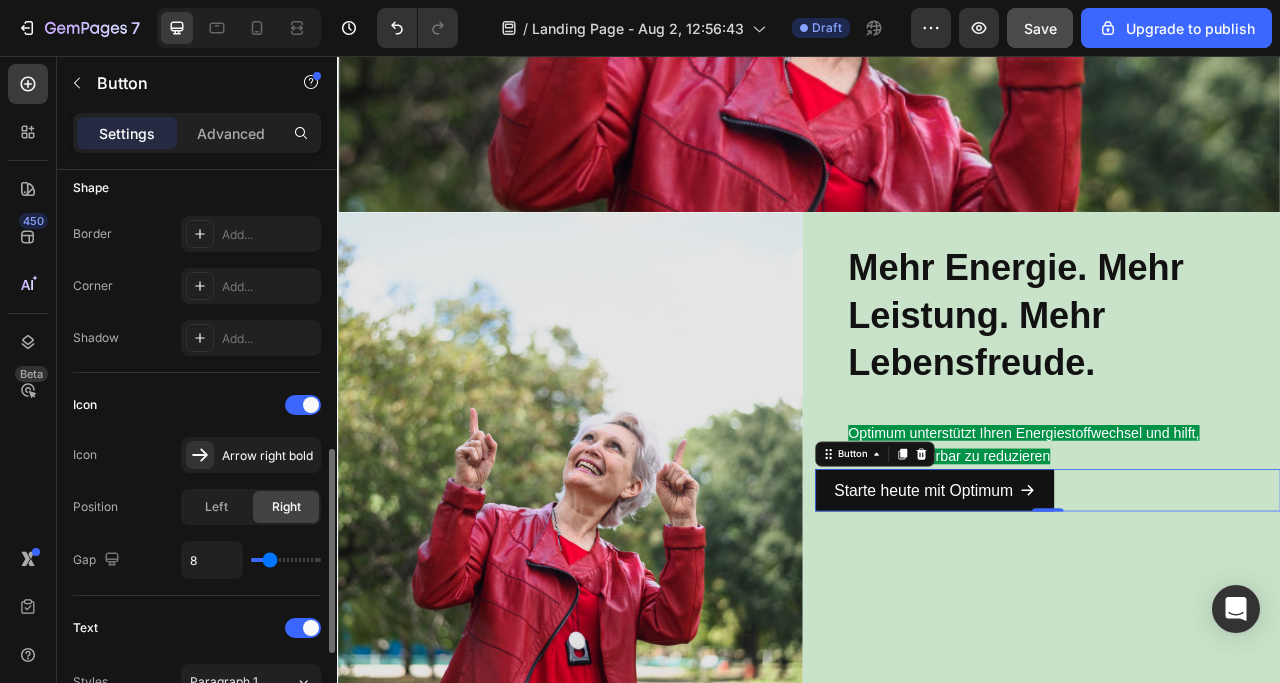 scroll, scrollTop: 600, scrollLeft: 0, axis: vertical 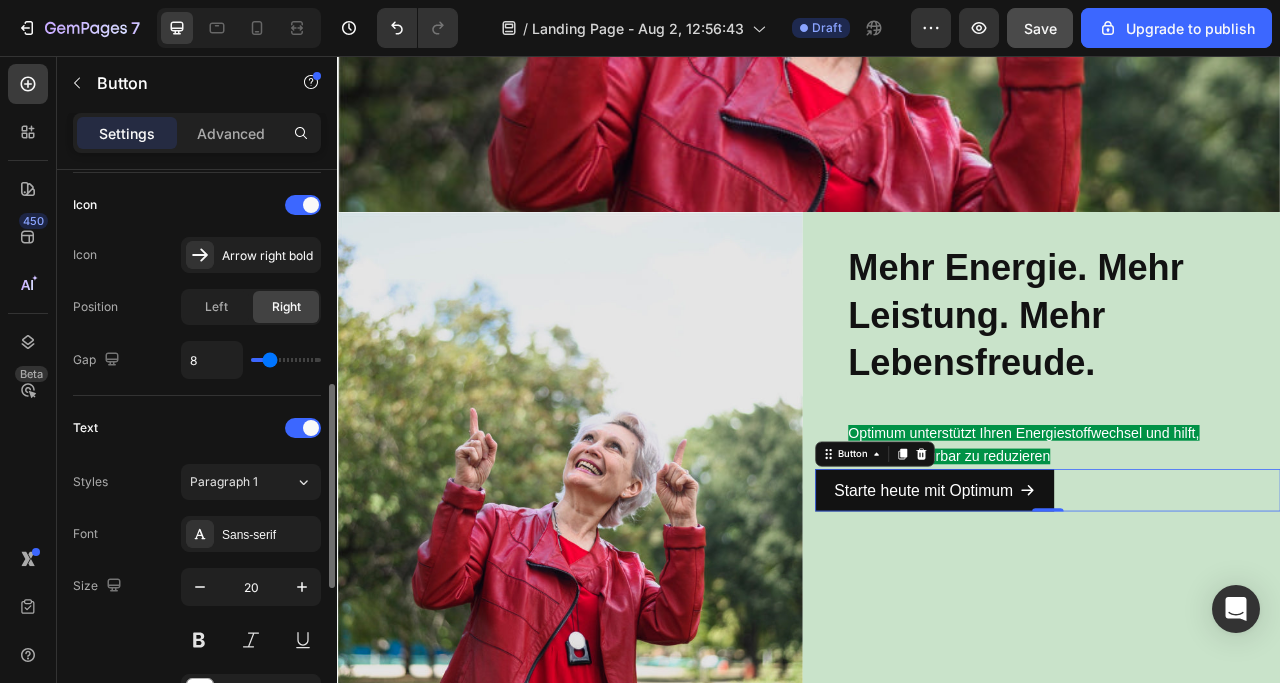 type on "6" 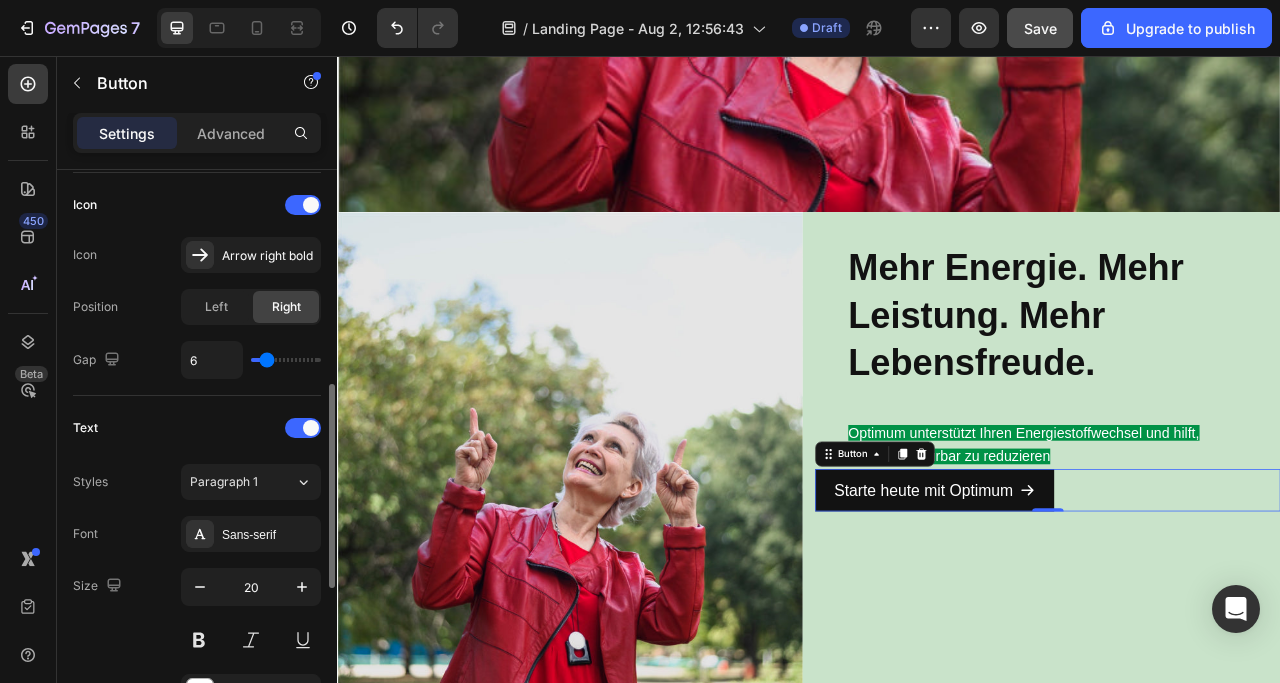 type on "7" 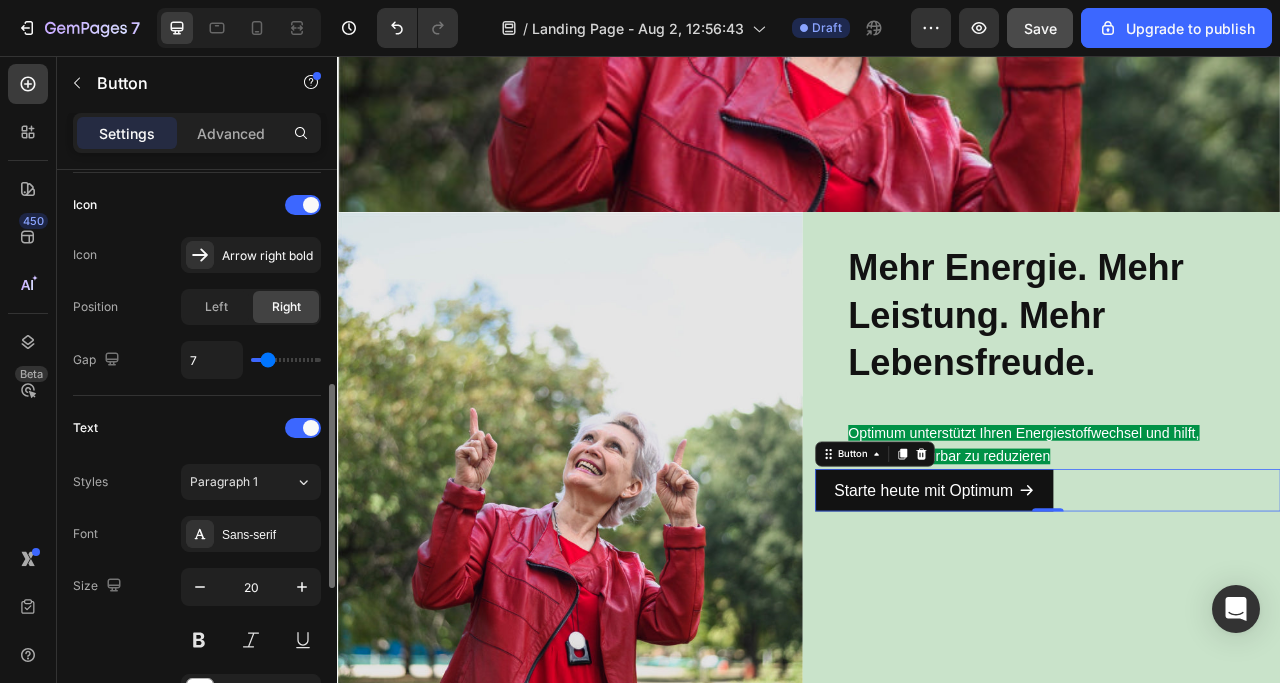 type on "8" 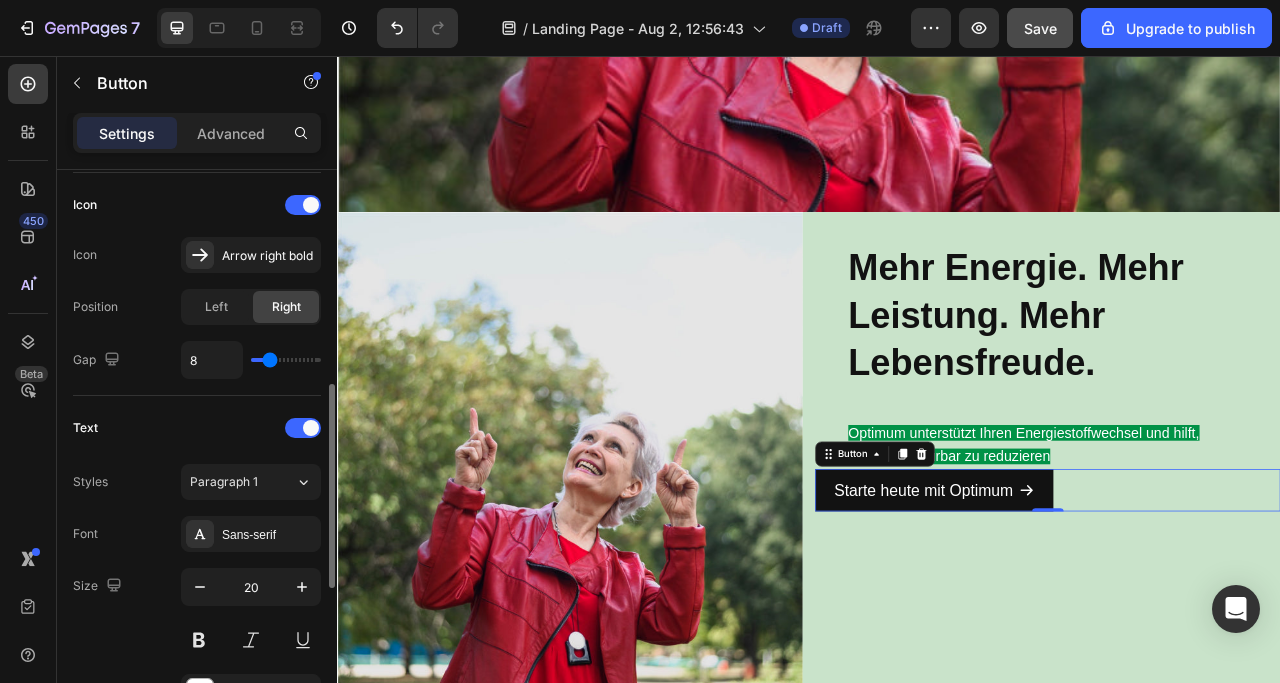 type on "9" 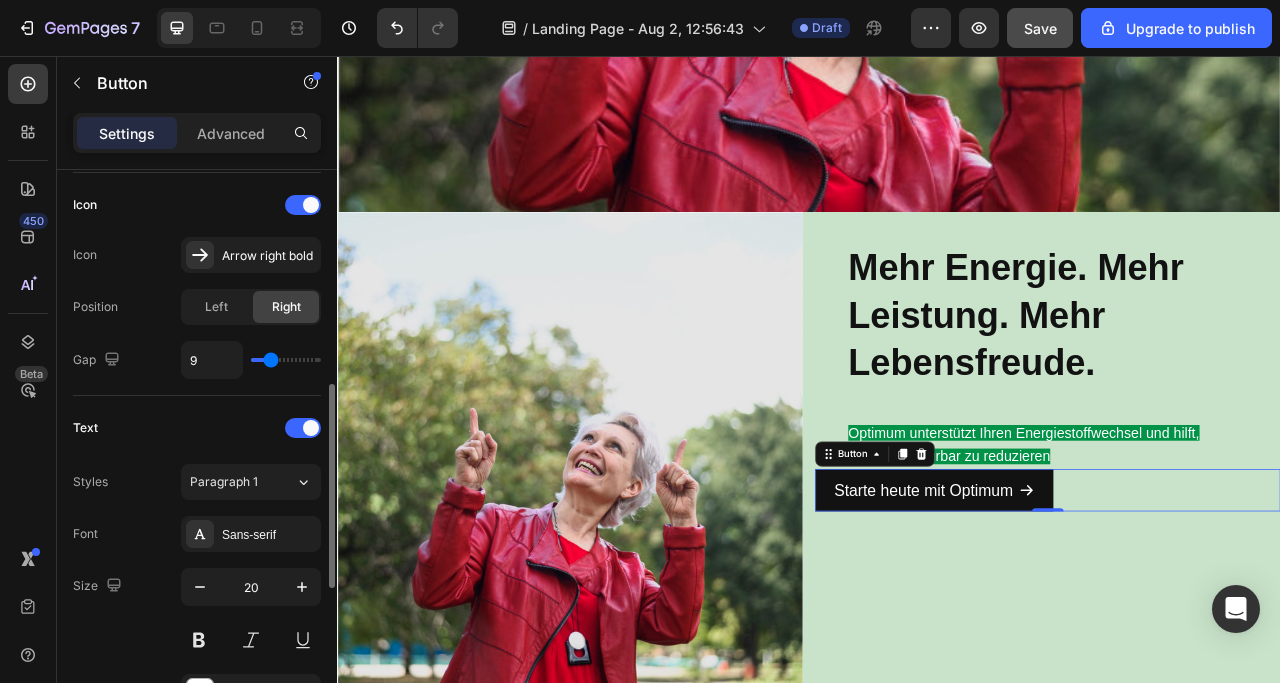 type on "10" 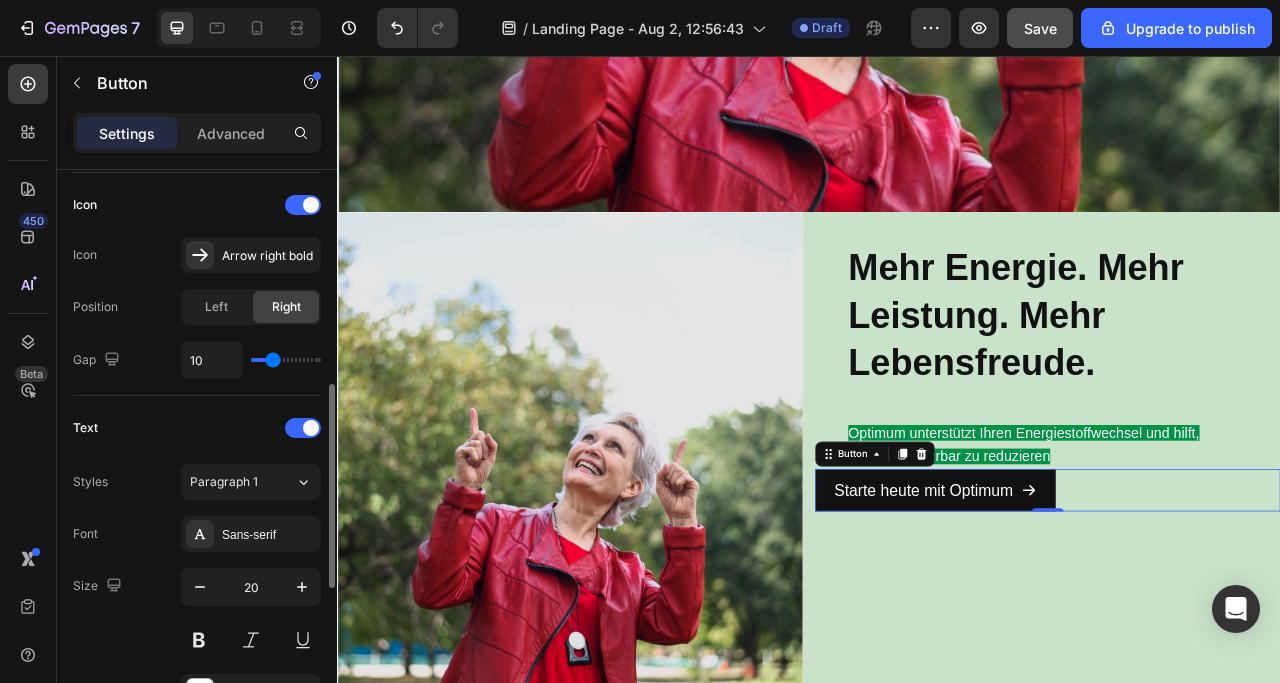 type on "11" 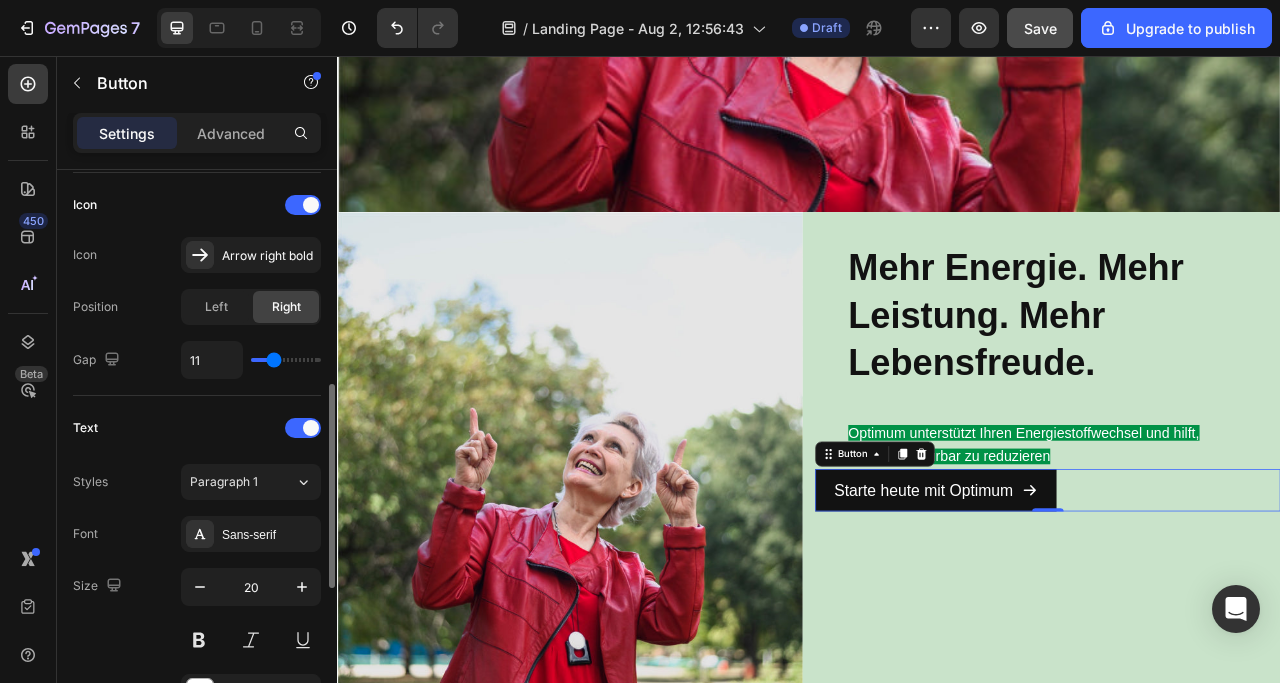 type on "12" 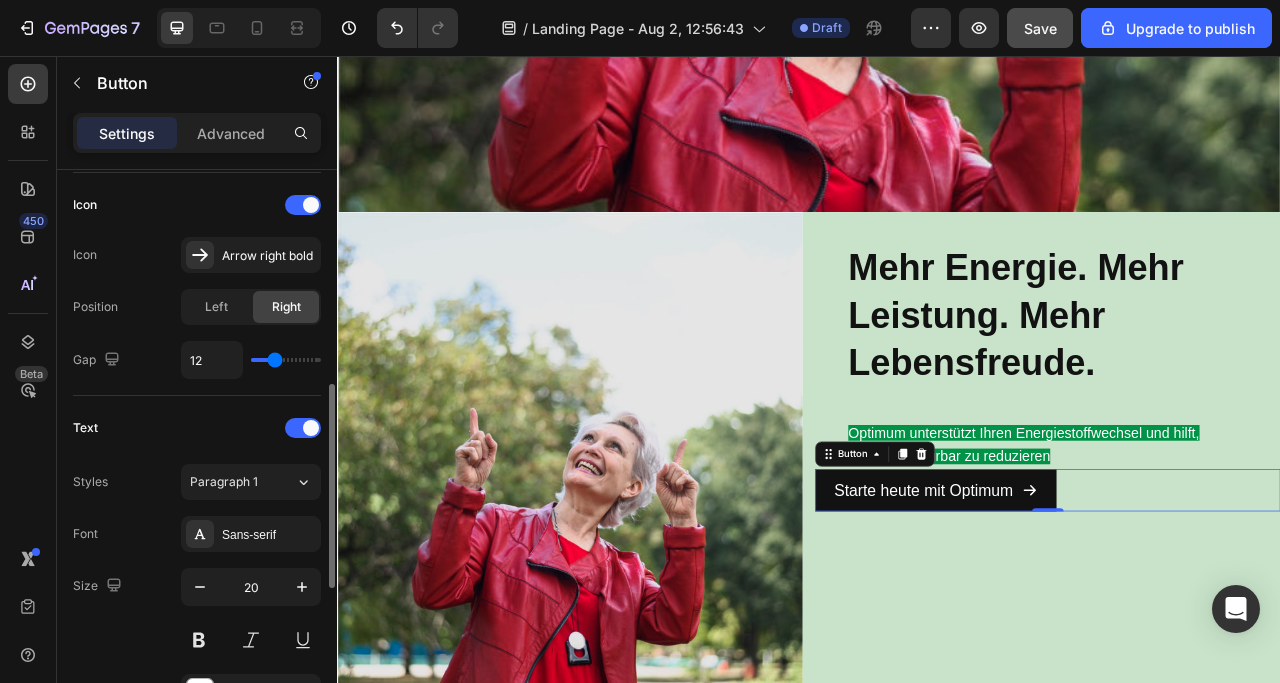 type on "13" 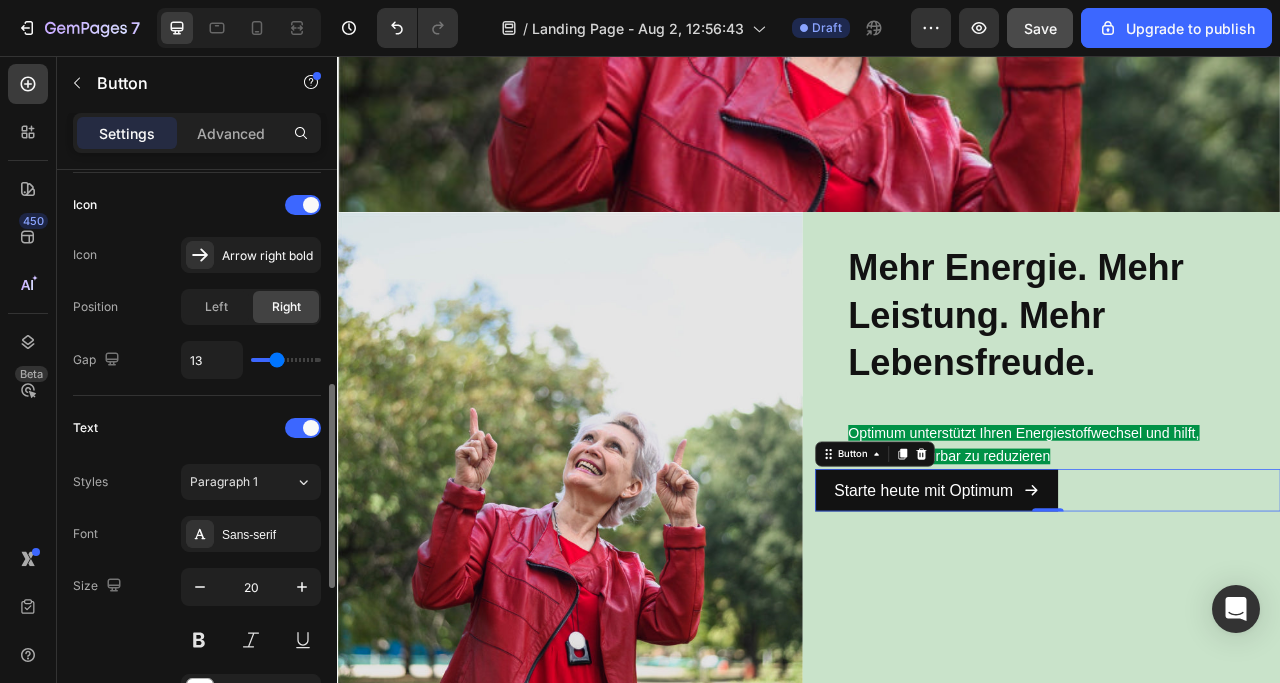 drag, startPoint x: 266, startPoint y: 359, endPoint x: 276, endPoint y: 360, distance: 10.049875 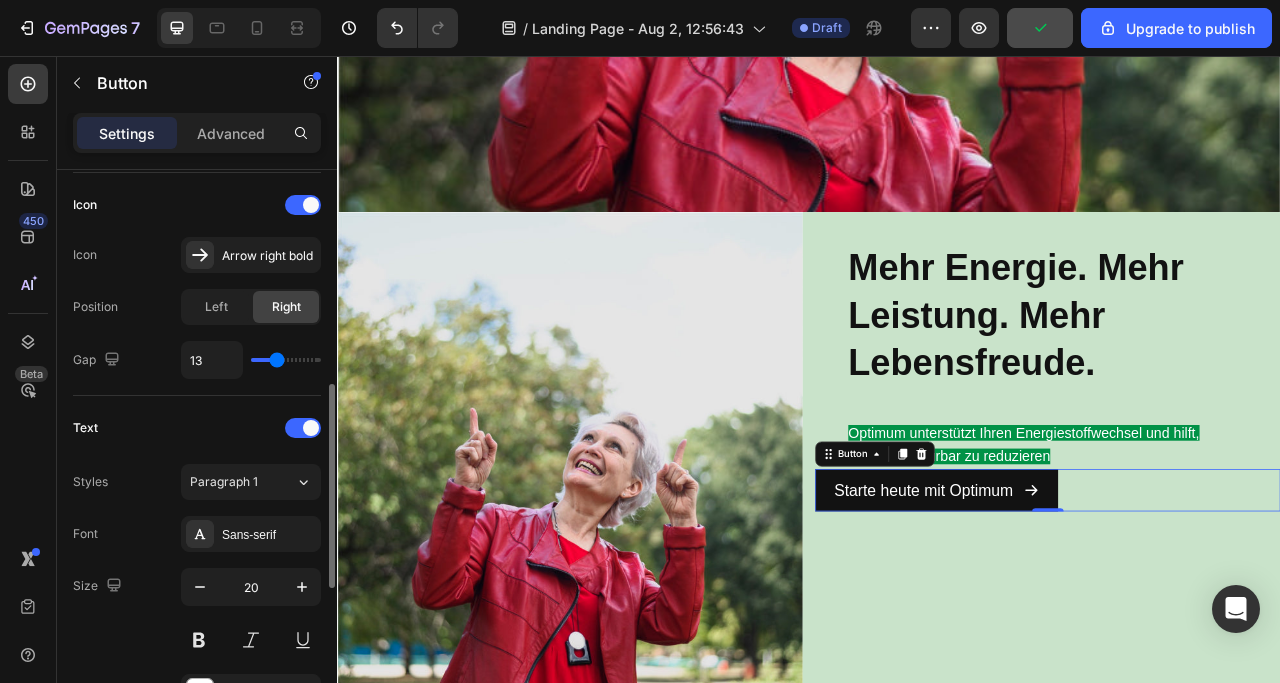 click at bounding box center [286, 360] 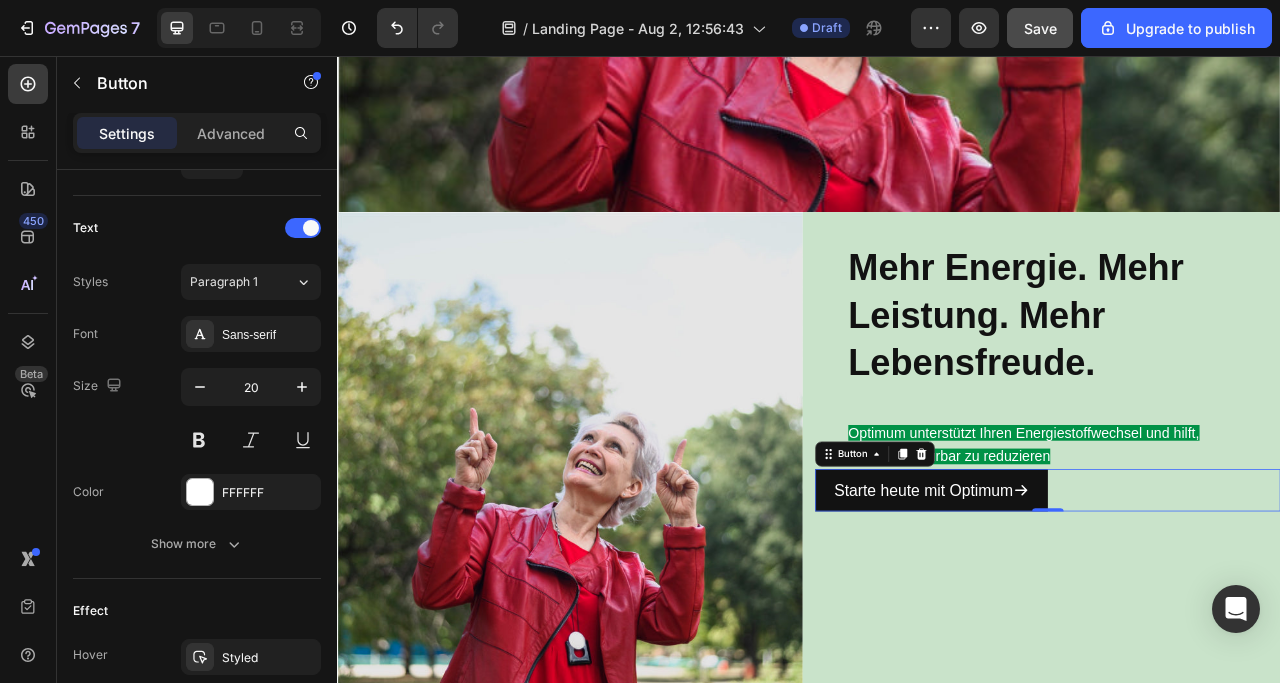 scroll, scrollTop: 1022, scrollLeft: 0, axis: vertical 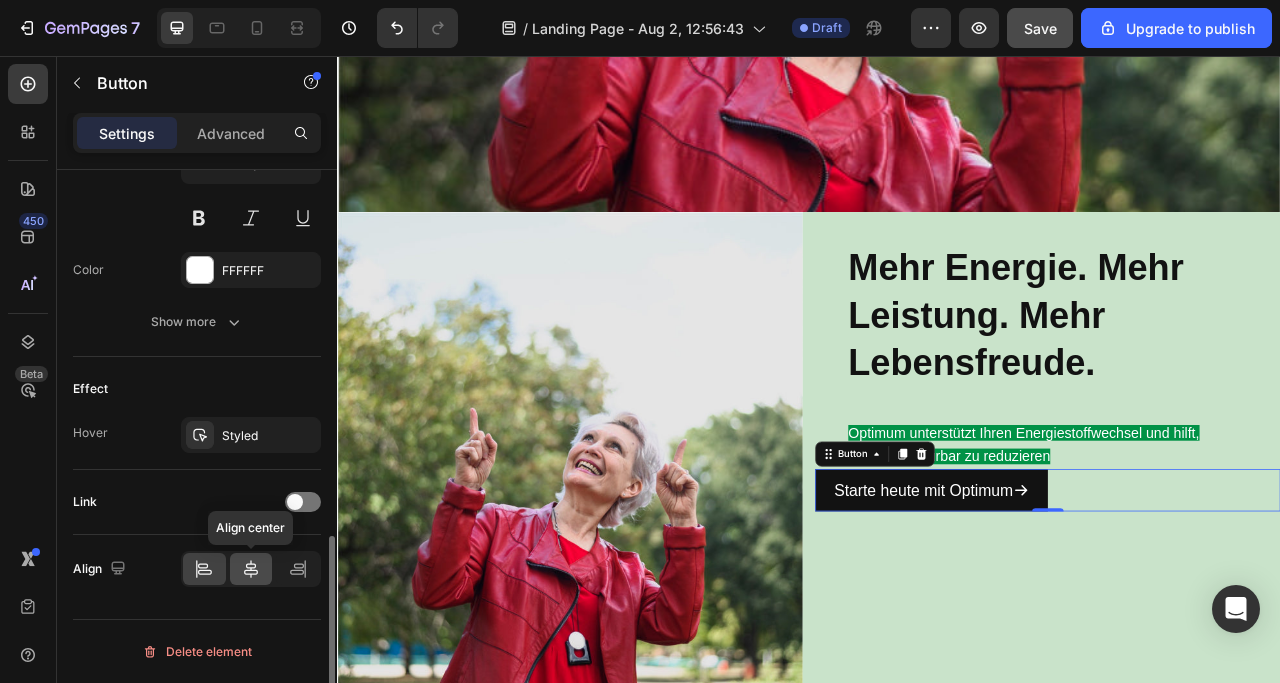 click 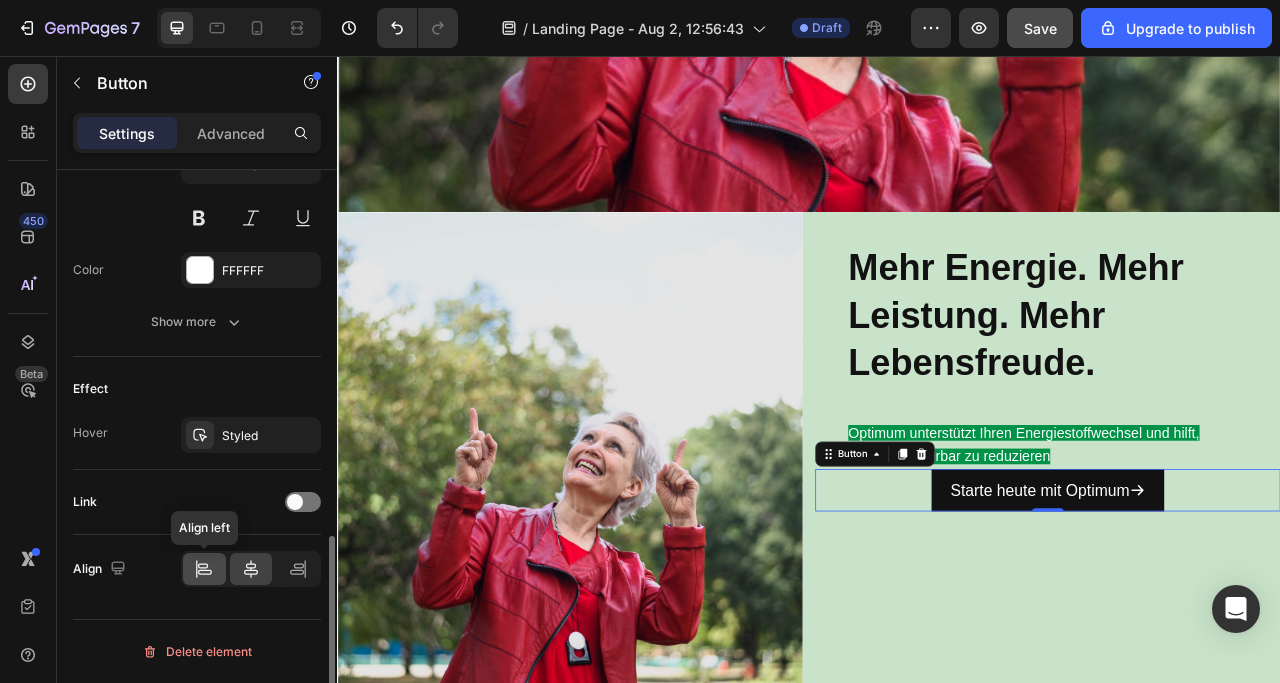 click 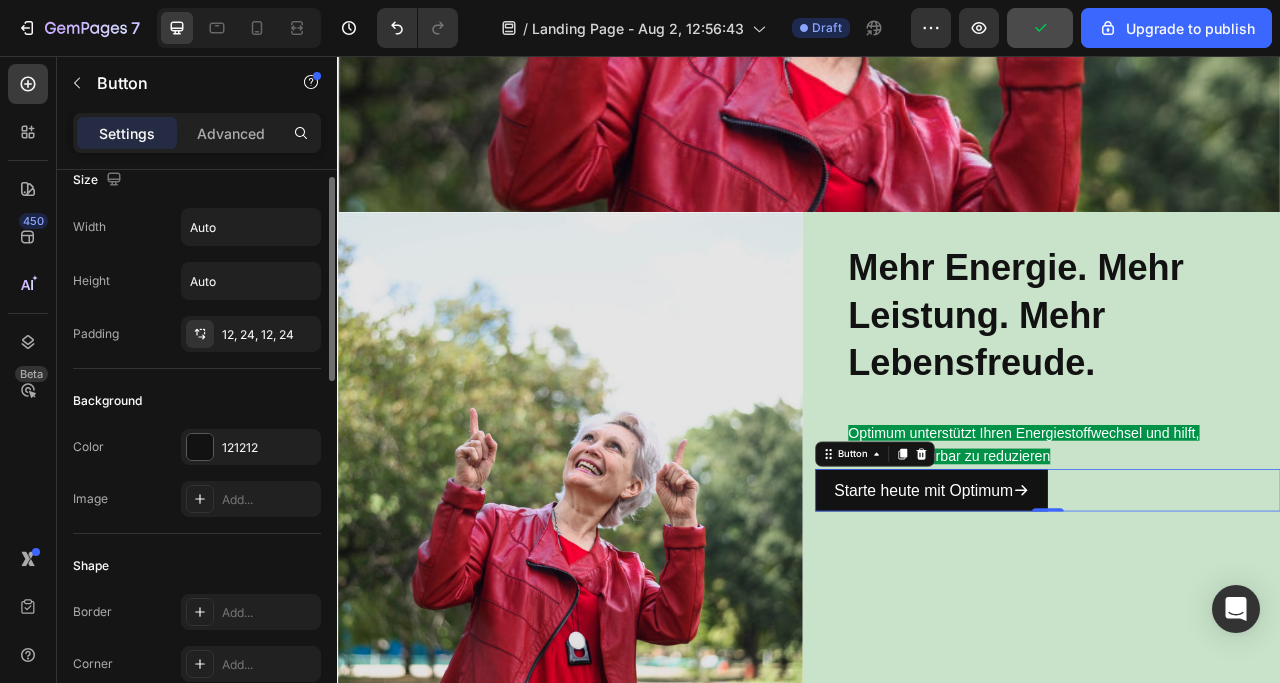 scroll, scrollTop: 0, scrollLeft: 0, axis: both 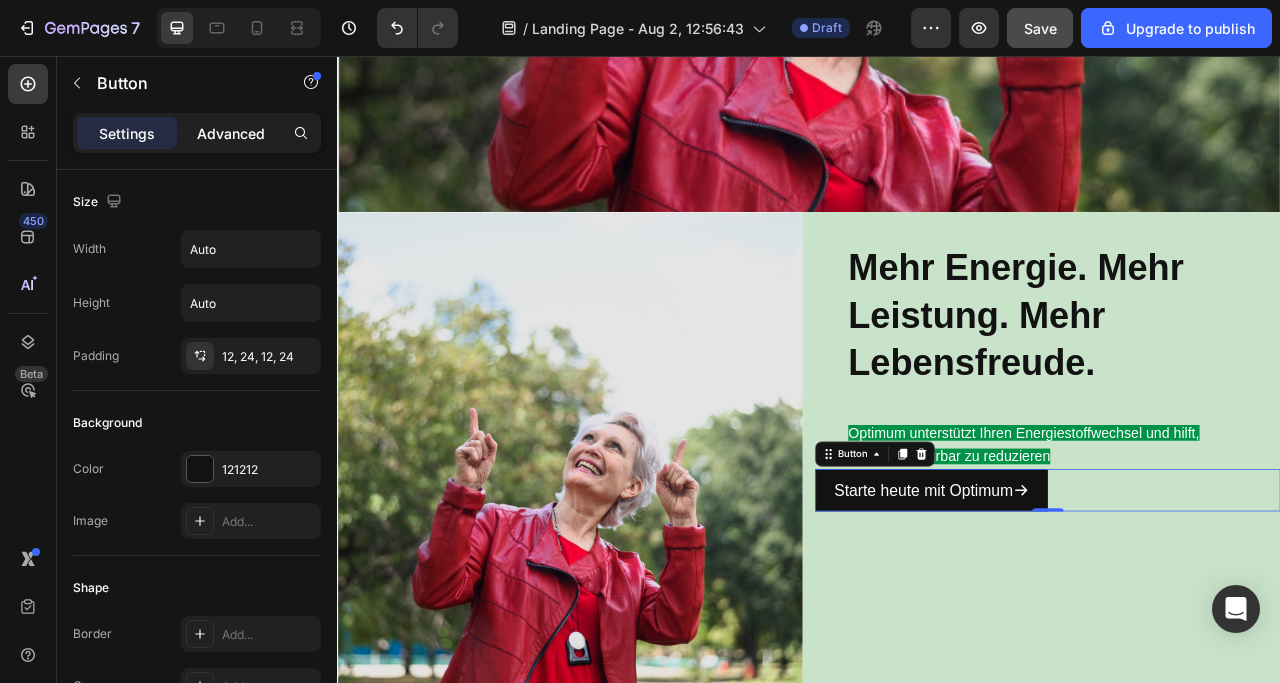 click on "Advanced" at bounding box center (231, 133) 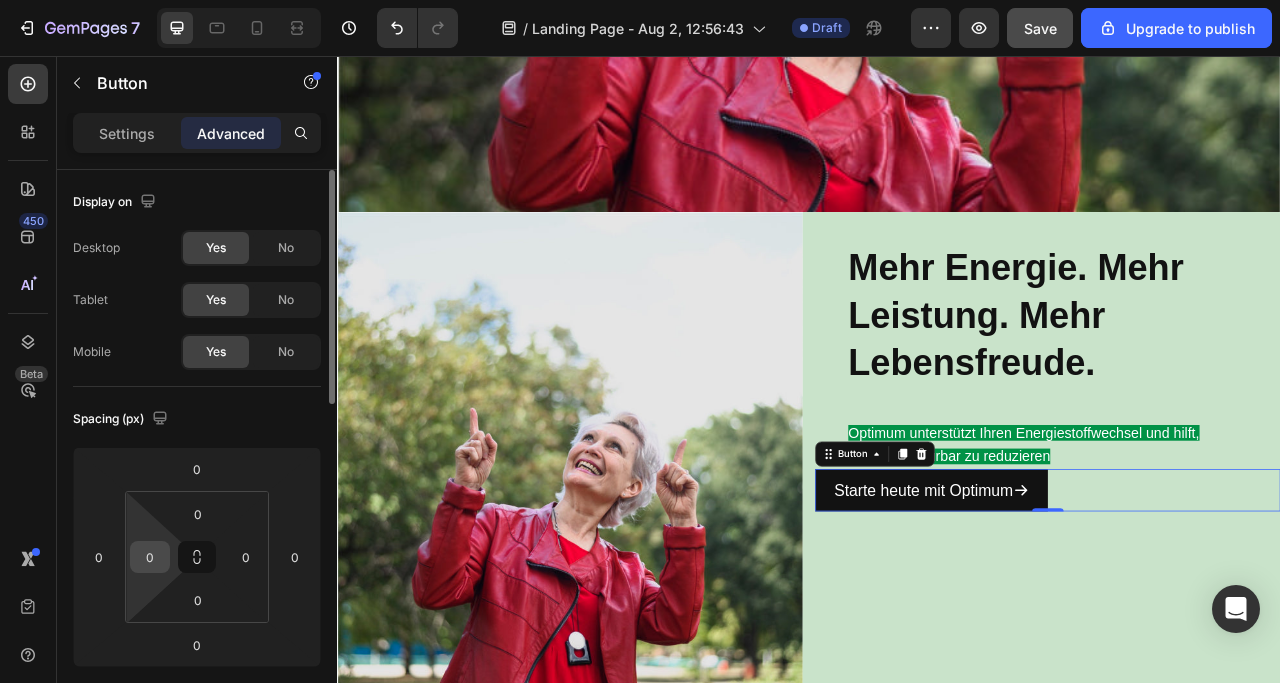 click on "0" at bounding box center [150, 557] 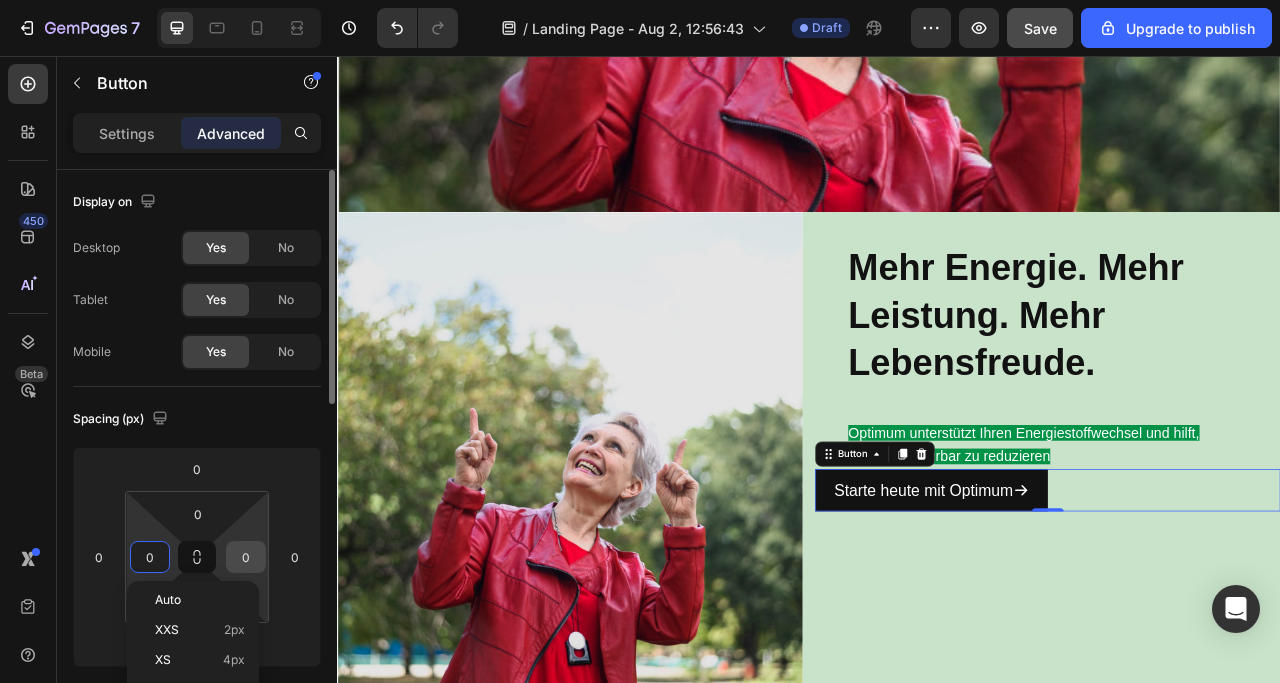 click on "0" at bounding box center [246, 557] 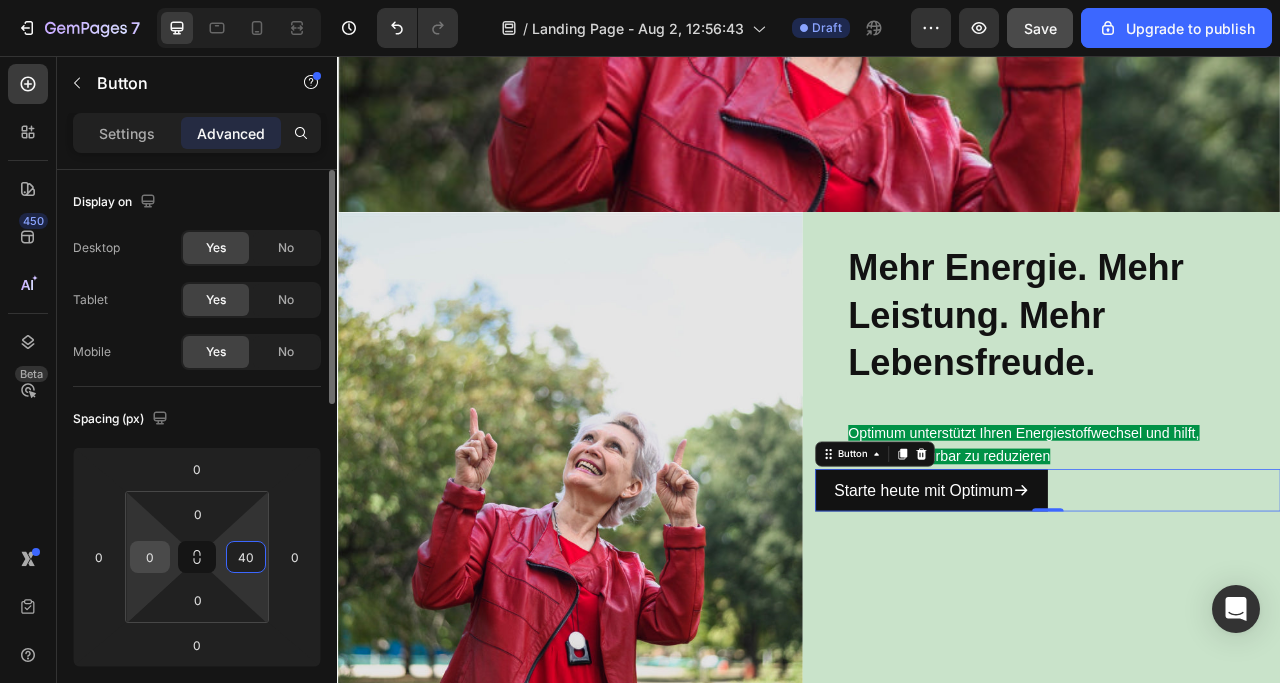 type on "40" 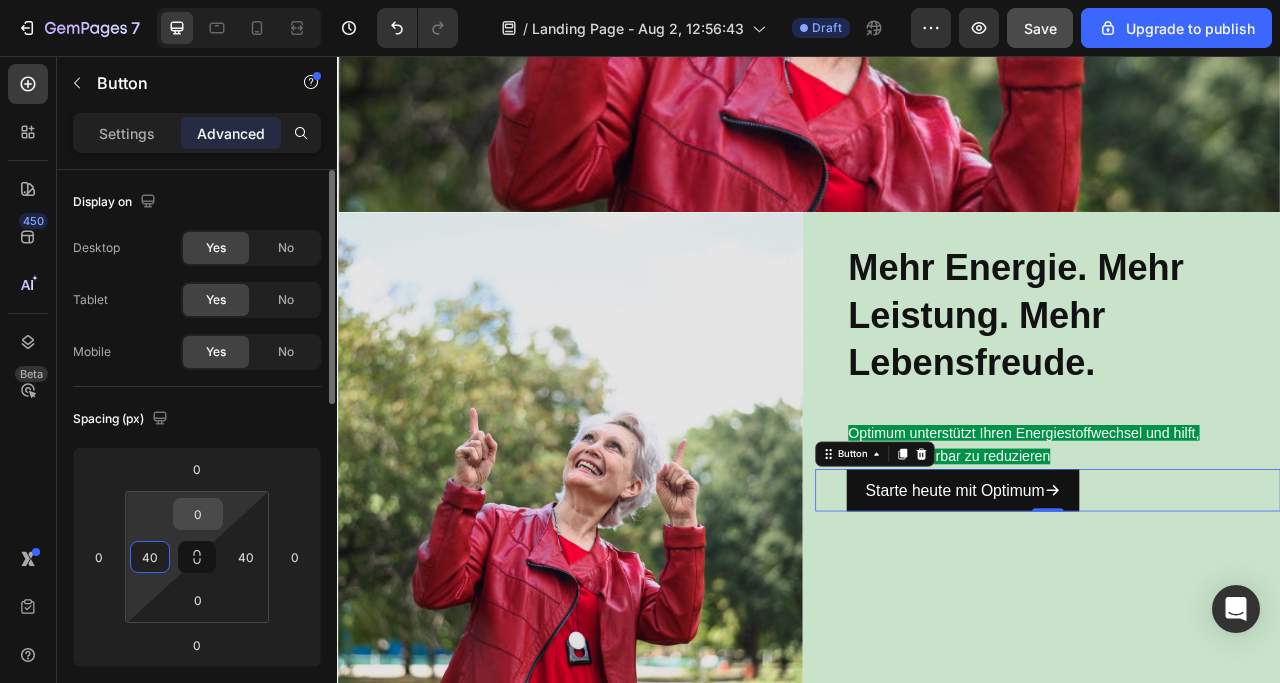 type on "40" 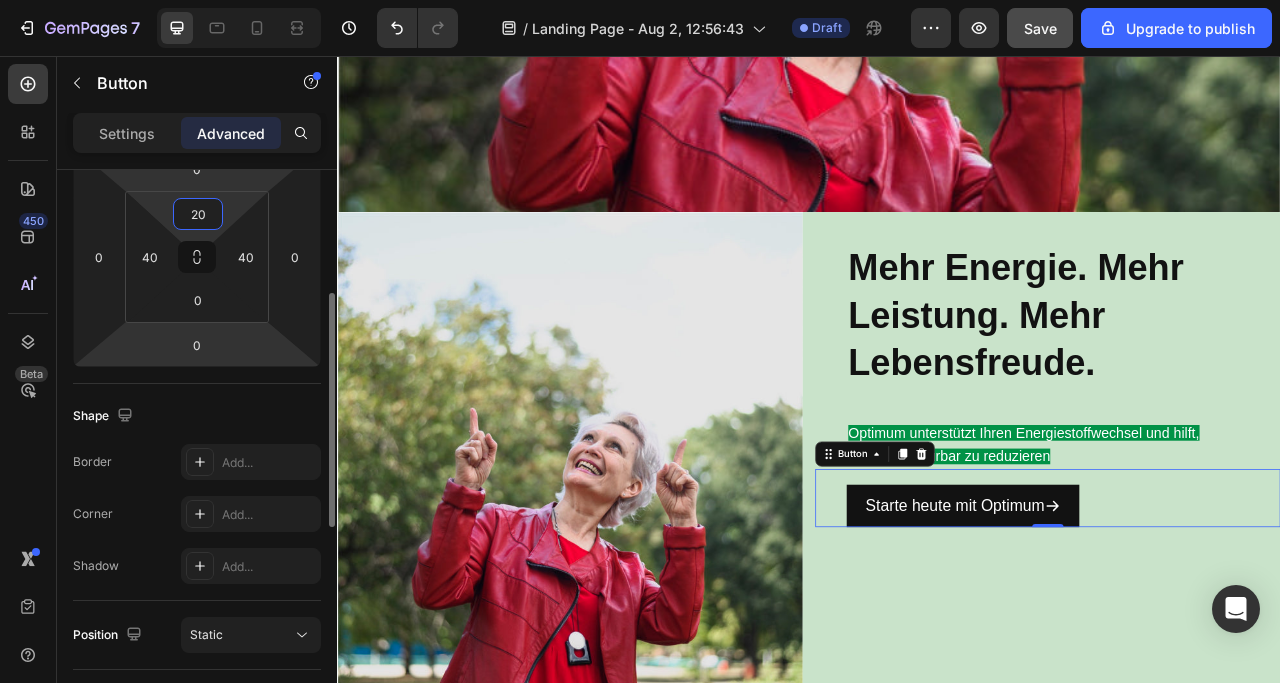 scroll, scrollTop: 400, scrollLeft: 0, axis: vertical 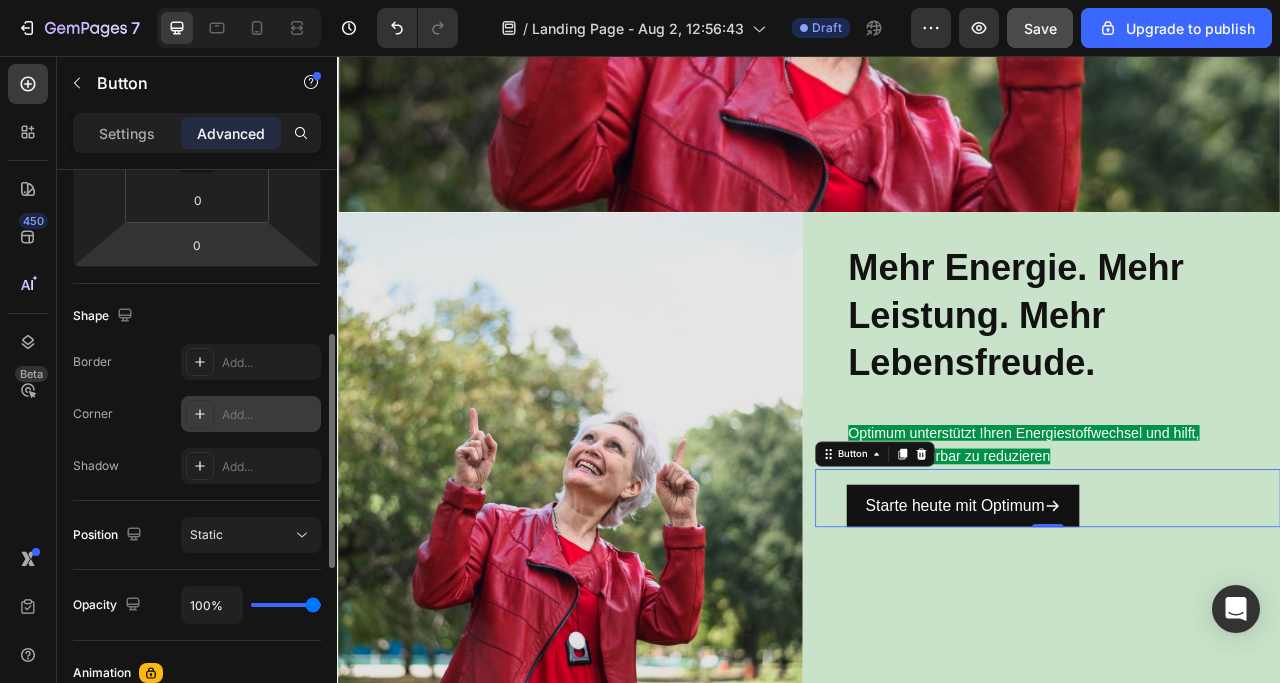 type on "20" 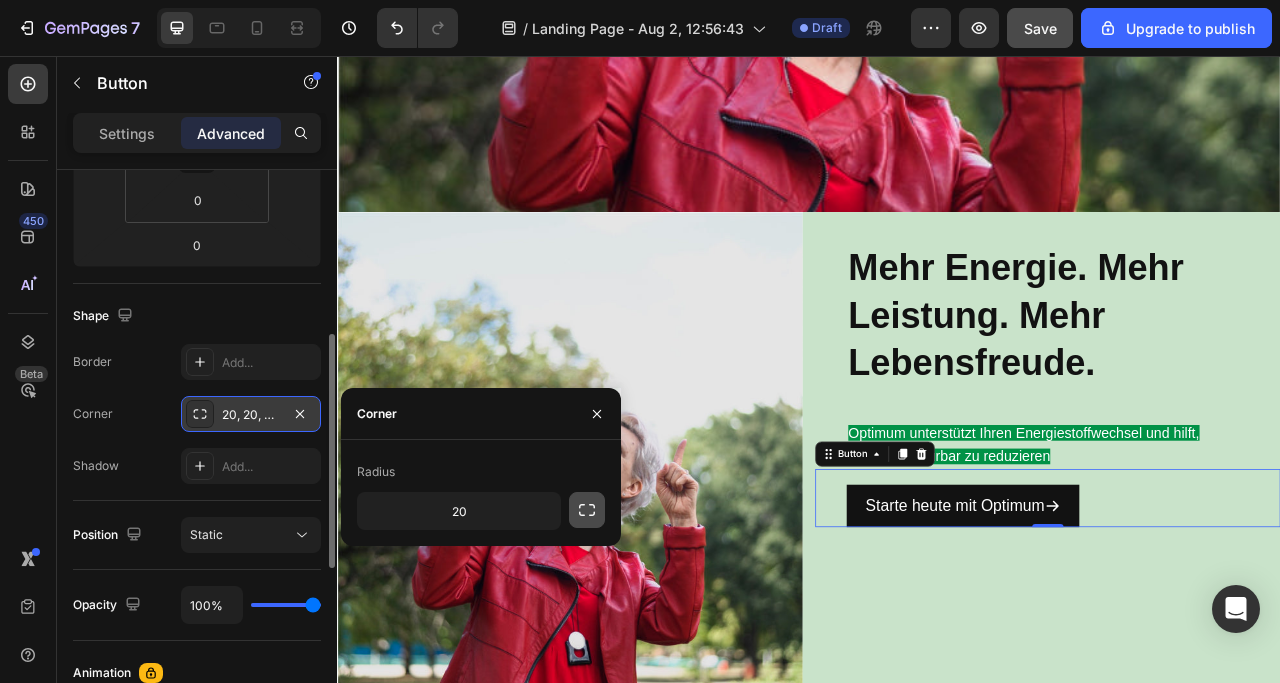 click 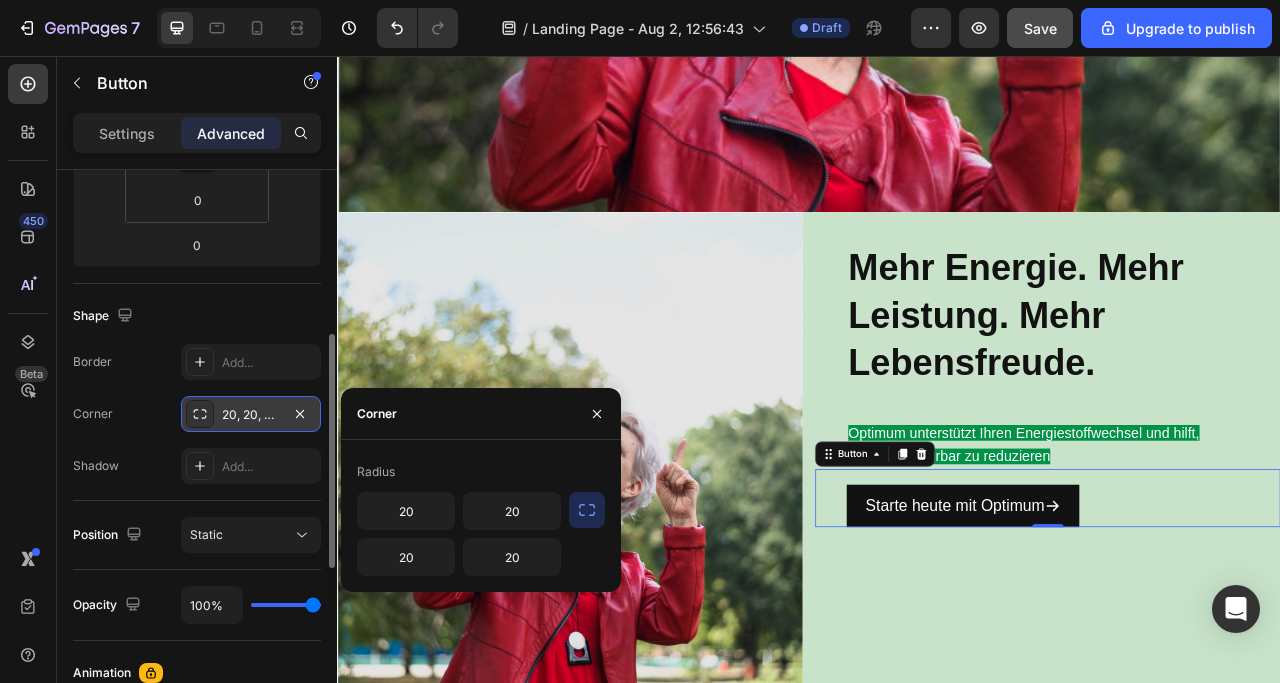 click on "Radius" at bounding box center (481, 472) 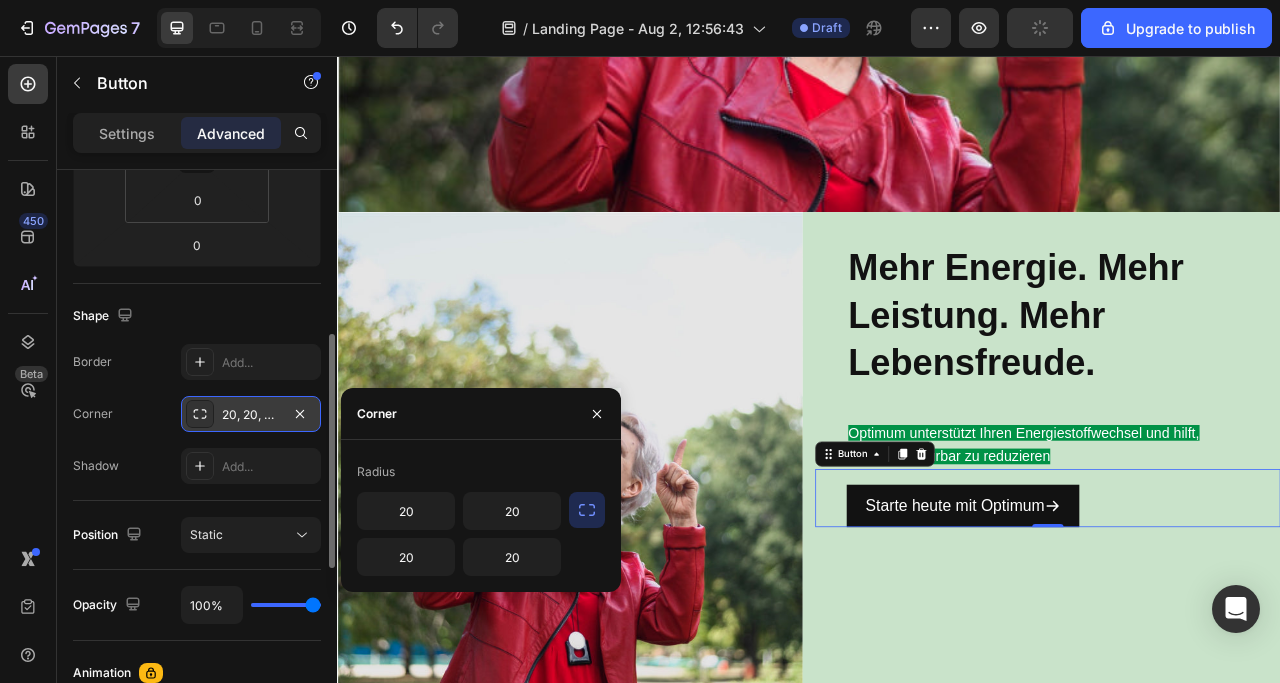 click on "Shadow" at bounding box center [96, 466] 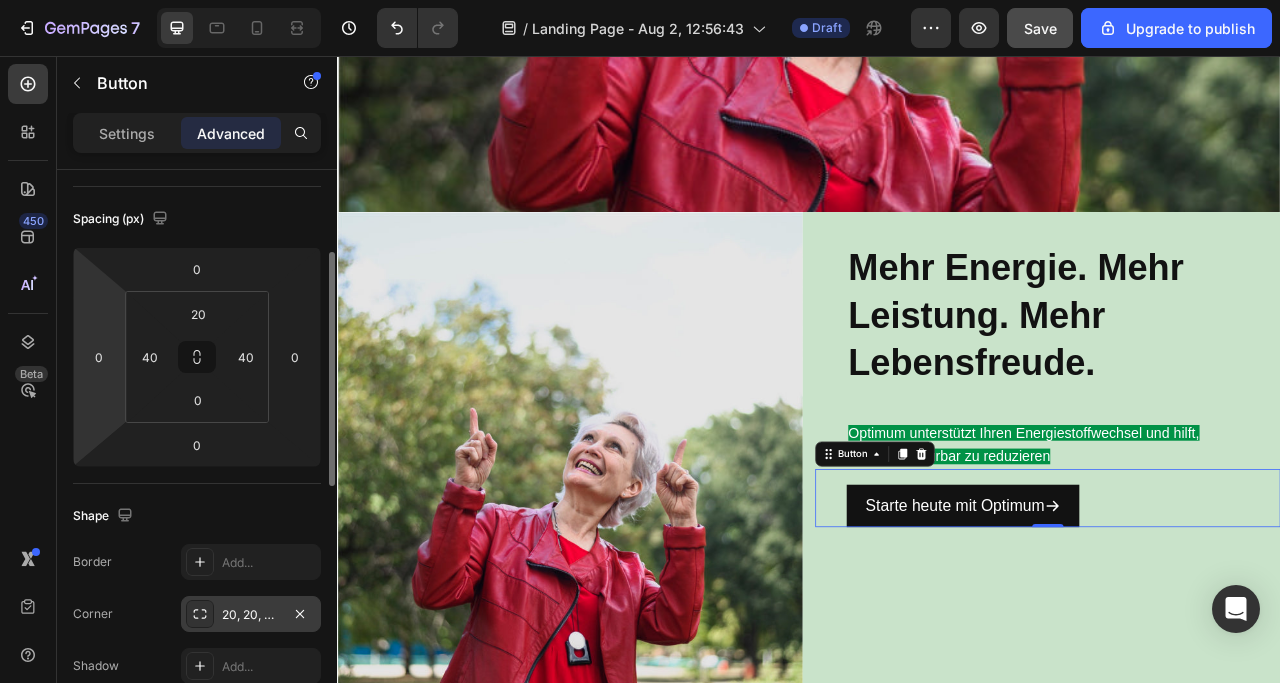 scroll, scrollTop: 0, scrollLeft: 0, axis: both 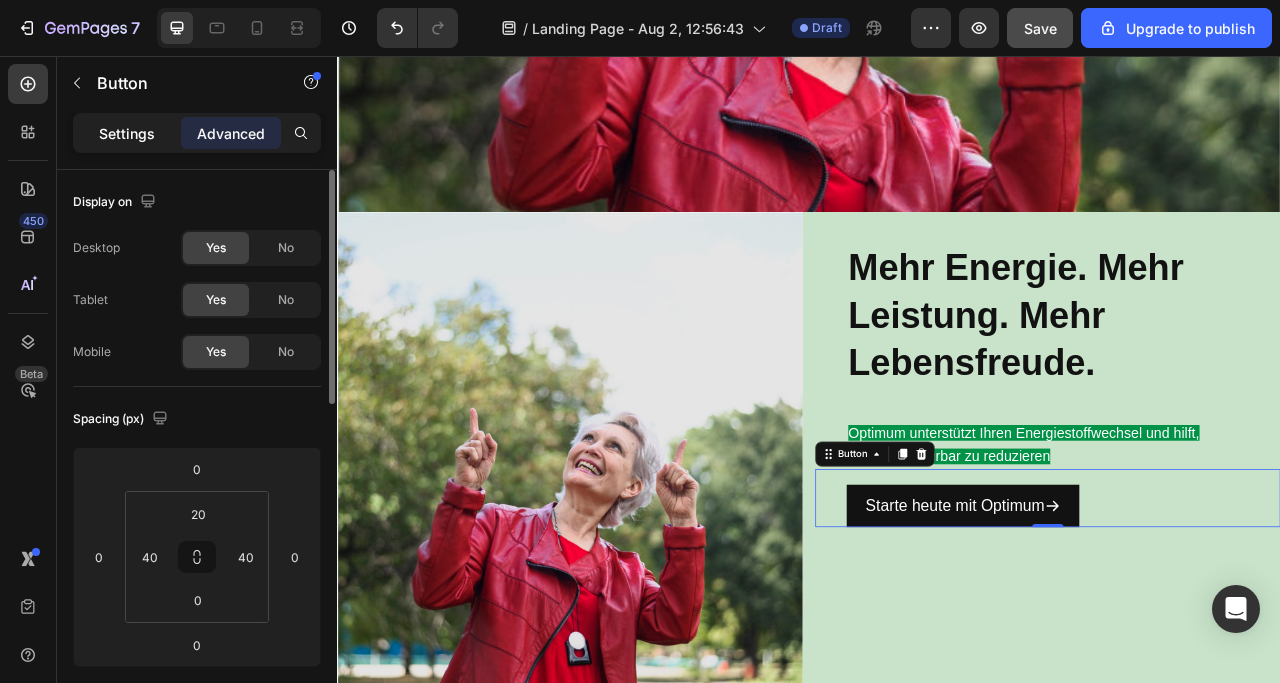 click on "Settings" at bounding box center [127, 133] 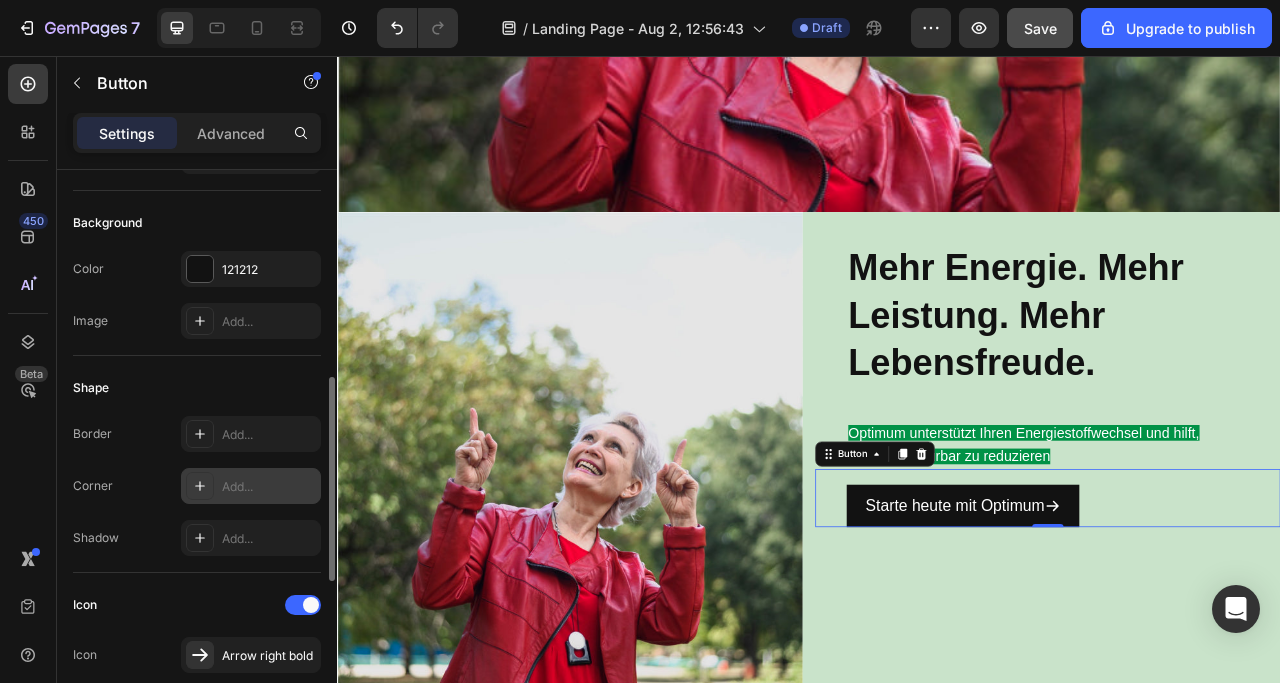 scroll, scrollTop: 300, scrollLeft: 0, axis: vertical 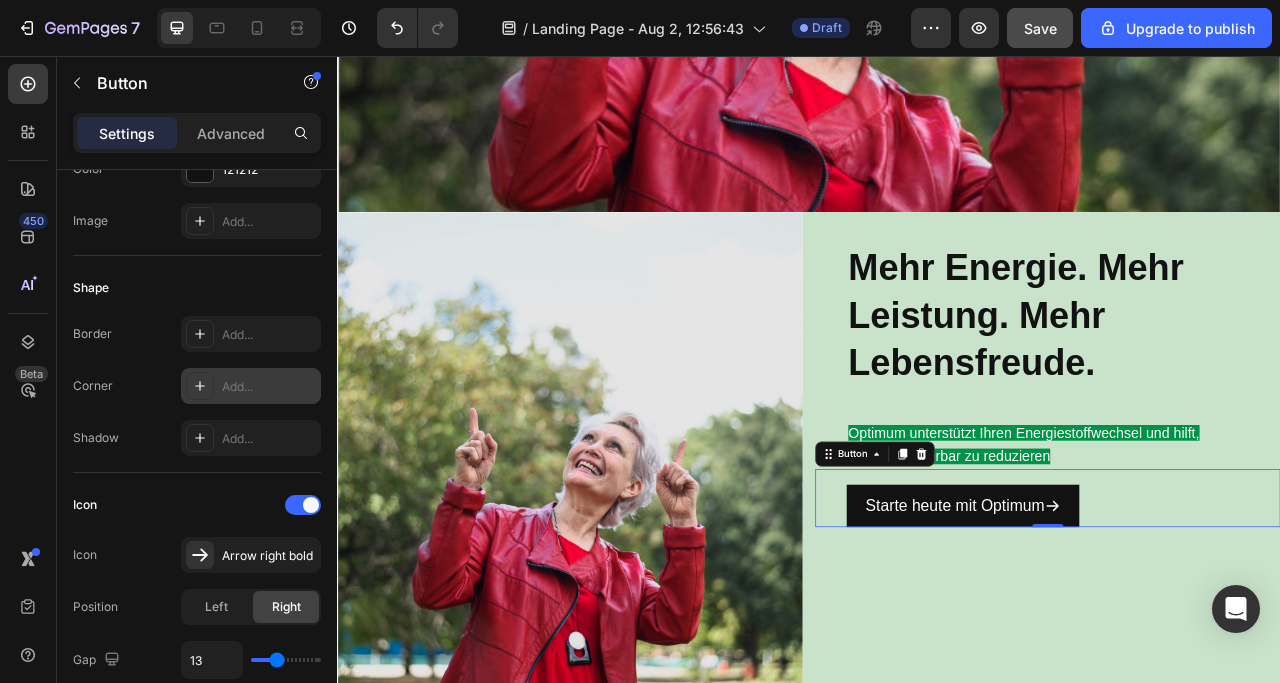 click 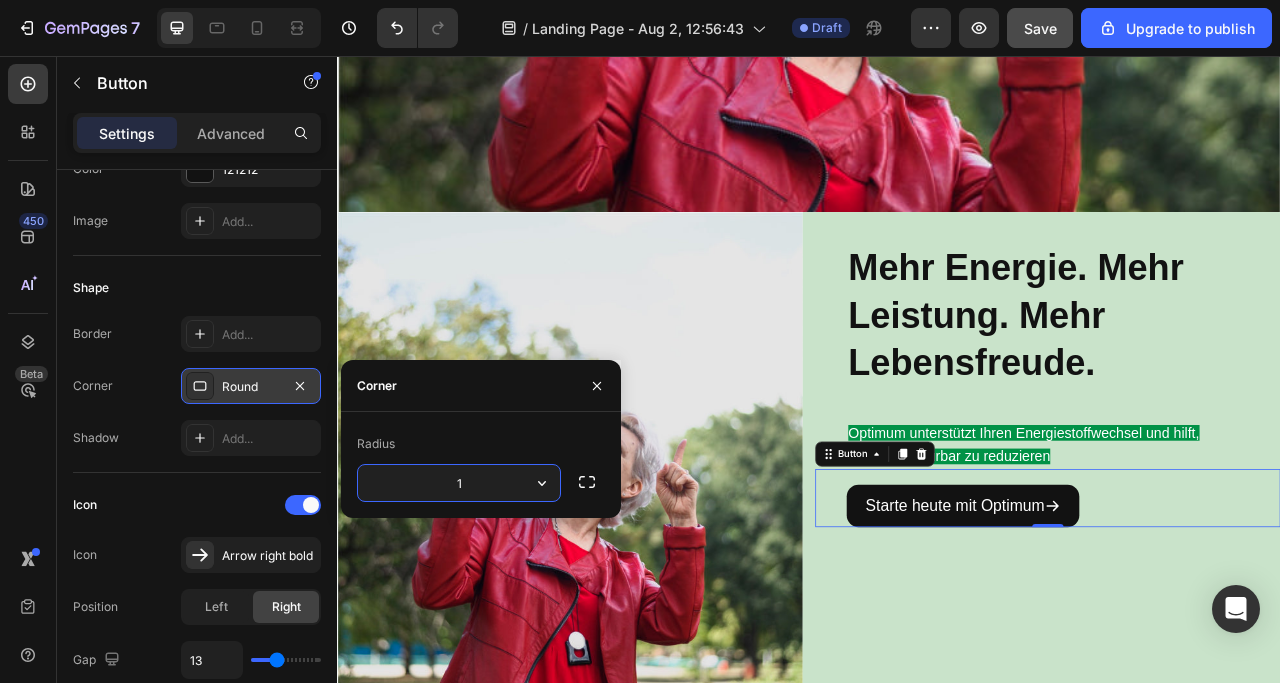 type on "15" 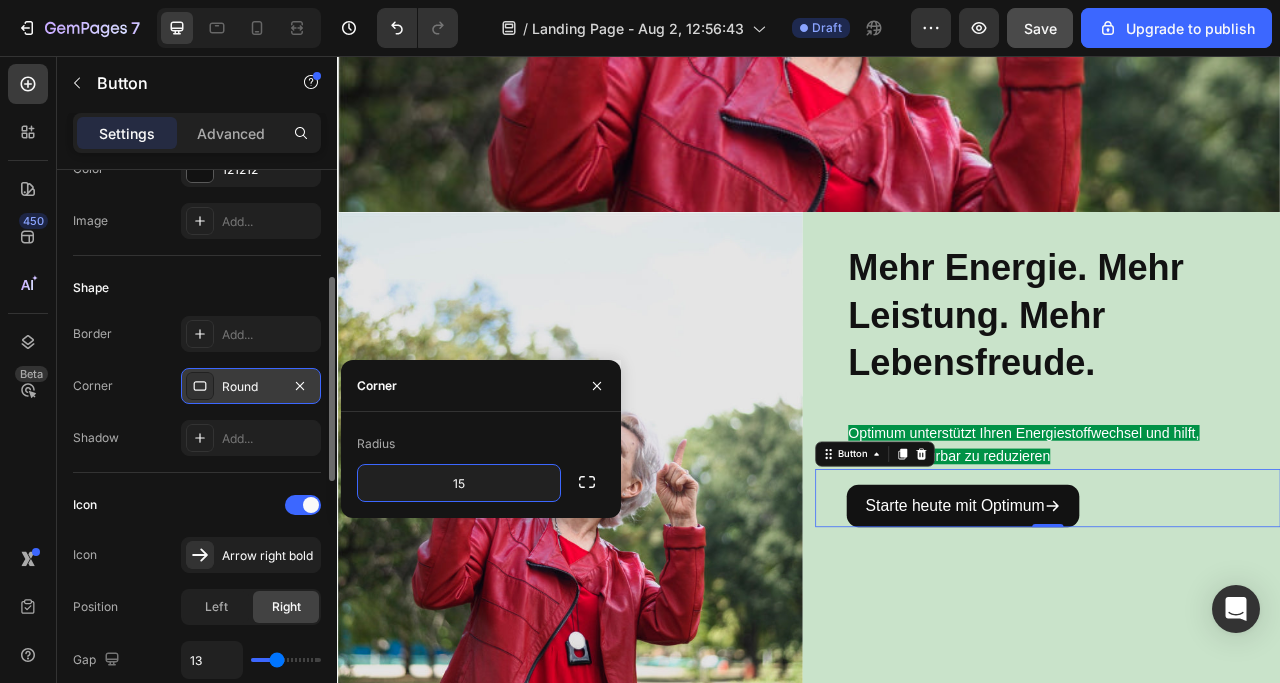 click on "Icon" at bounding box center (197, 505) 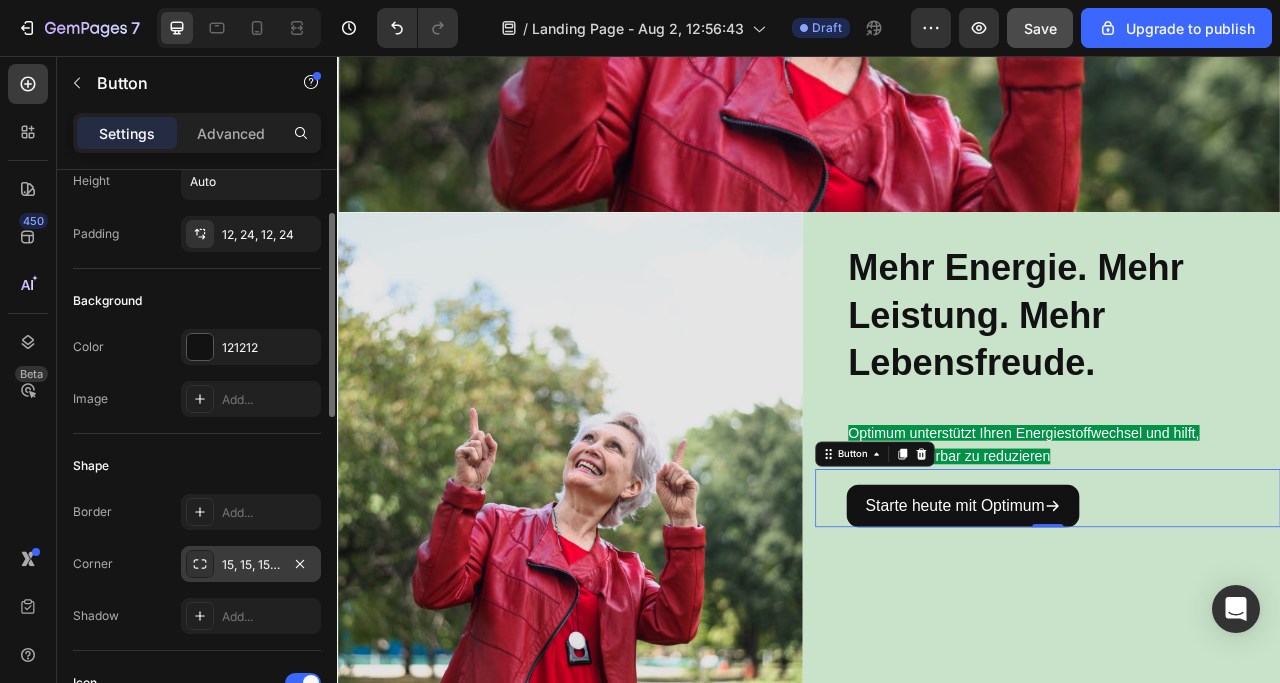 scroll, scrollTop: 22, scrollLeft: 0, axis: vertical 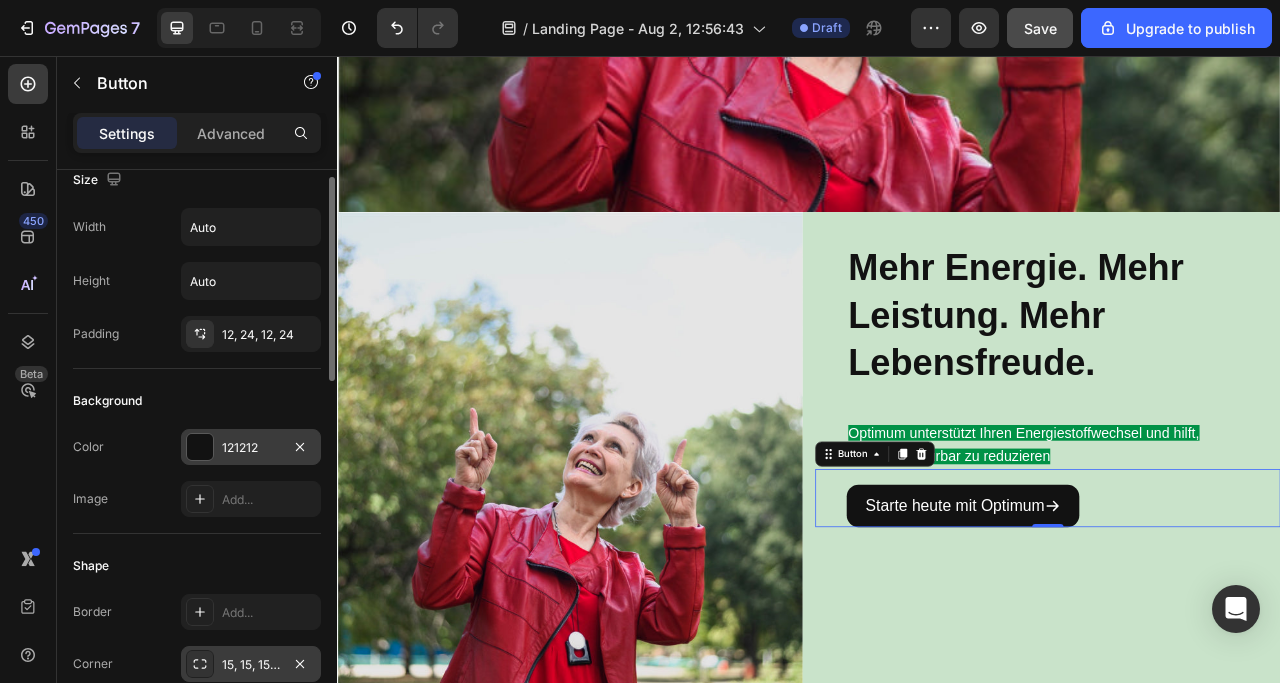 click at bounding box center (200, 447) 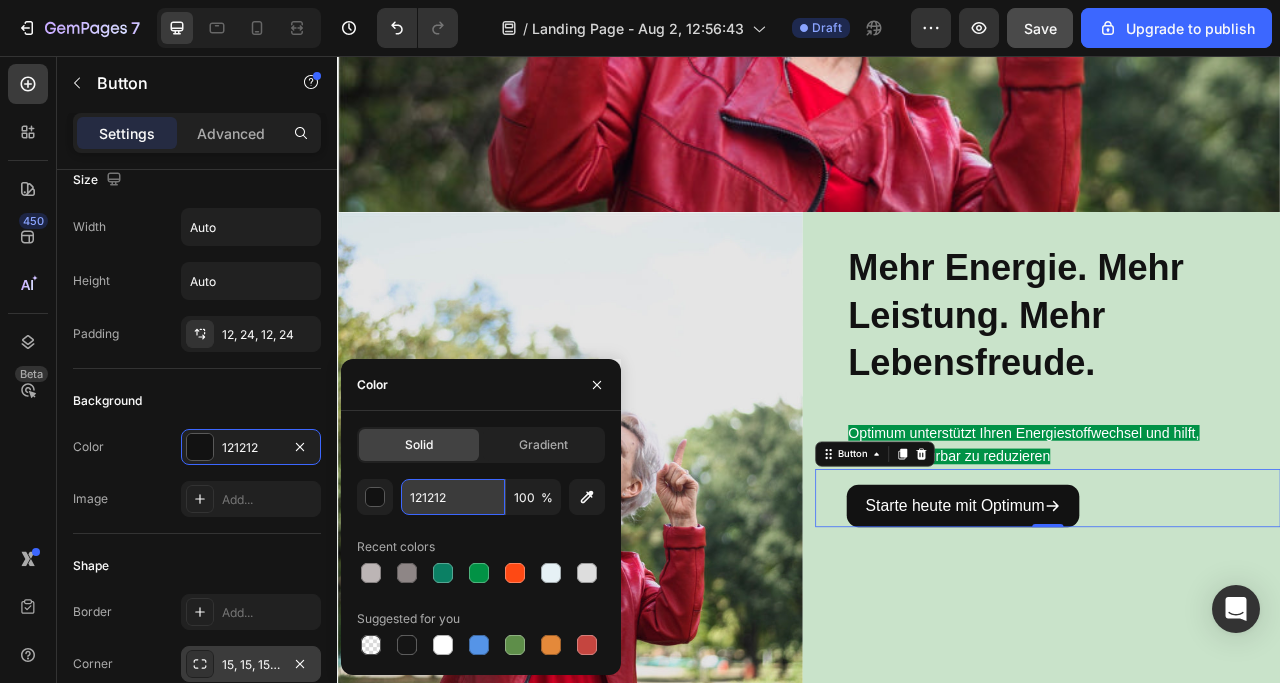 click on "121212" at bounding box center [453, 497] 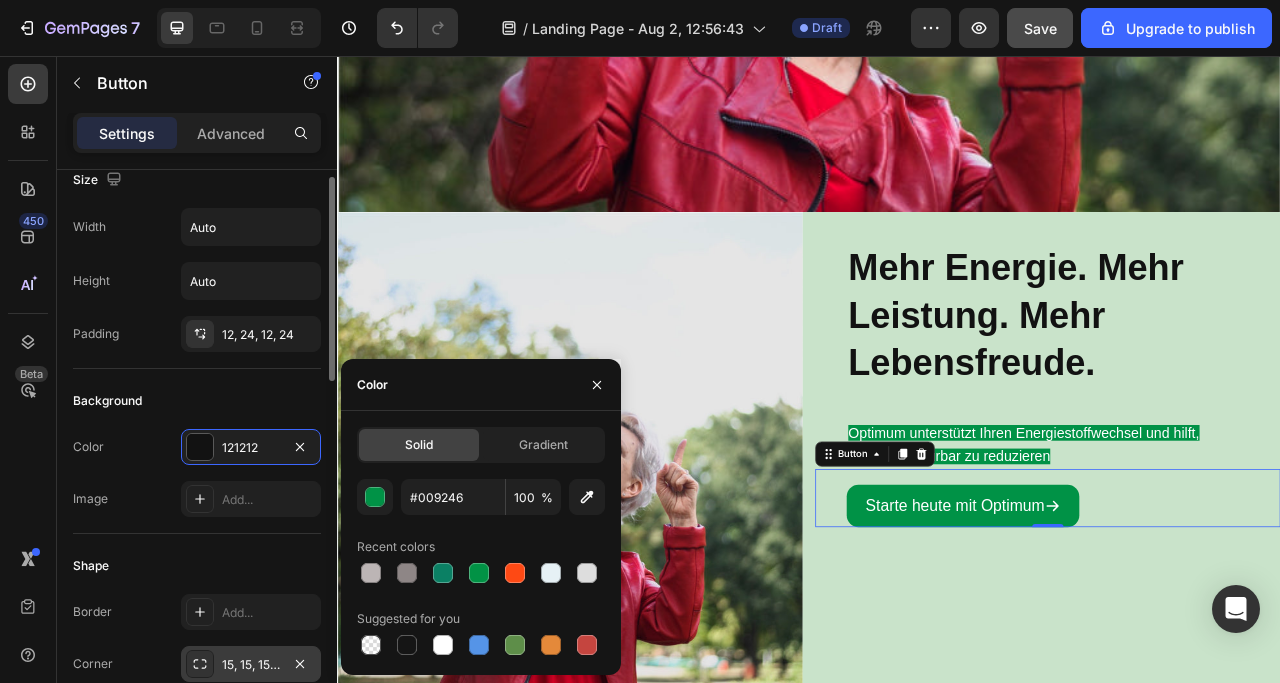 click on "Background" at bounding box center [197, 401] 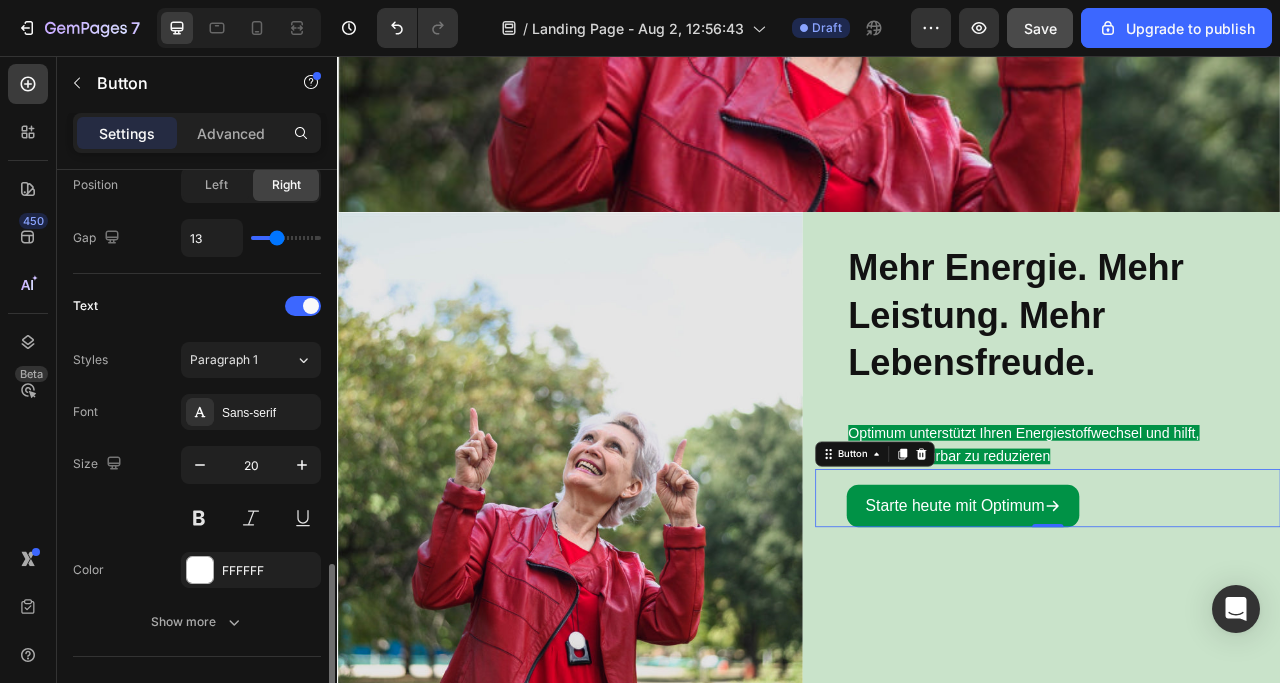 scroll, scrollTop: 922, scrollLeft: 0, axis: vertical 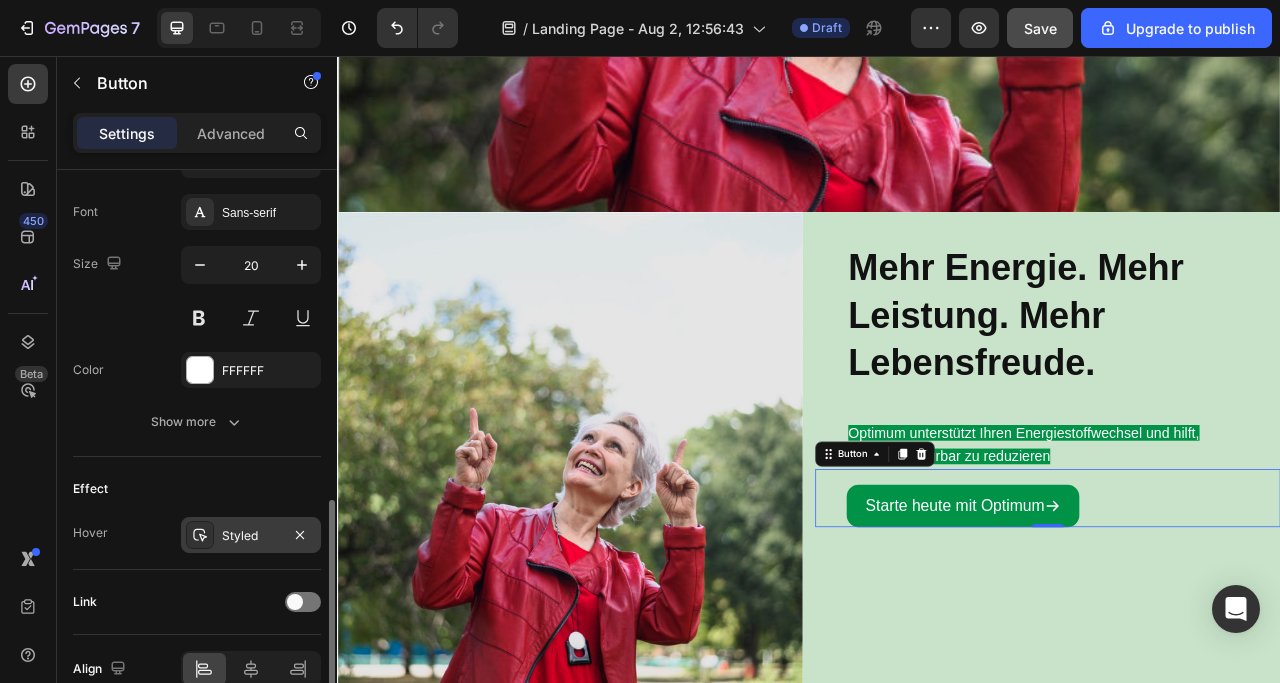 click 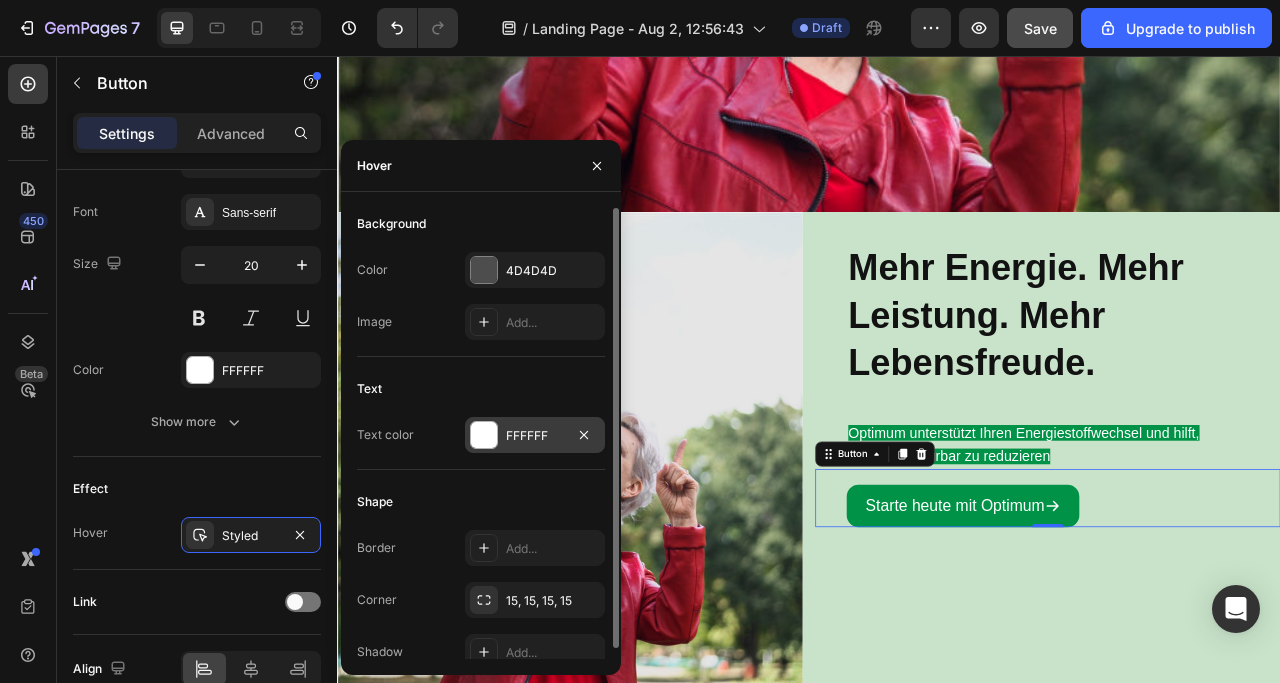 click at bounding box center (484, 435) 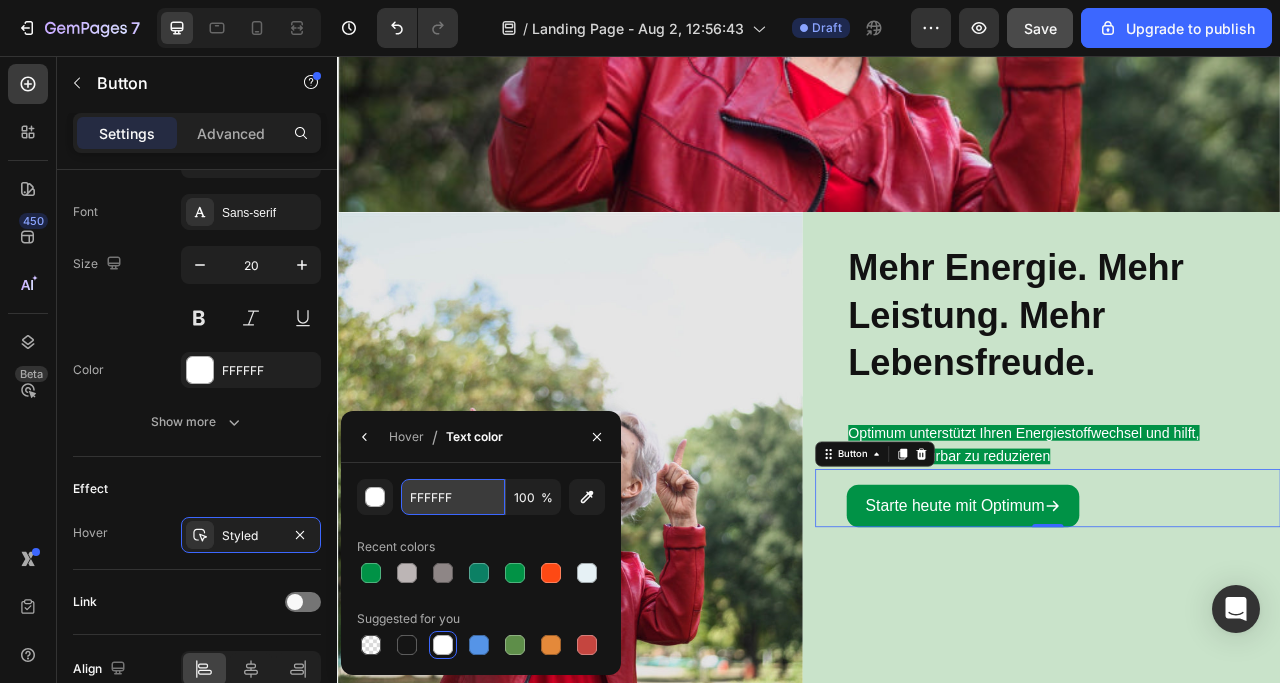 click on "FFFFFF" at bounding box center (0, 0) 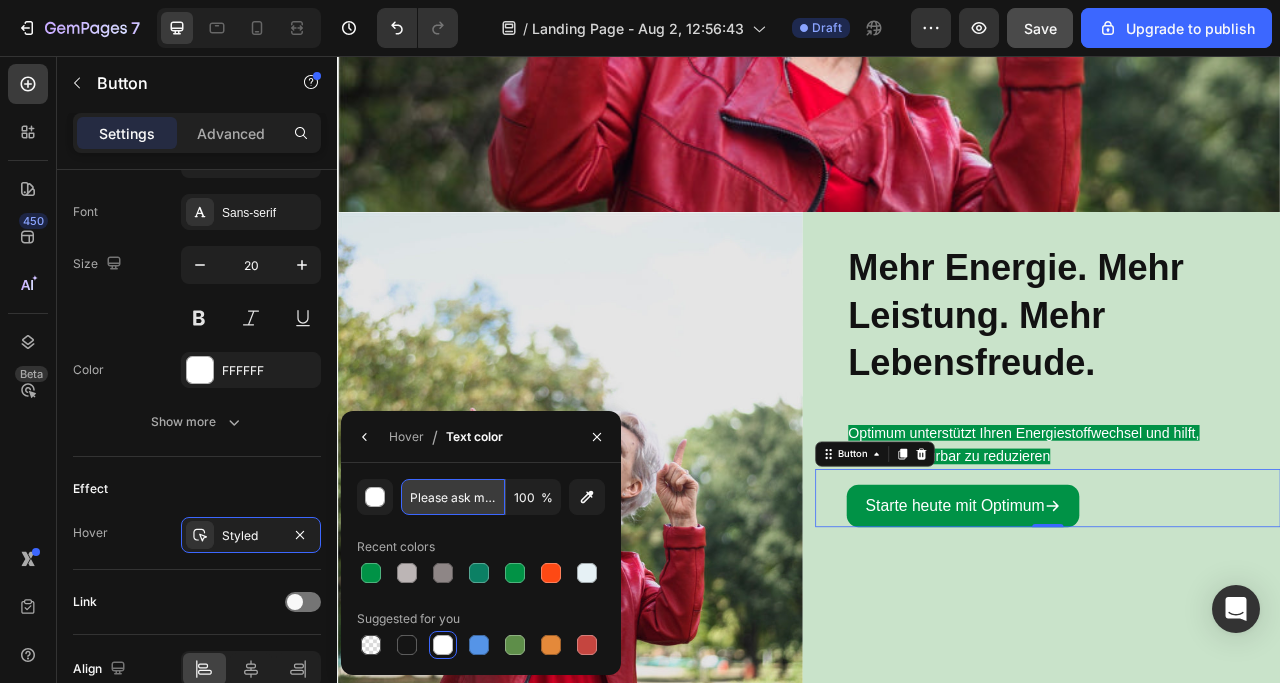 scroll, scrollTop: 0, scrollLeft: 142, axis: horizontal 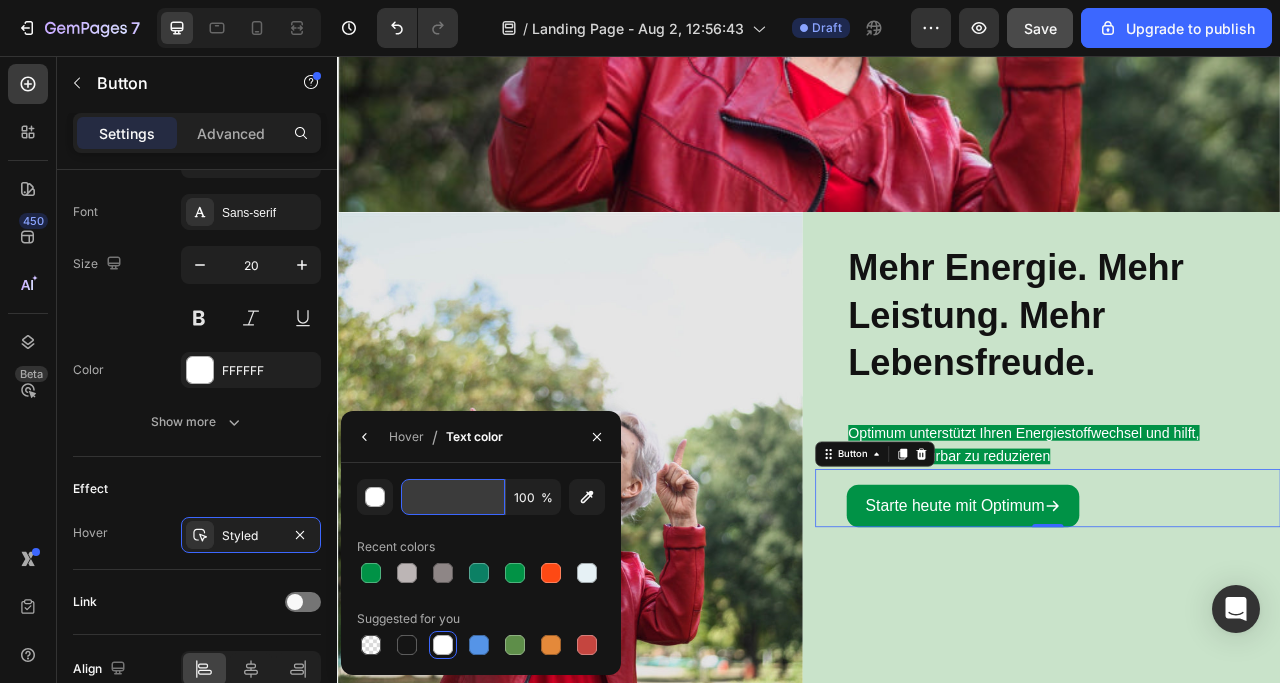 paste on "#009246" 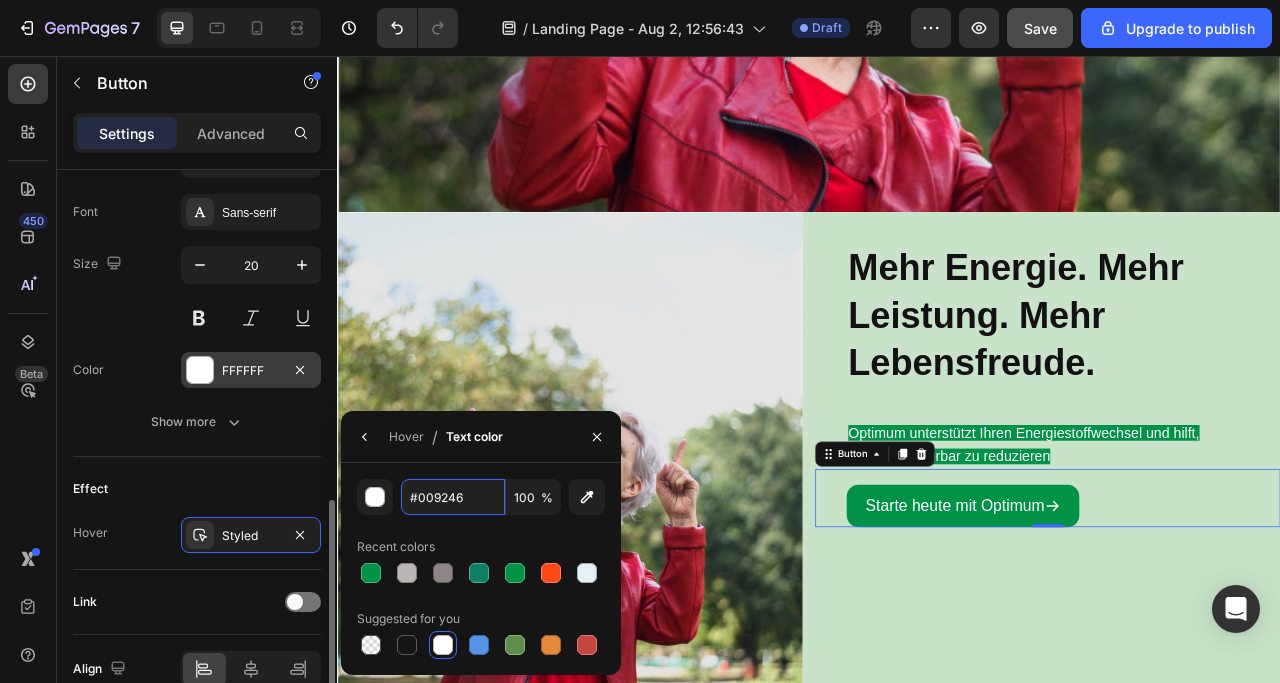 scroll, scrollTop: 0, scrollLeft: 0, axis: both 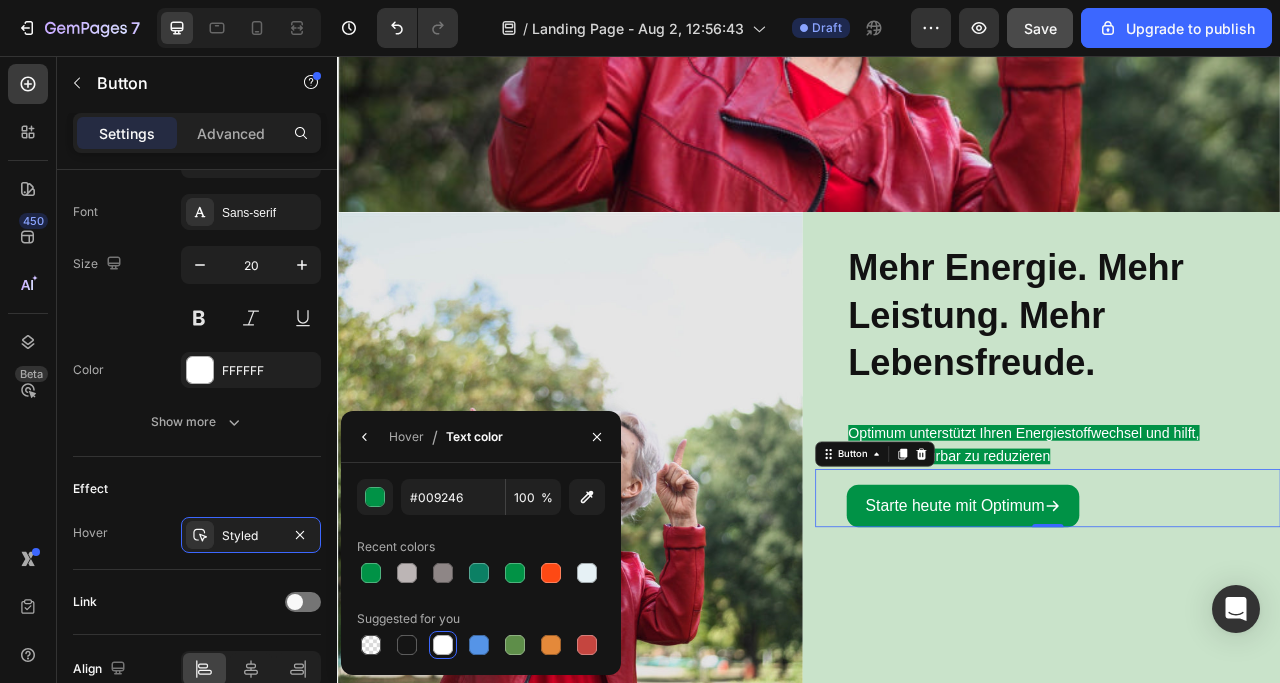 click on "#009246 100 % Recent colors Suggested for you" at bounding box center (481, 569) 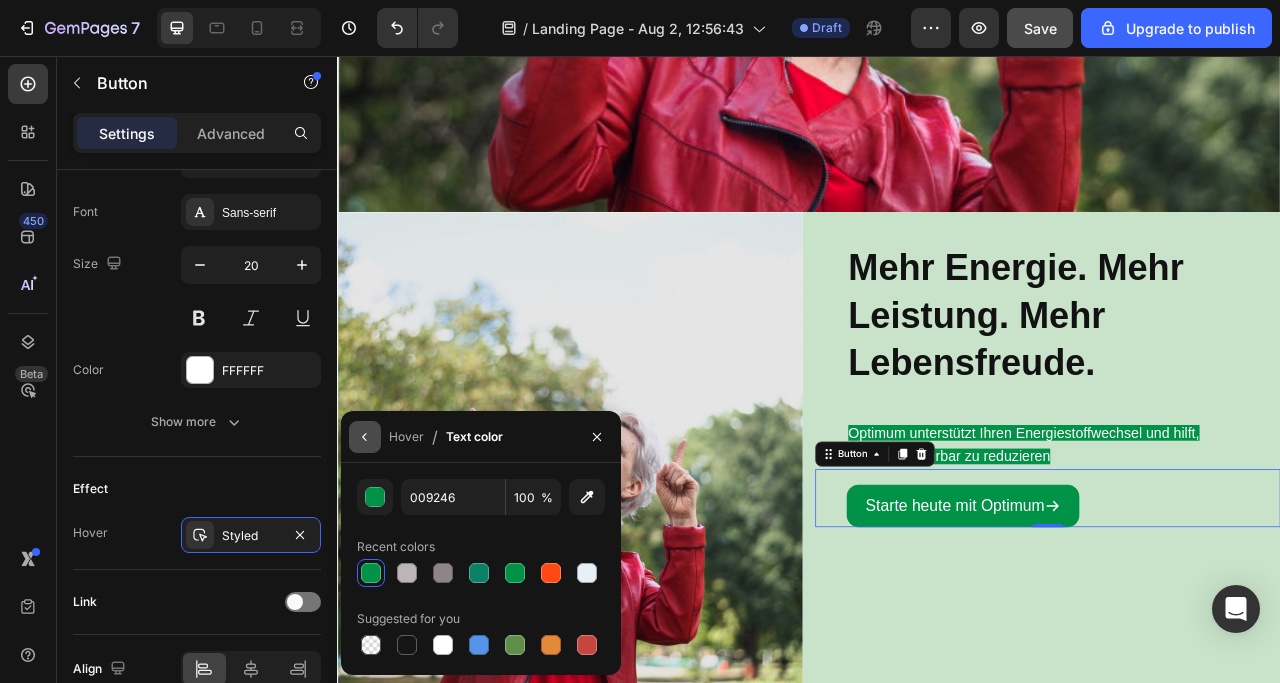 click 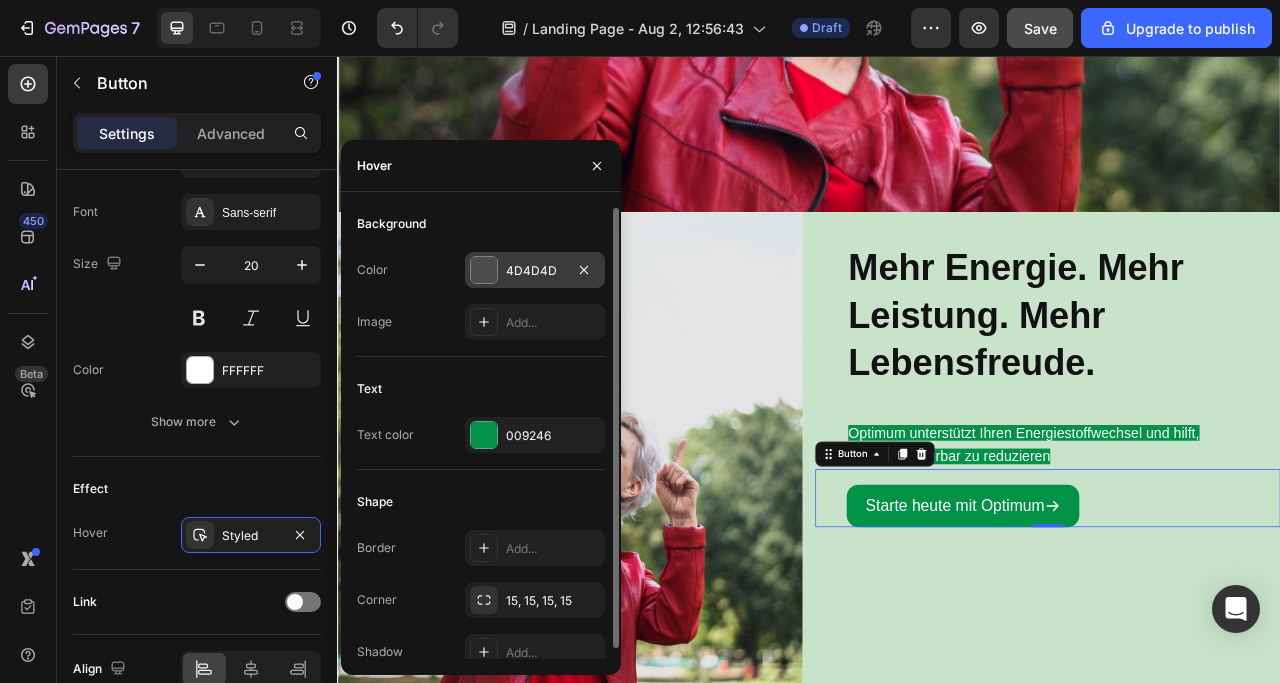 click at bounding box center (484, 270) 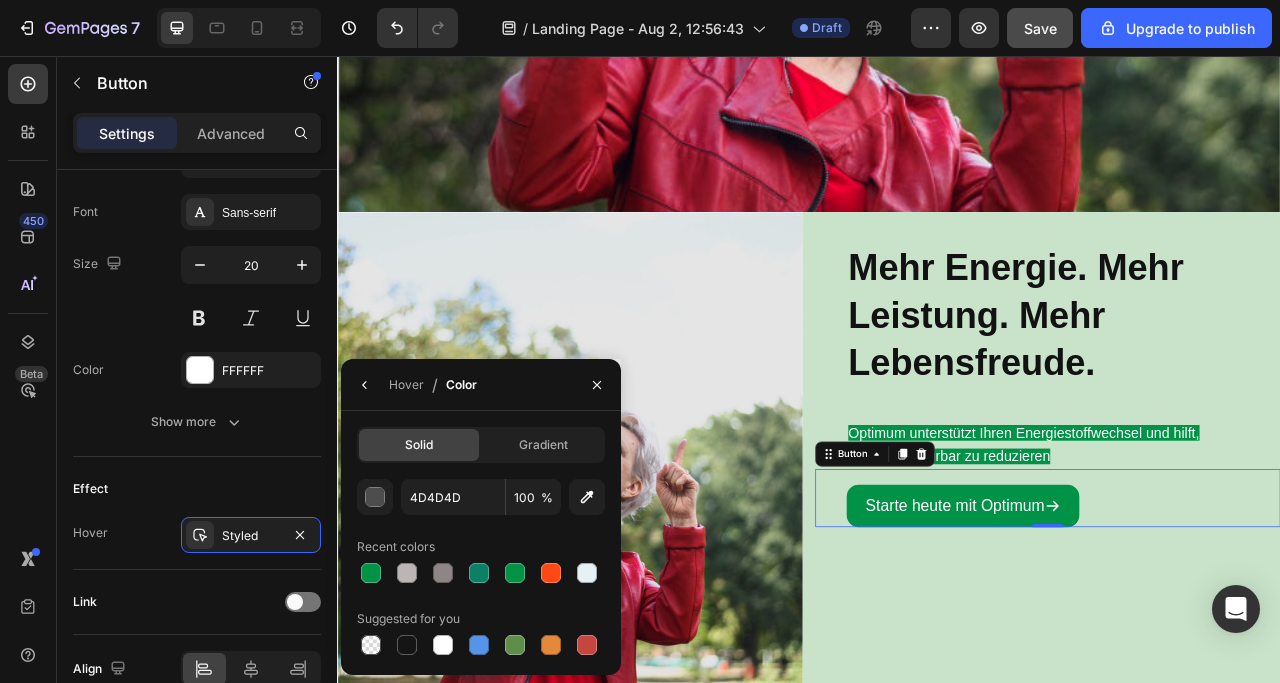 drag, startPoint x: 436, startPoint y: 641, endPoint x: 459, endPoint y: 575, distance: 69.89278 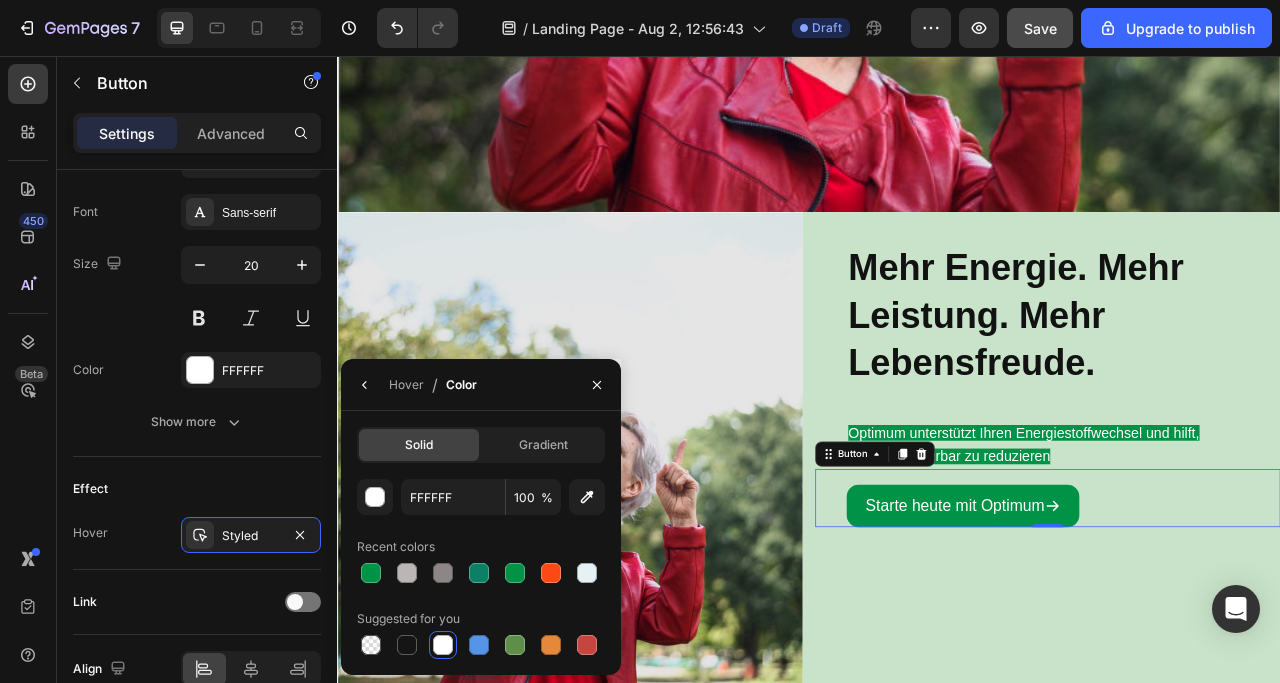 click on "Hover / Color" at bounding box center (481, 385) 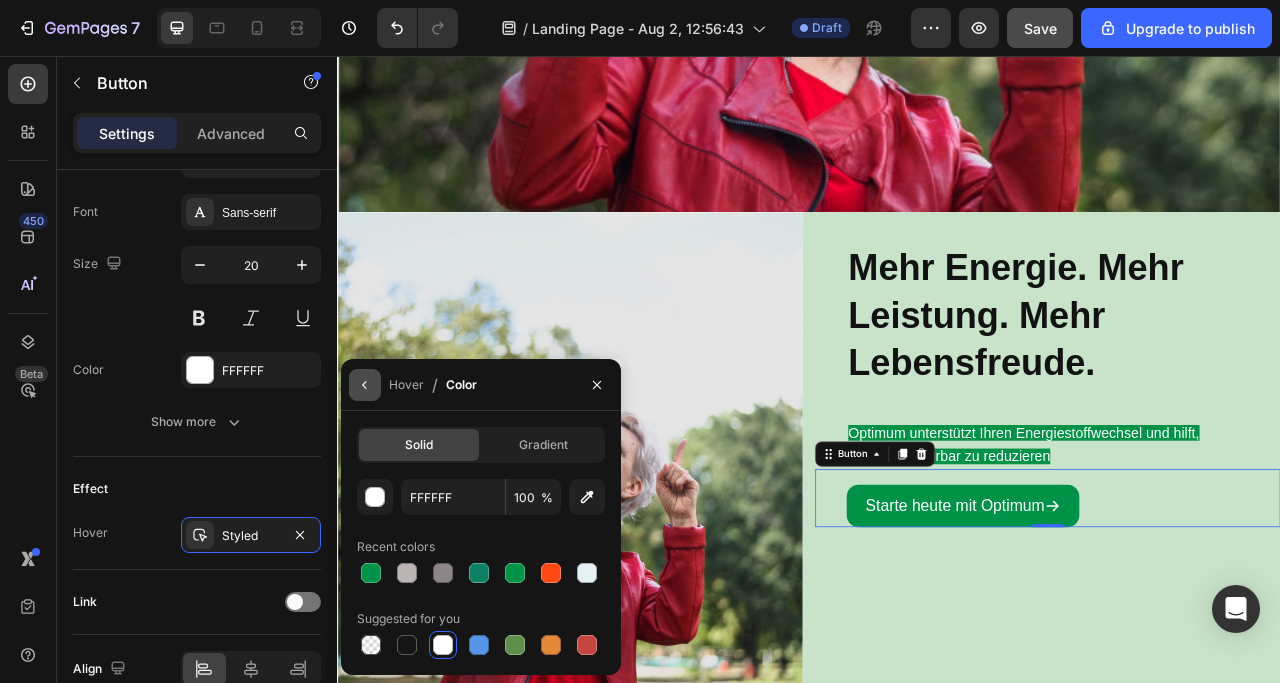 click at bounding box center (365, 385) 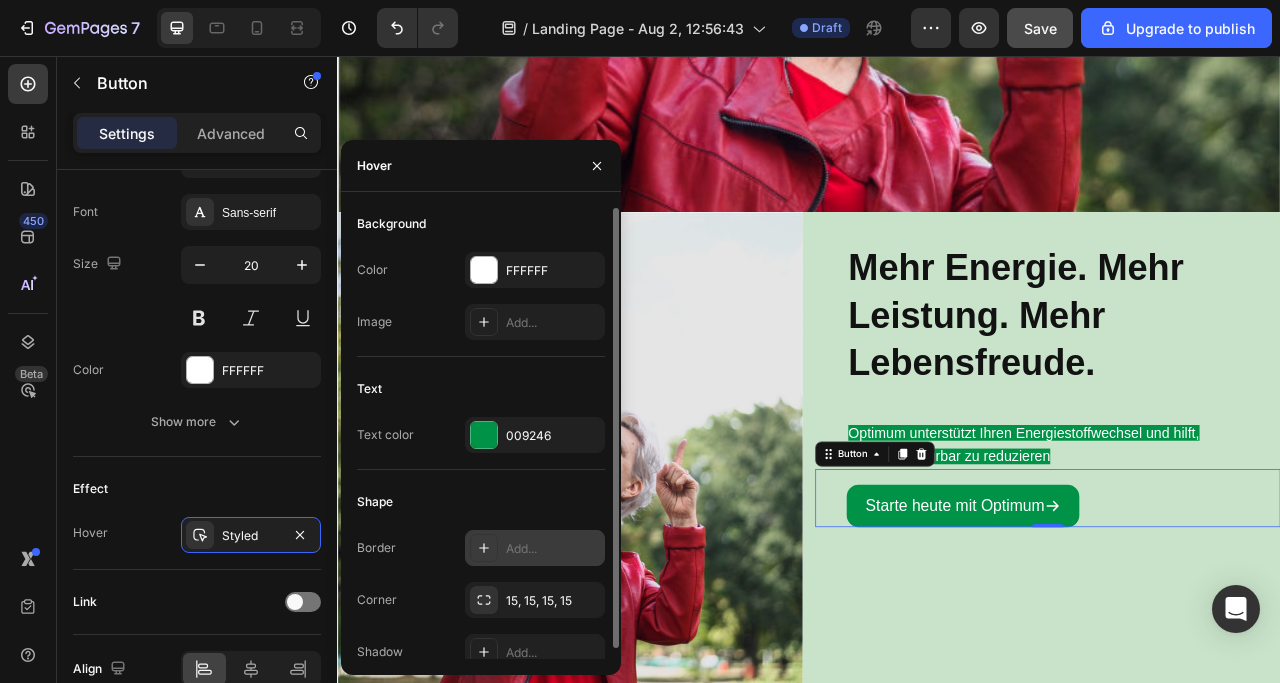 click 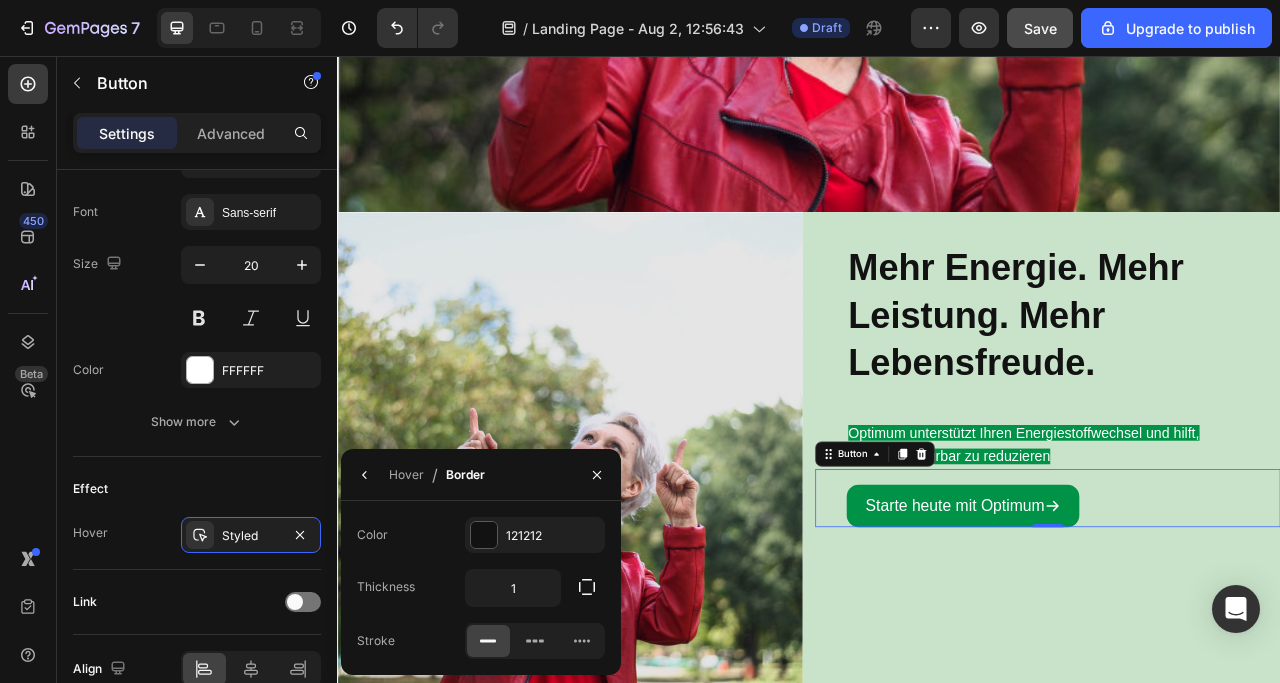 scroll, scrollTop: 700, scrollLeft: 0, axis: vertical 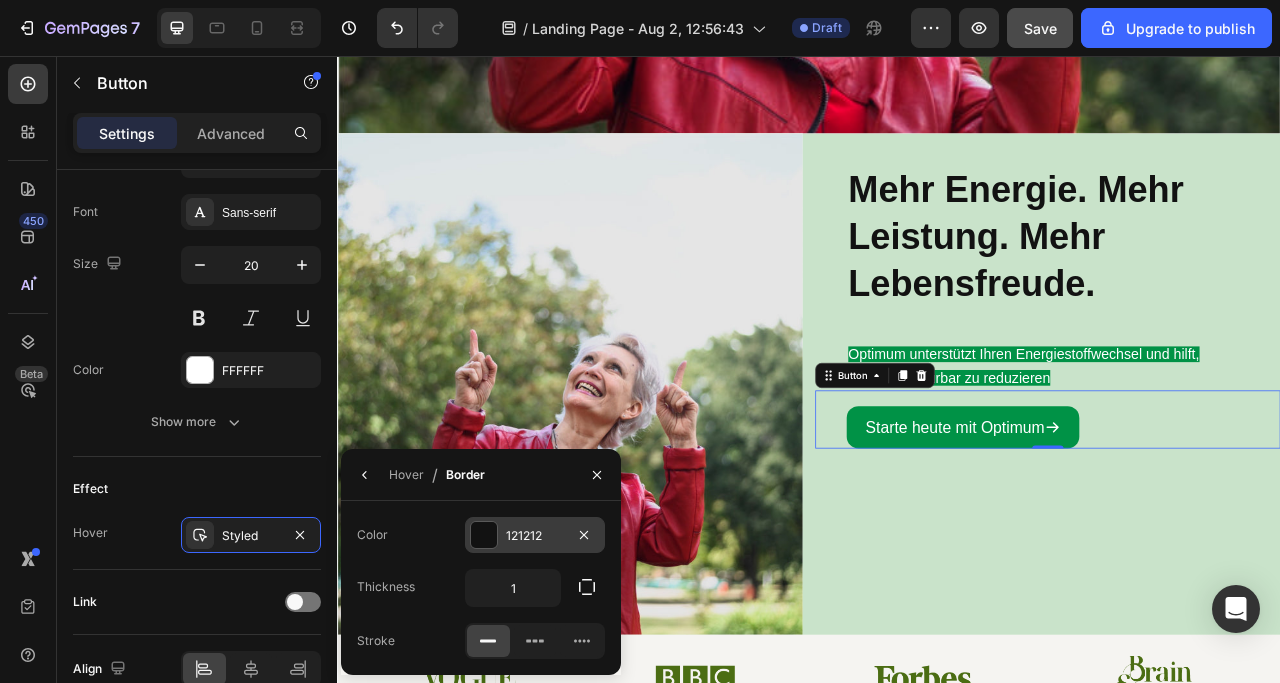 click at bounding box center (484, 535) 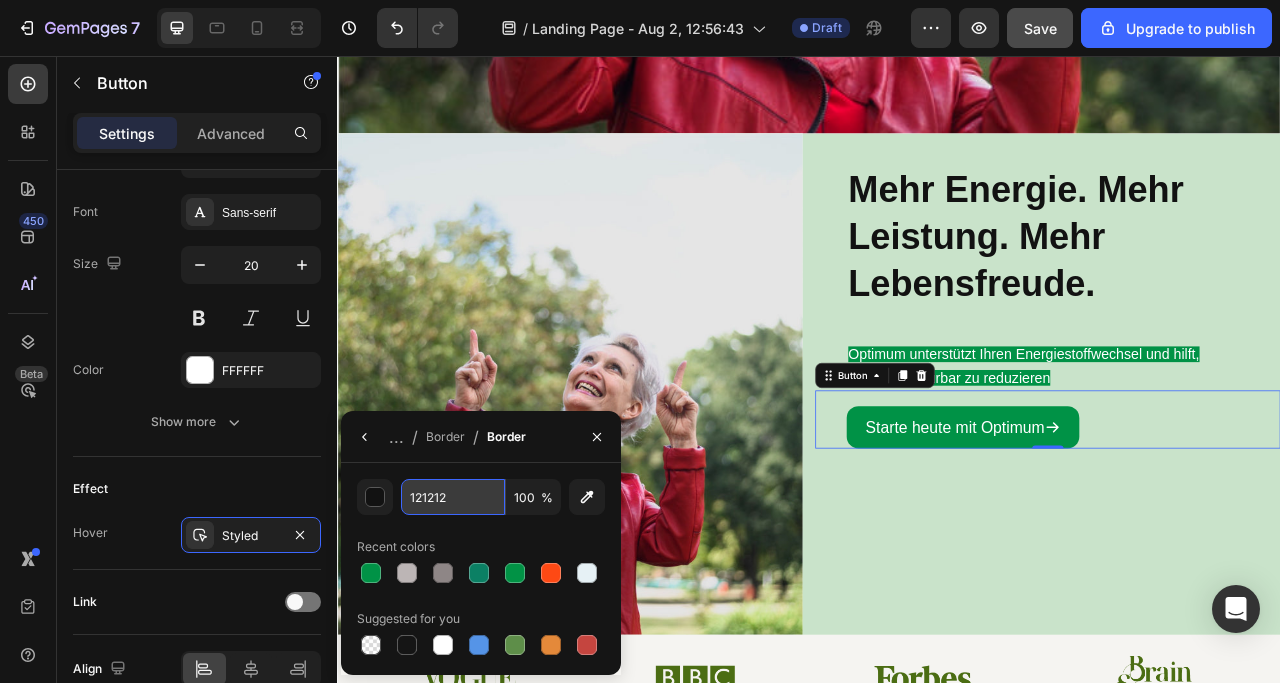 click on "121212" at bounding box center [0, 0] 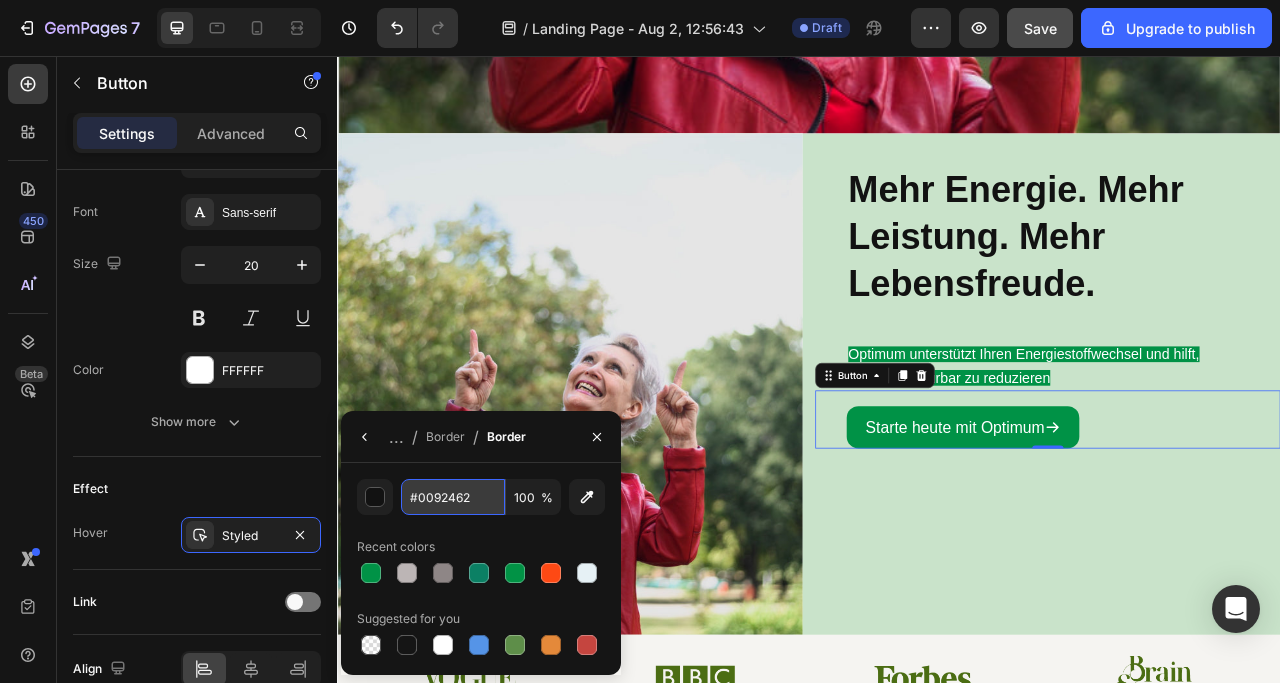 click on "#0092462" at bounding box center (0, 0) 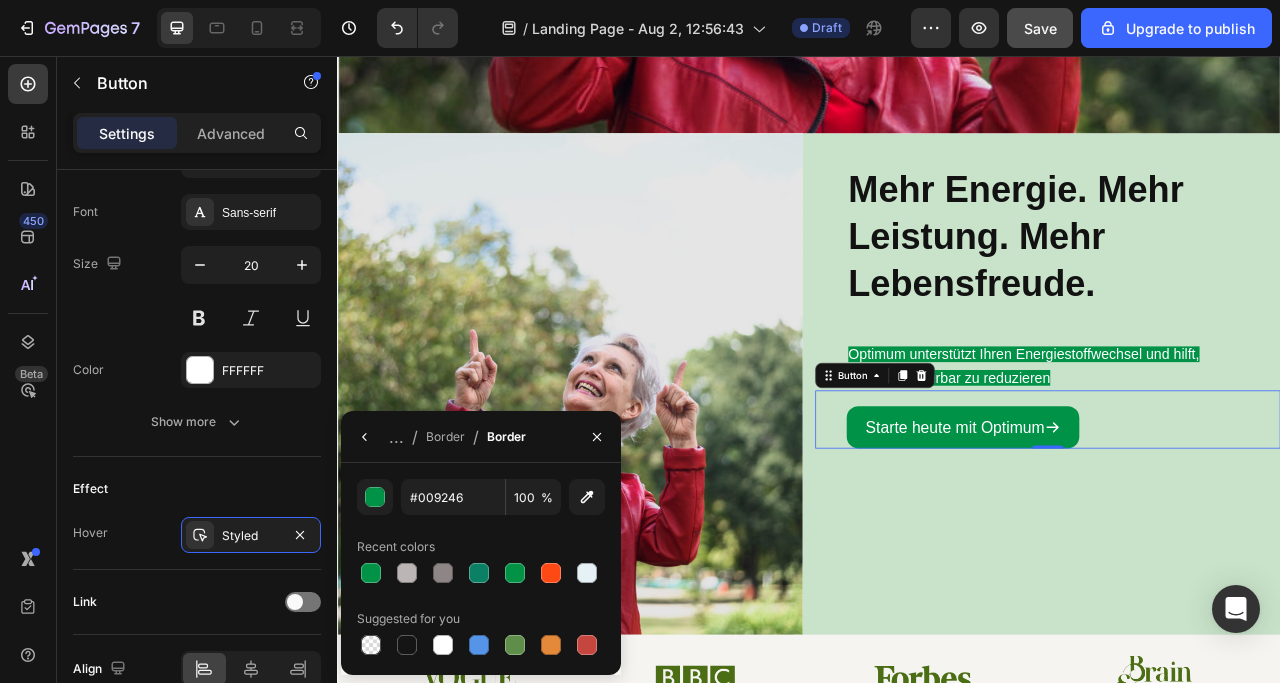click on "... / Border / Border" at bounding box center (481, 437) 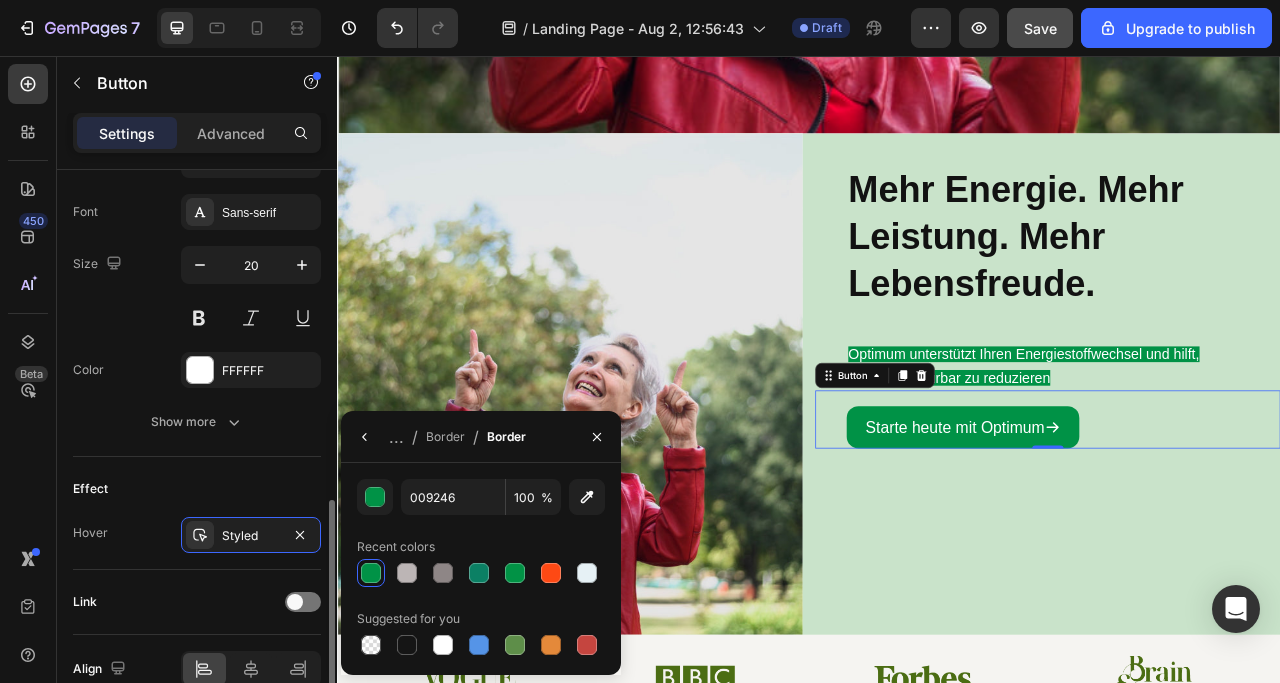 click on "Effect Hover Styled" 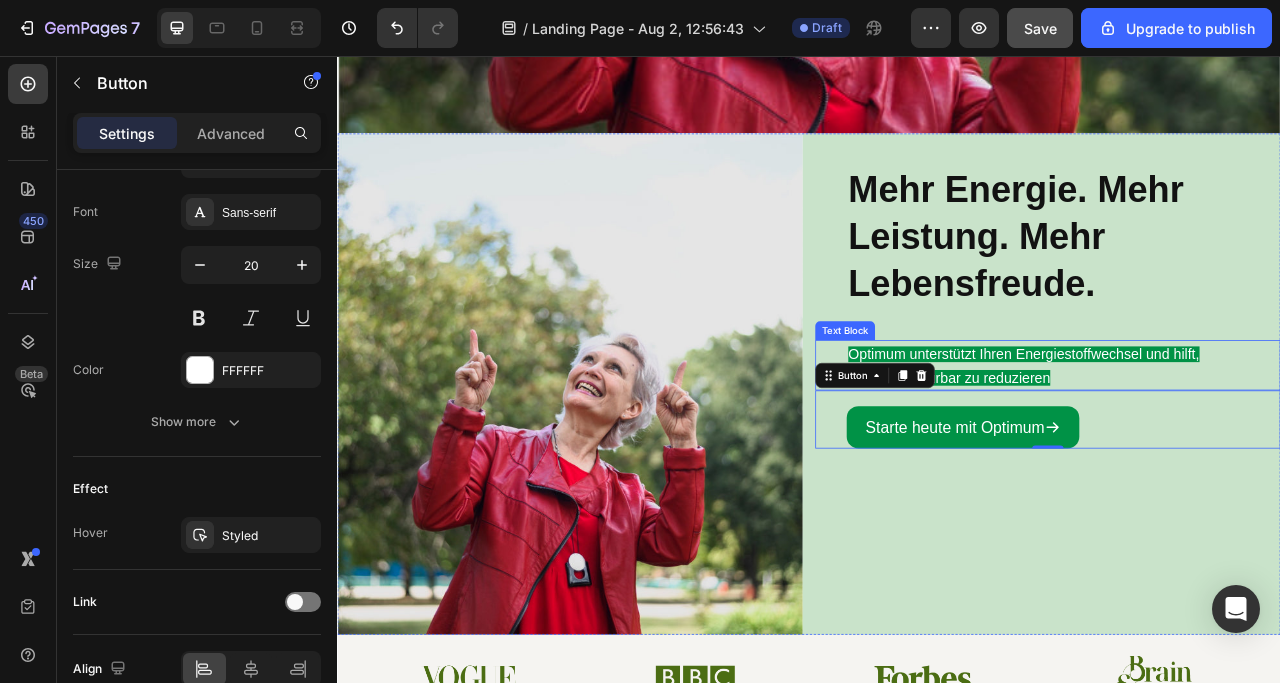 click on "Optimum unterstützt Ihren Energiestoffwechsel und hilft, Müdigkeit spürbar zu reduzieren" at bounding box center (1241, 449) 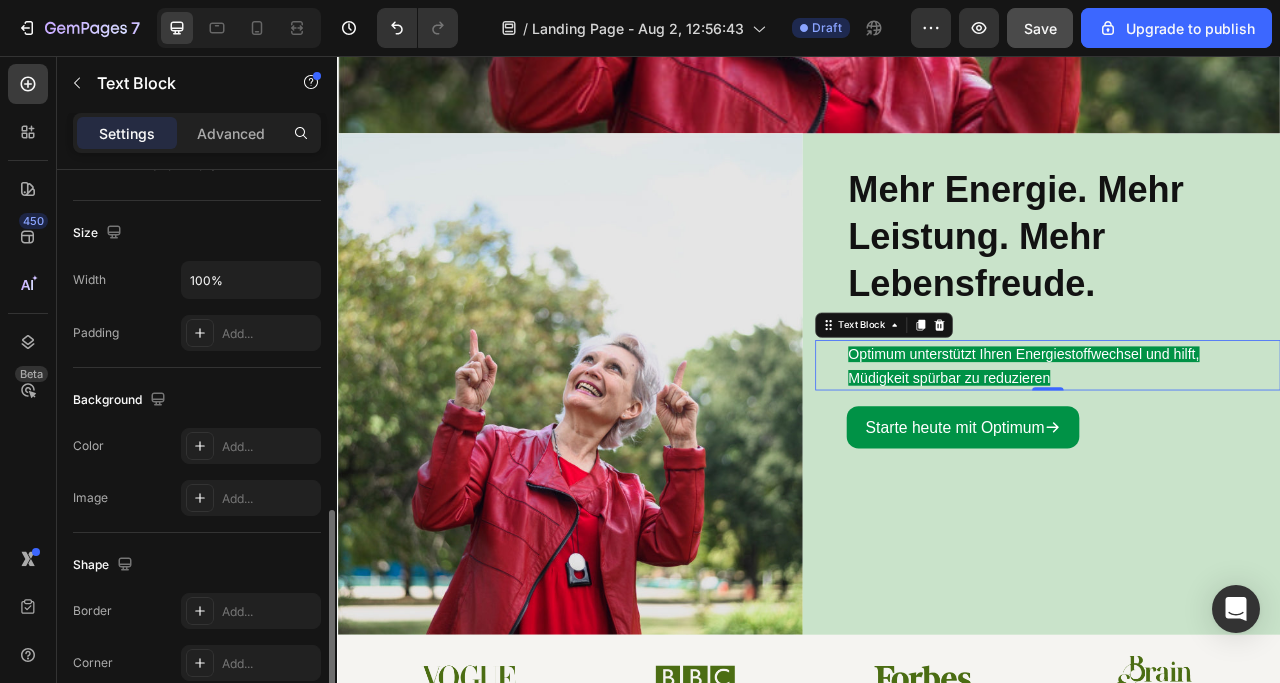 scroll, scrollTop: 500, scrollLeft: 0, axis: vertical 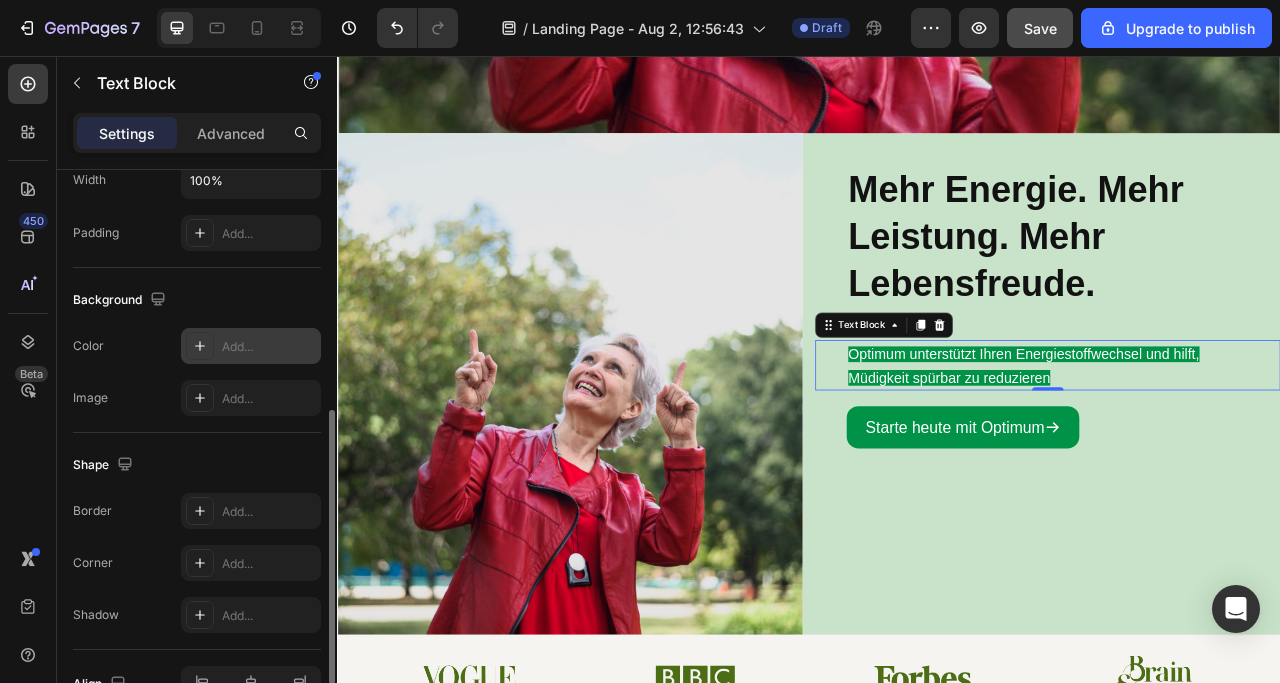 click 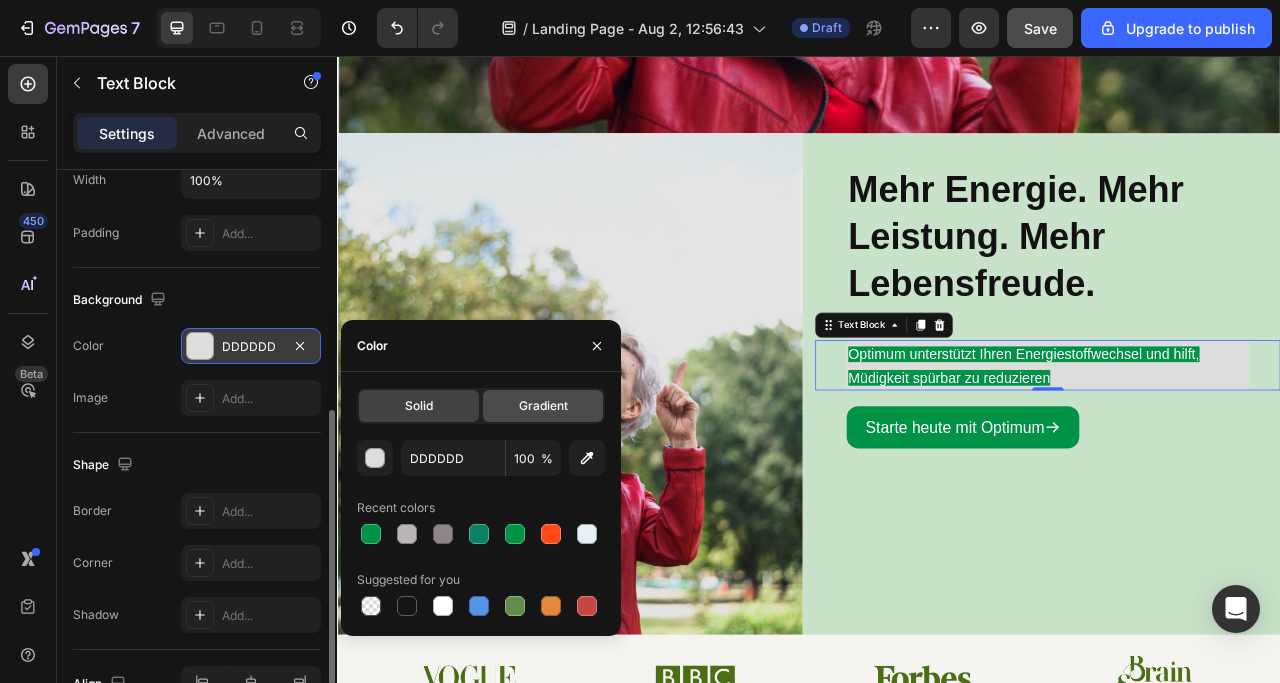 click on "Gradient" 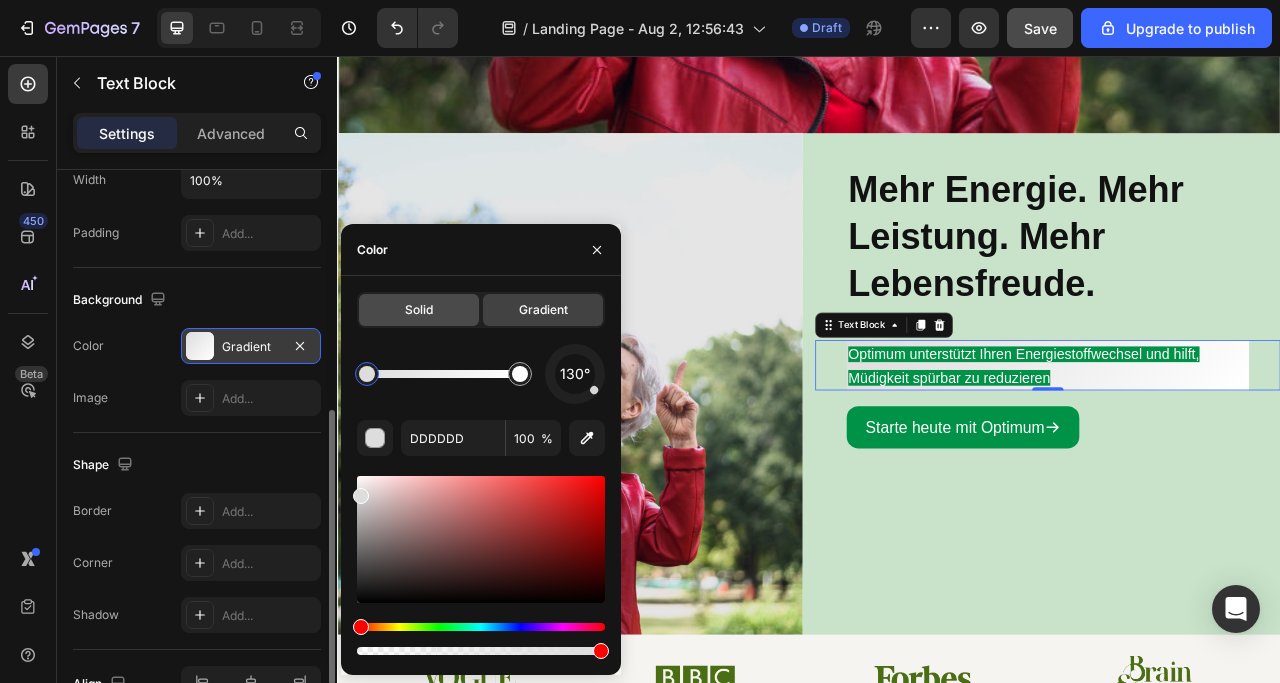 click on "Solid" 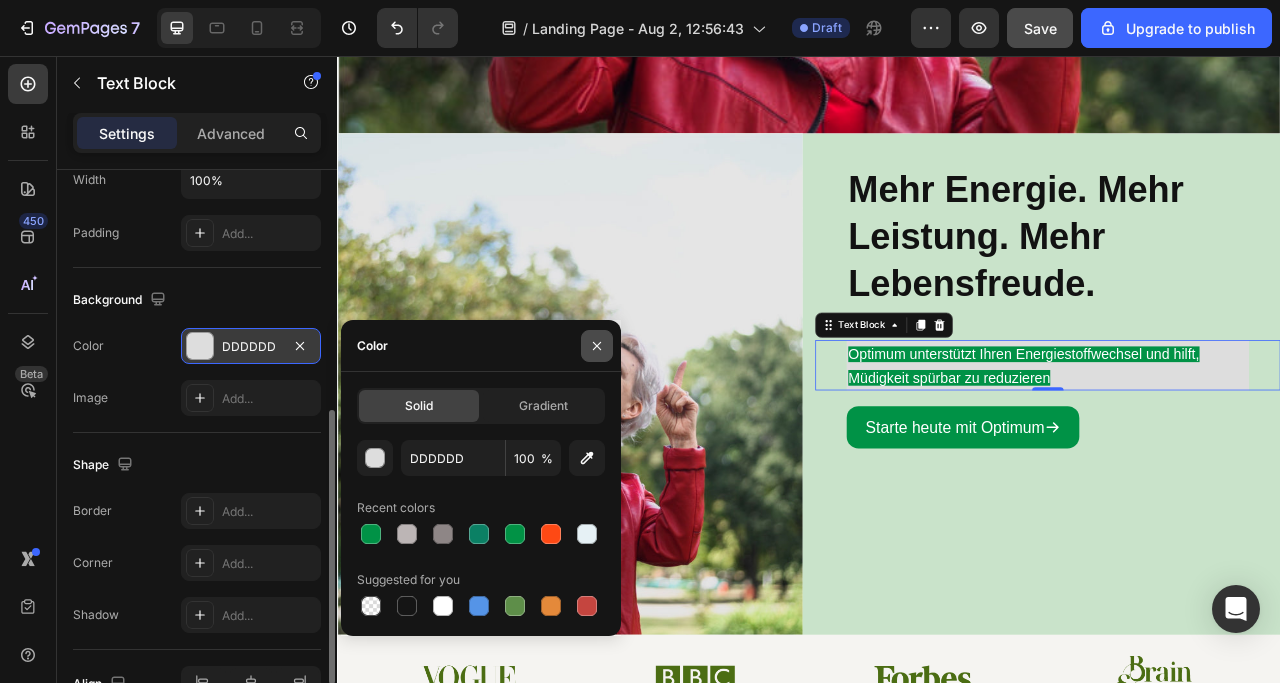 click 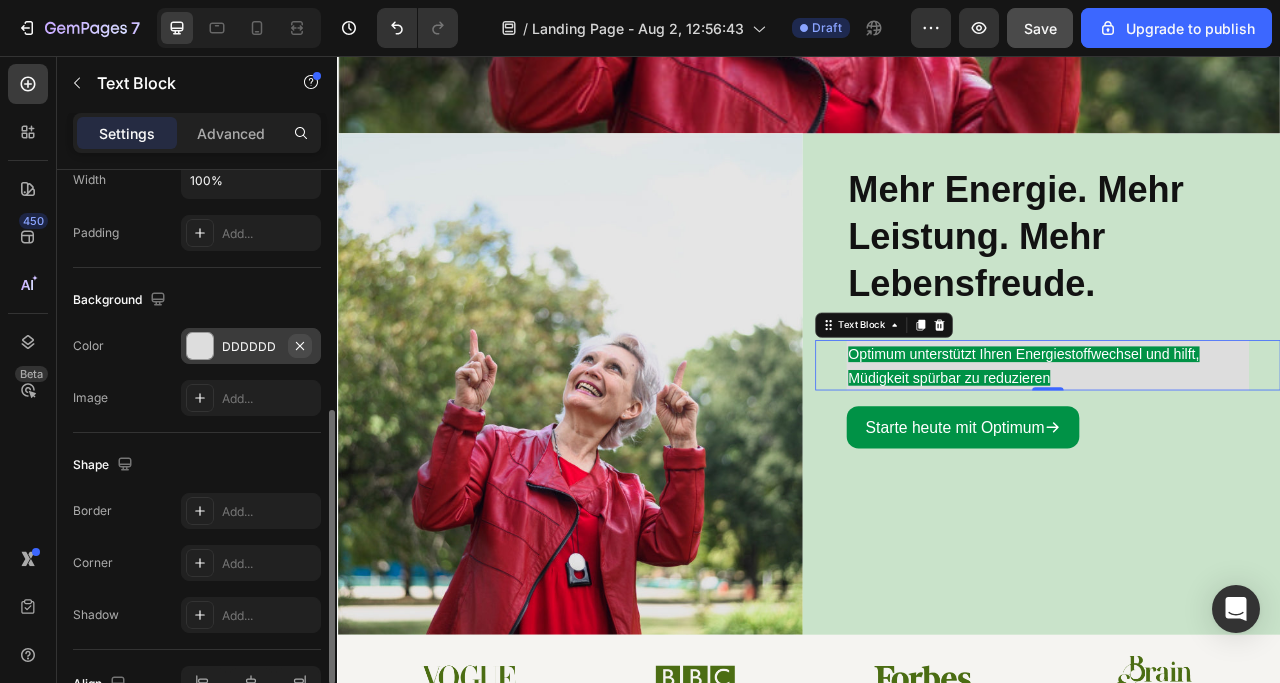 click 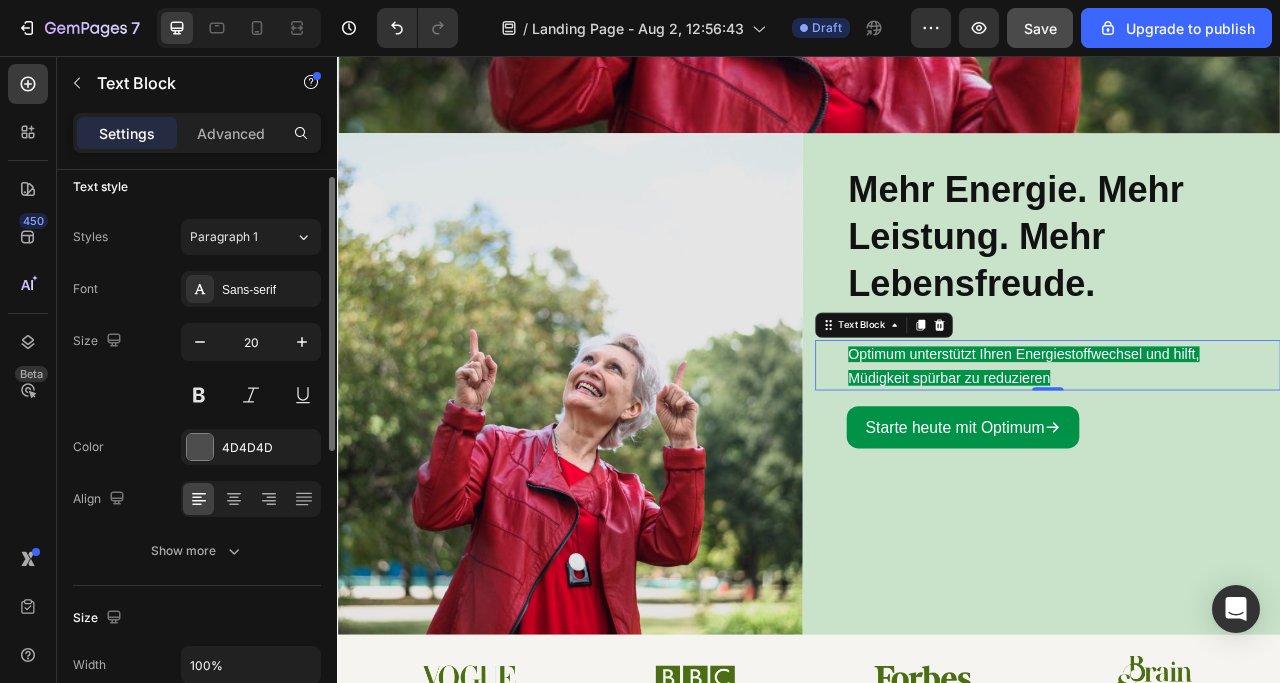 scroll, scrollTop: 0, scrollLeft: 0, axis: both 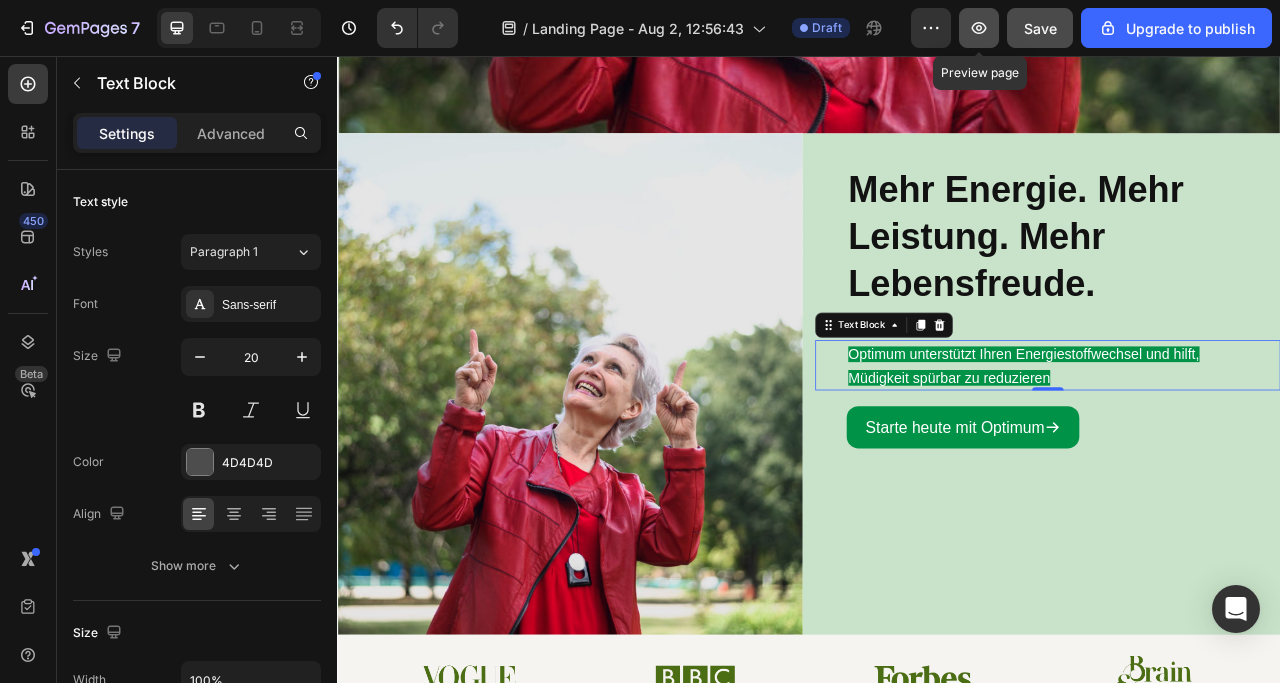 click 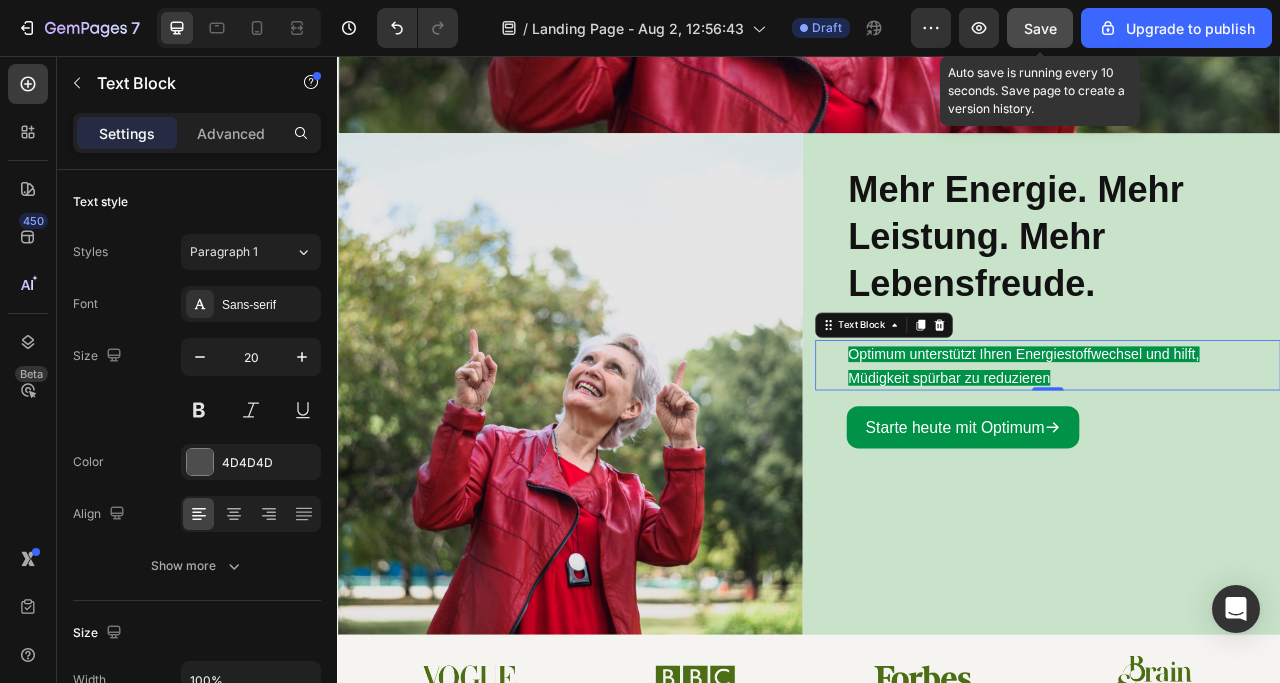 click on "Save" at bounding box center (1040, 28) 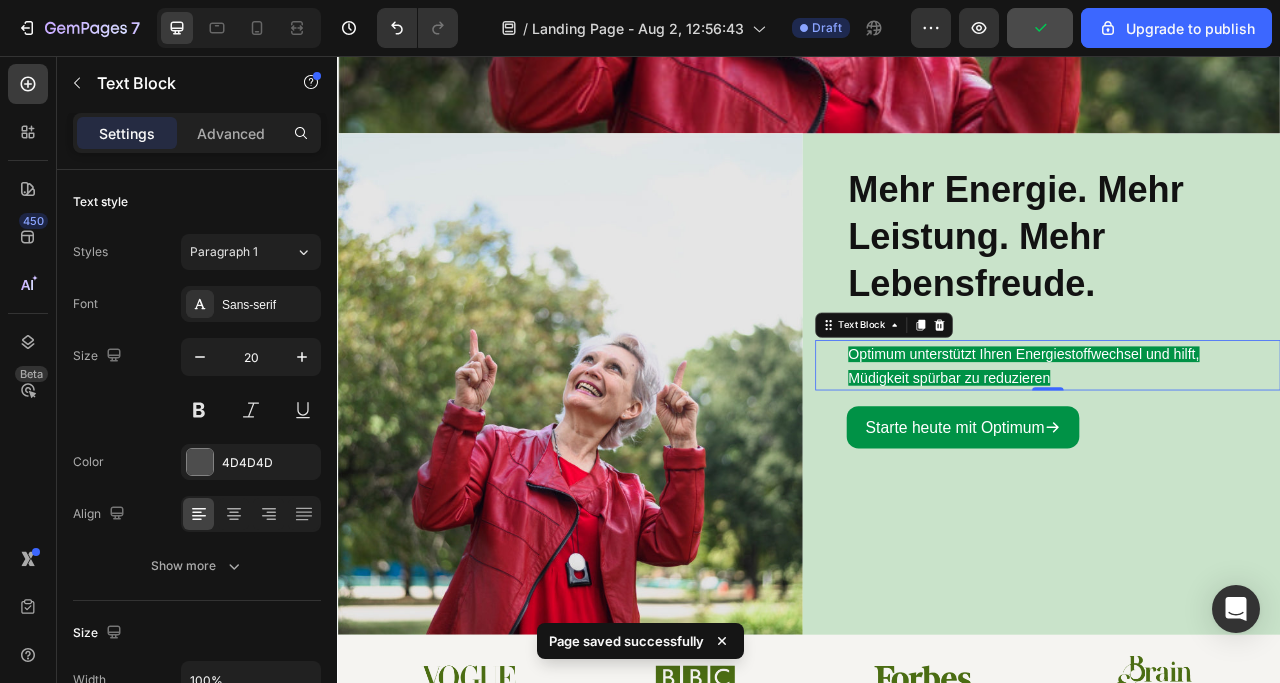 type 